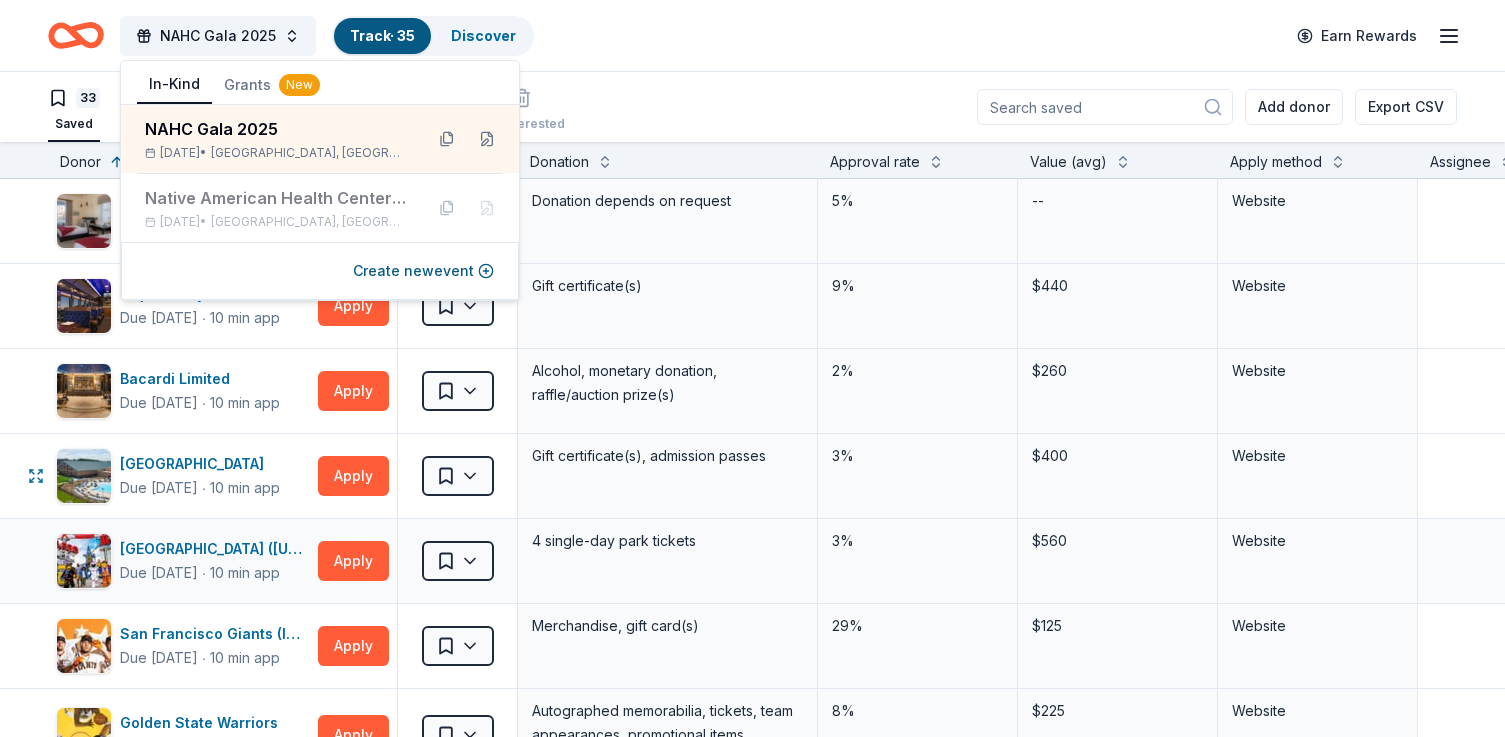 scroll, scrollTop: 0, scrollLeft: 0, axis: both 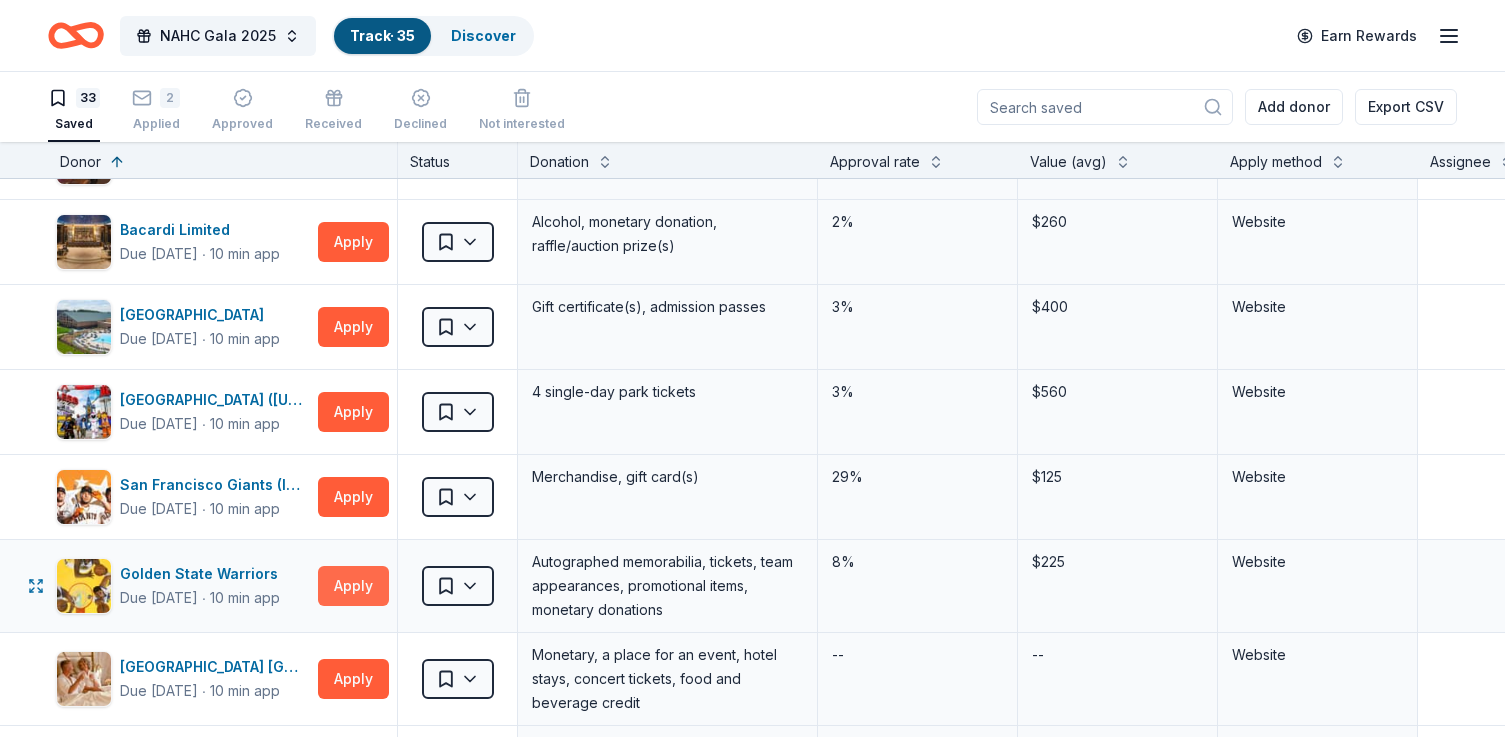 click on "Apply" at bounding box center (353, 586) 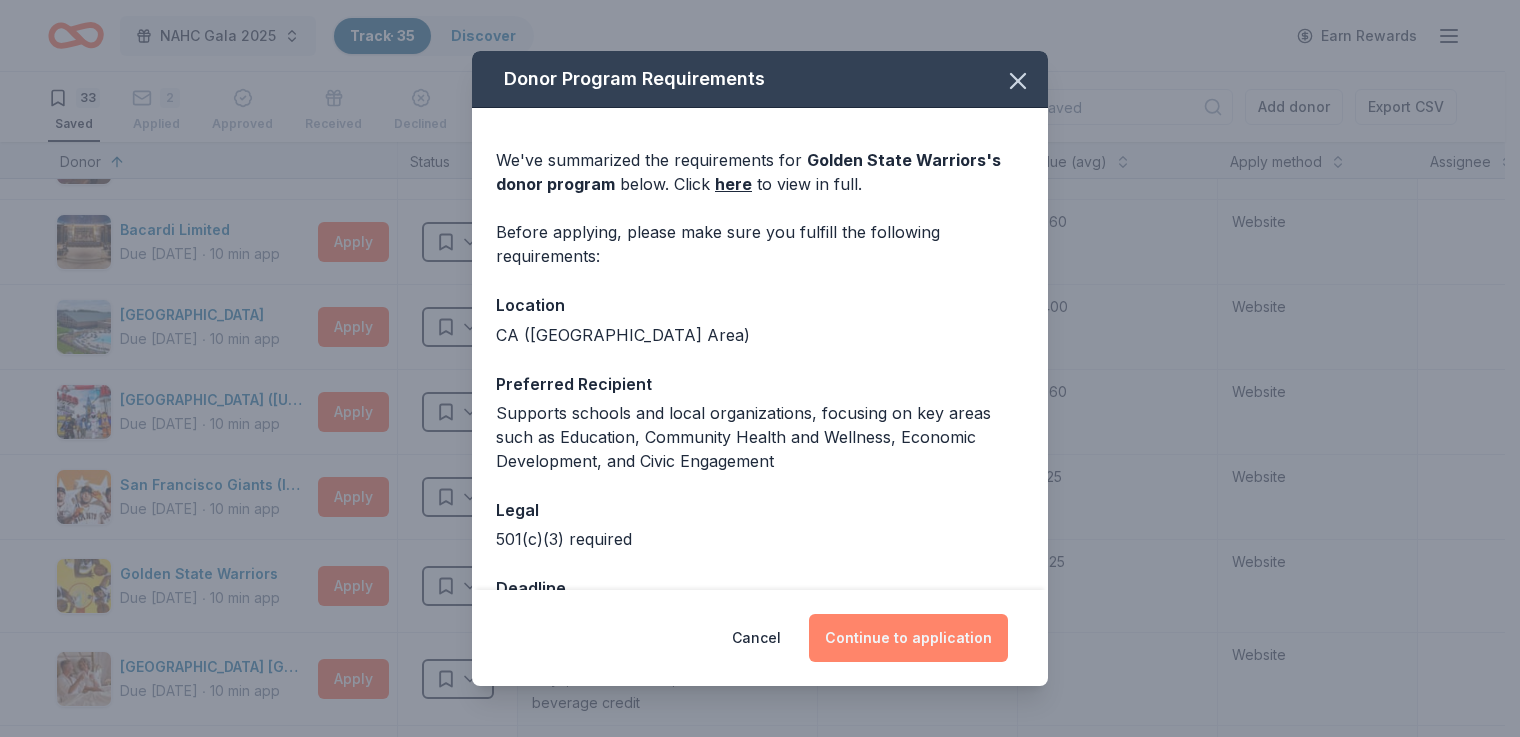 click on "Continue to application" at bounding box center (908, 638) 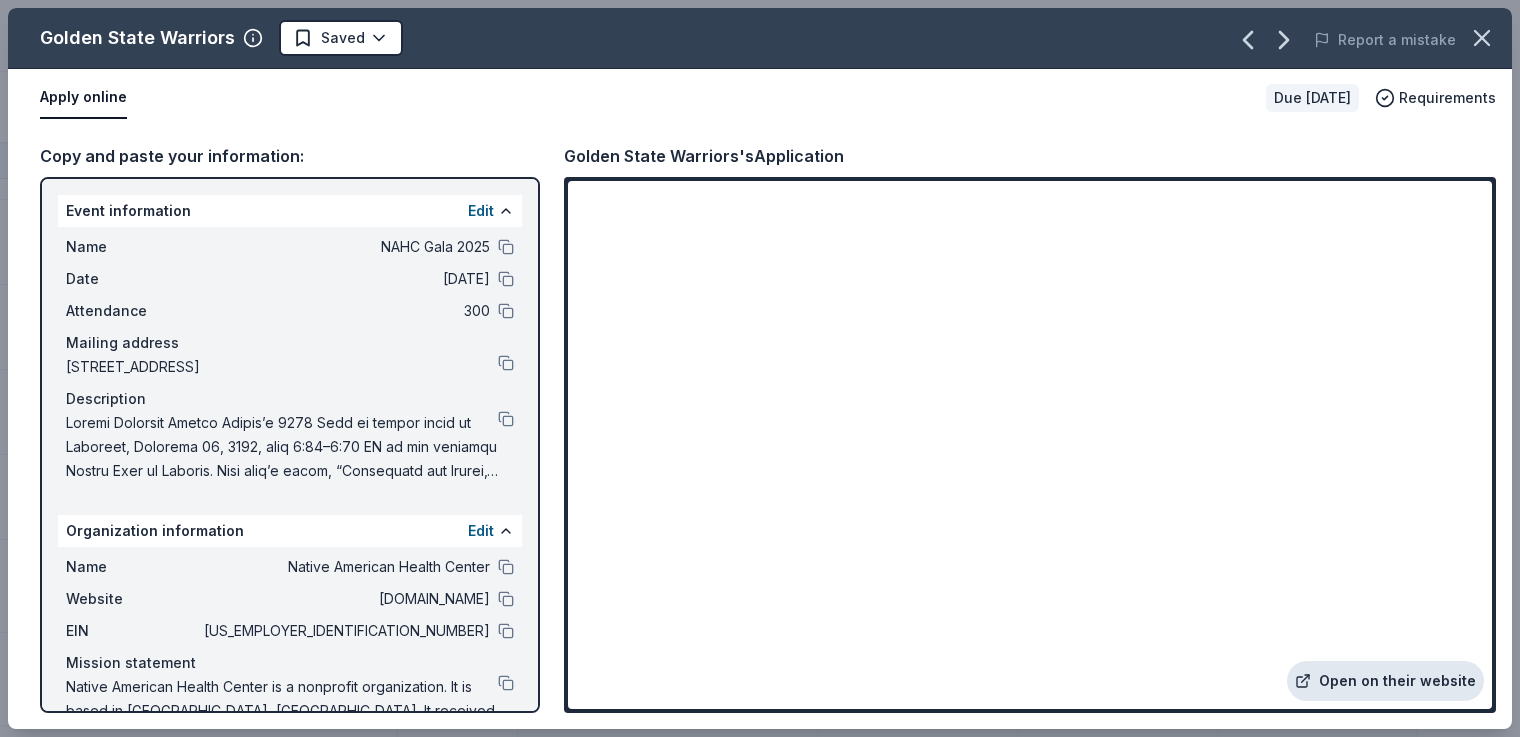 click on "Open on their website" at bounding box center [1385, 681] 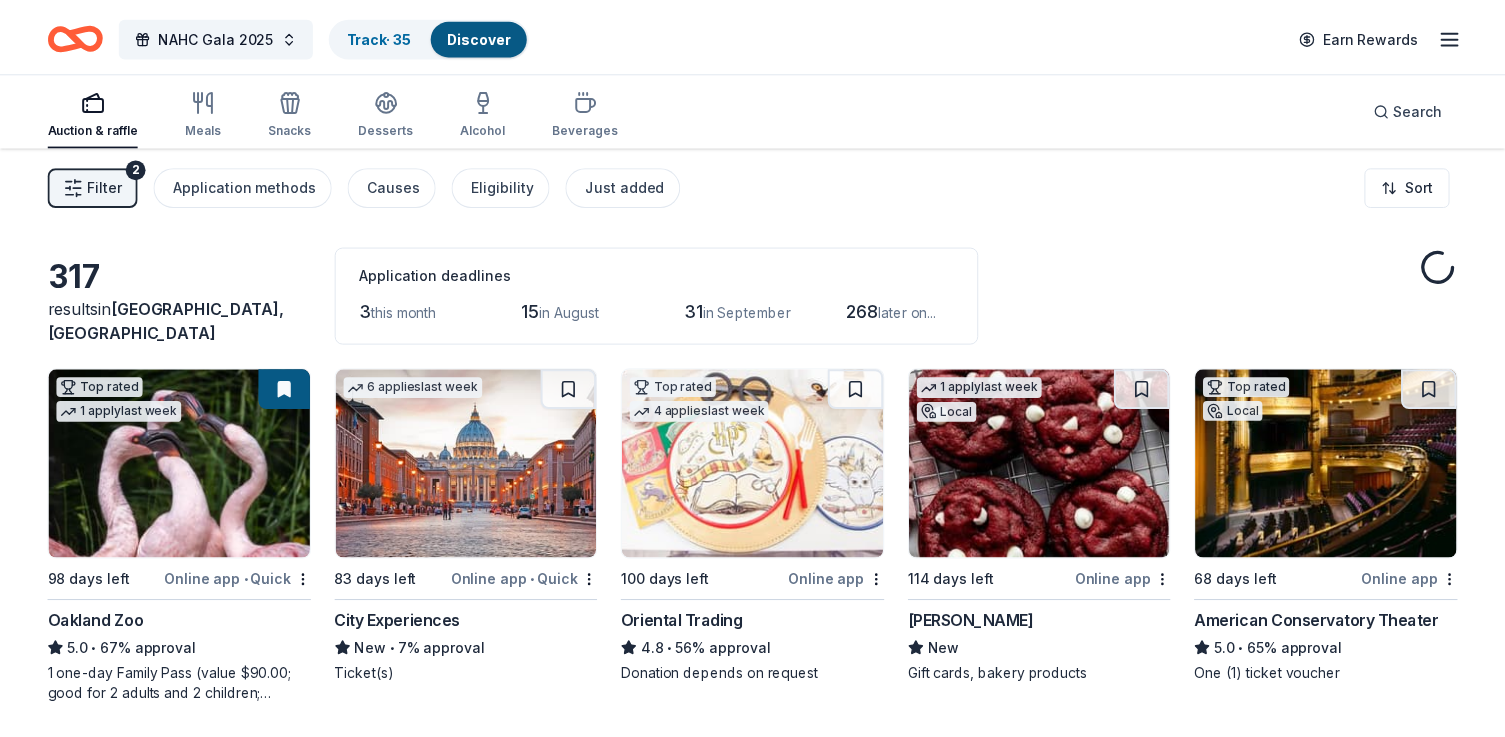scroll, scrollTop: 8856, scrollLeft: 0, axis: vertical 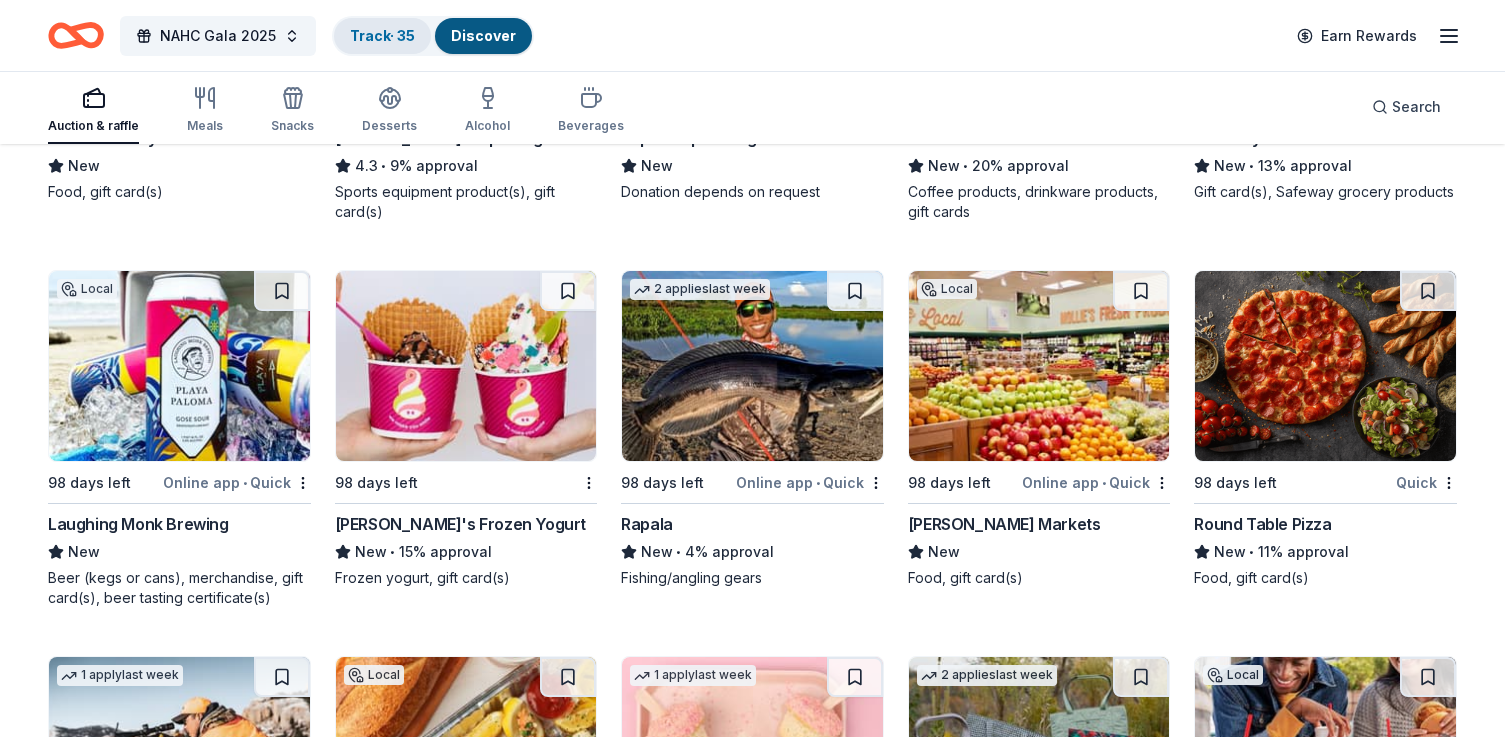 click on "Track  · 35" at bounding box center [382, 35] 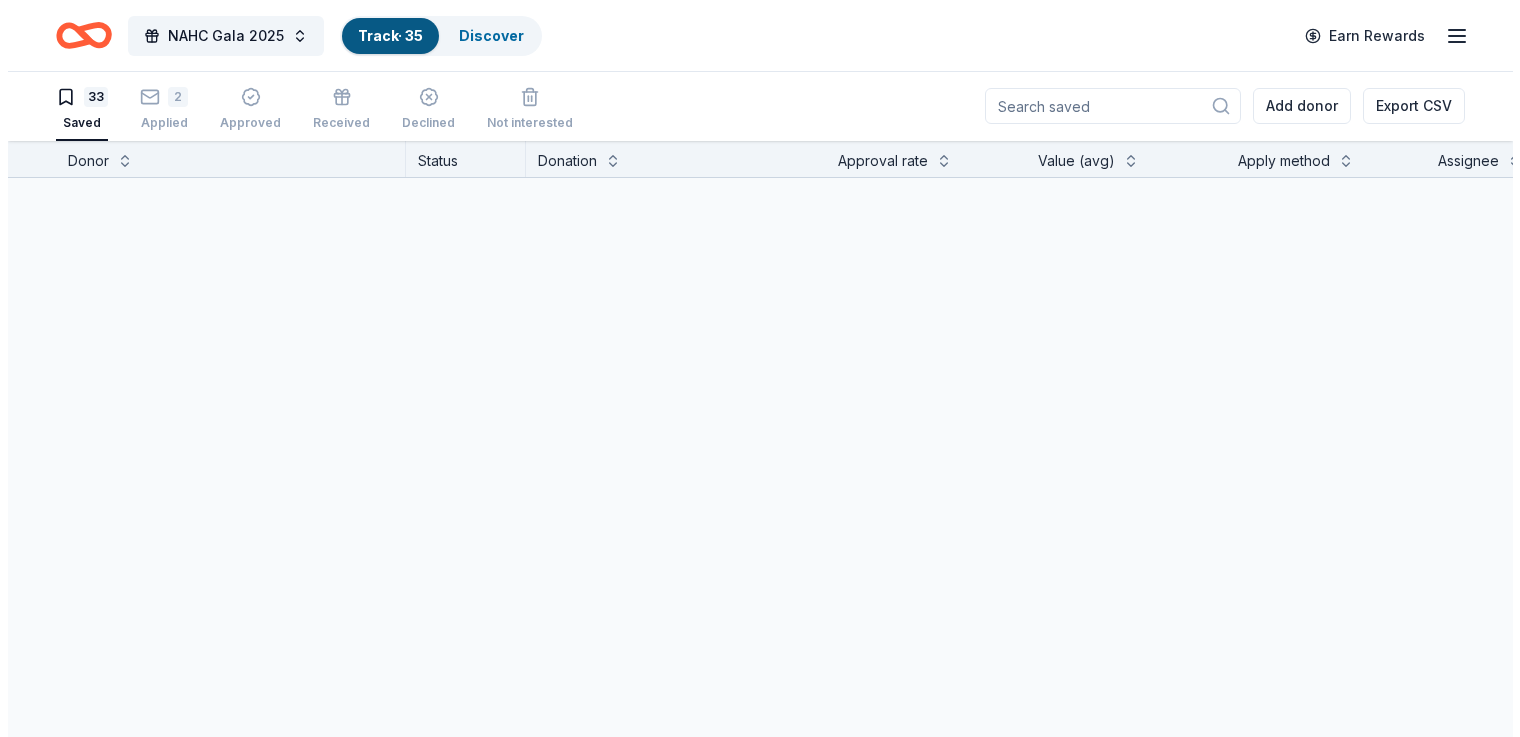 scroll, scrollTop: 1, scrollLeft: 0, axis: vertical 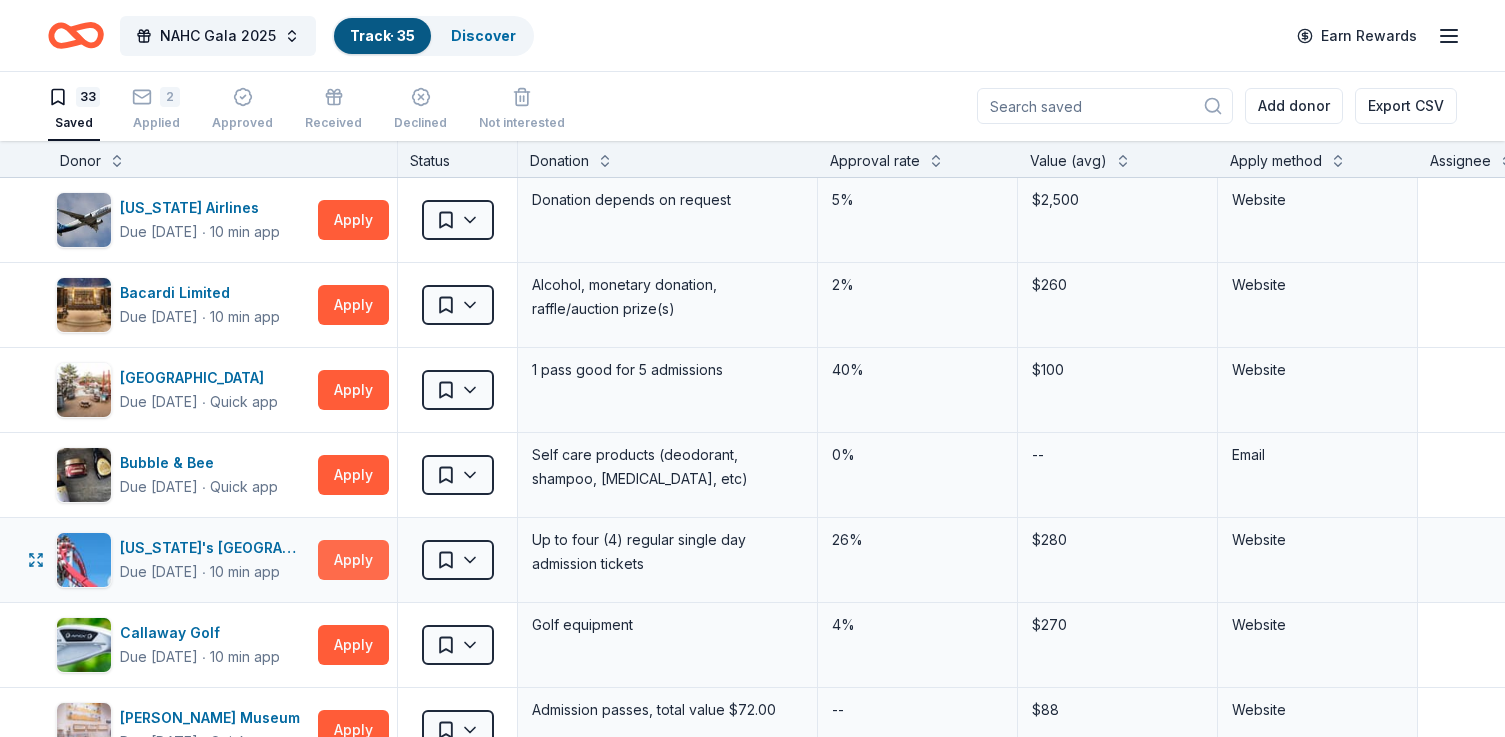 click on "Apply" at bounding box center [353, 560] 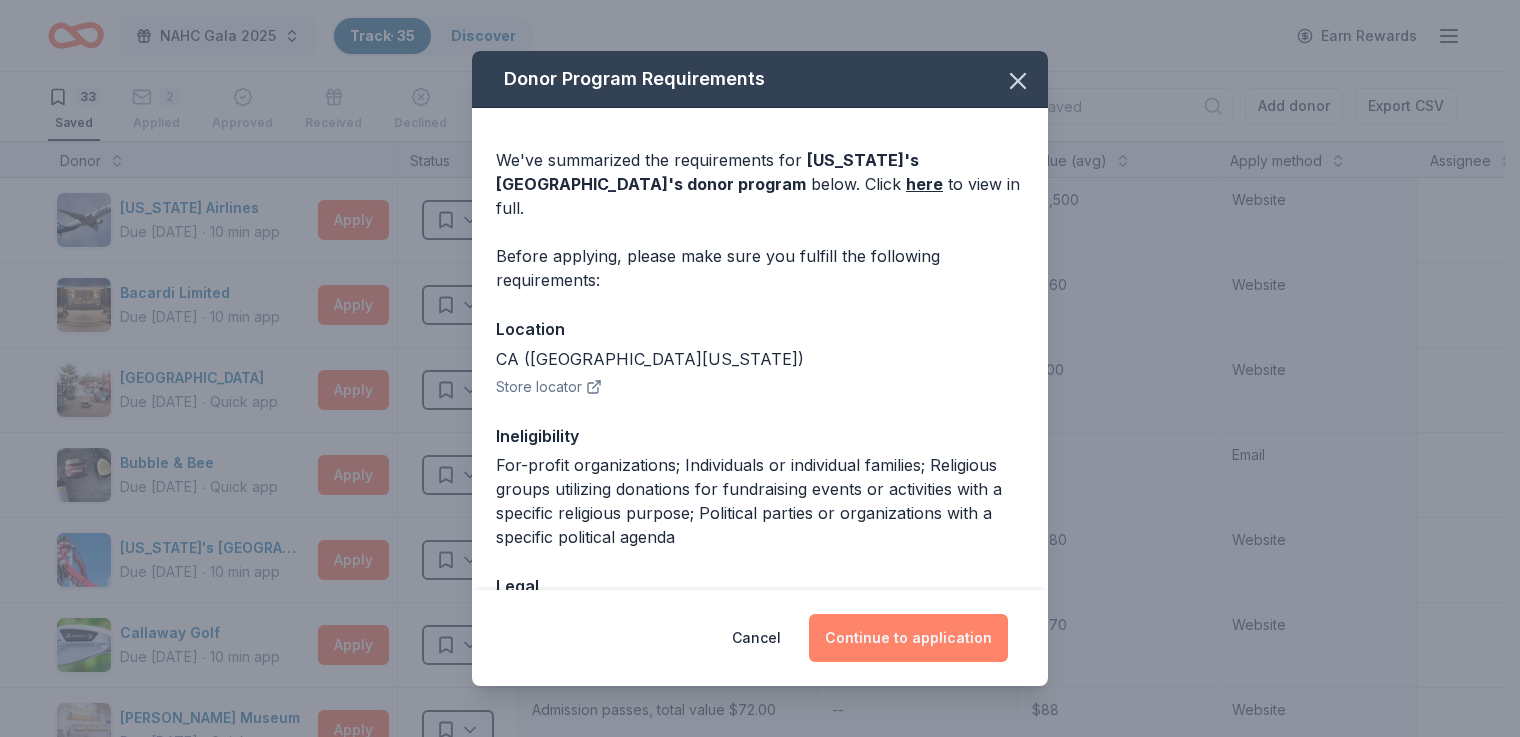 click on "Continue to application" at bounding box center [908, 638] 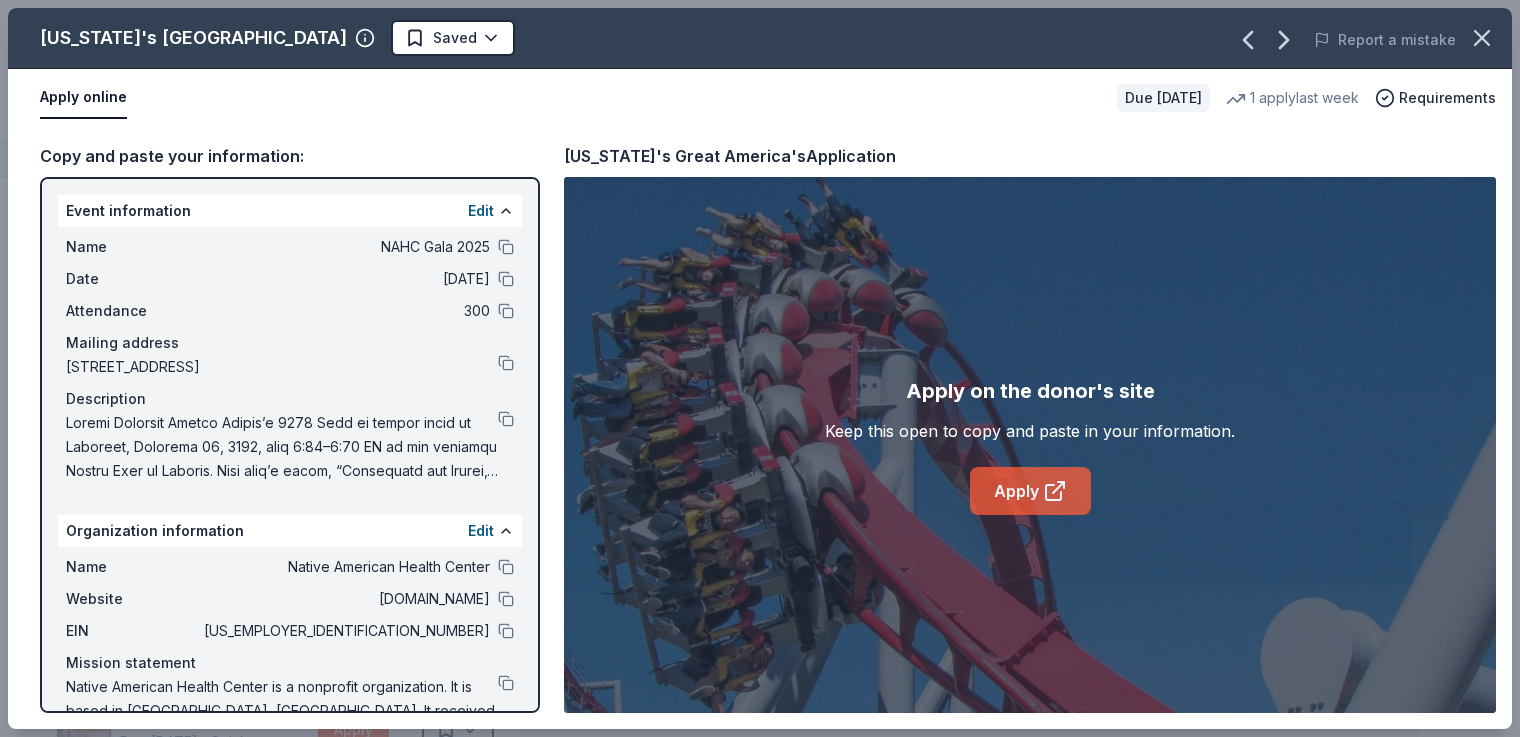click on "Apply" at bounding box center [1030, 491] 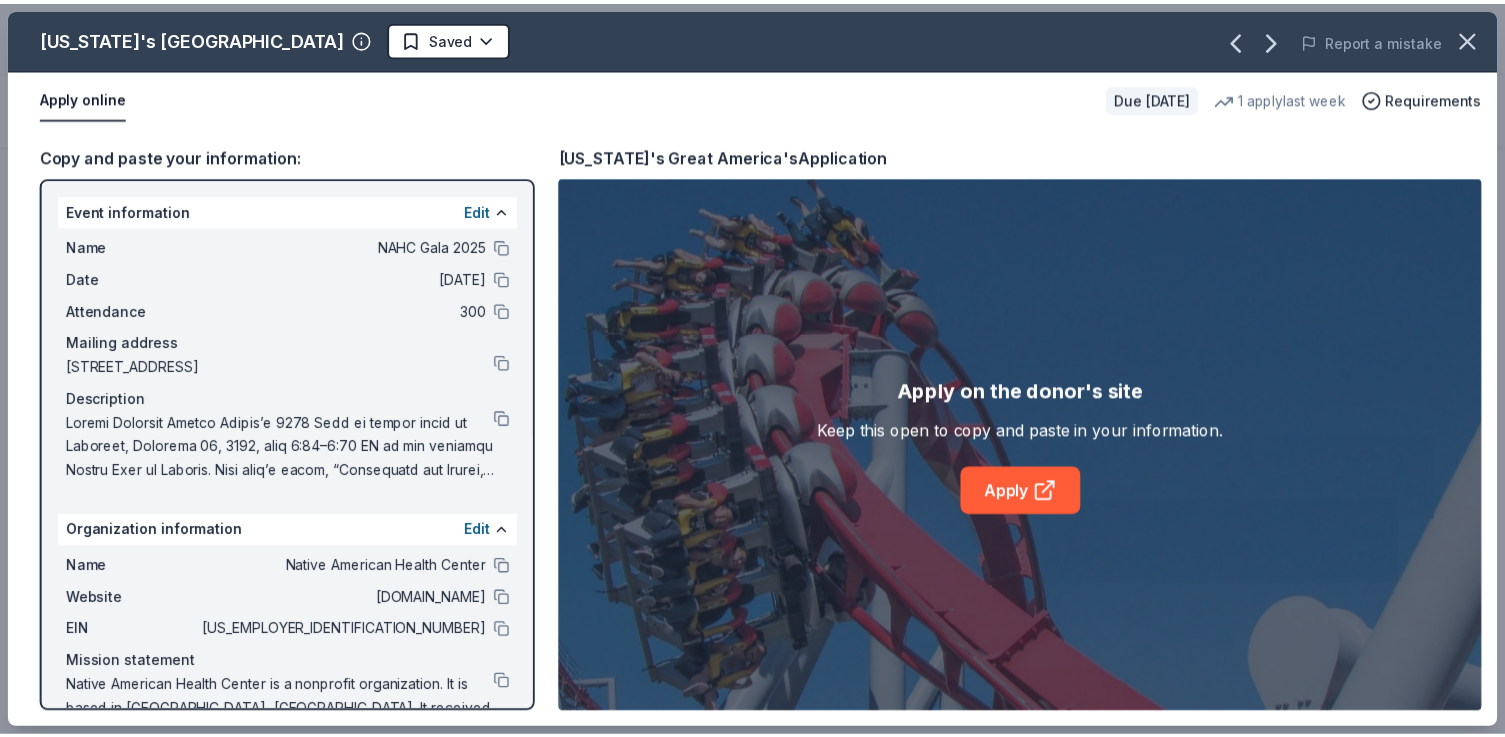 scroll, scrollTop: 8856, scrollLeft: 0, axis: vertical 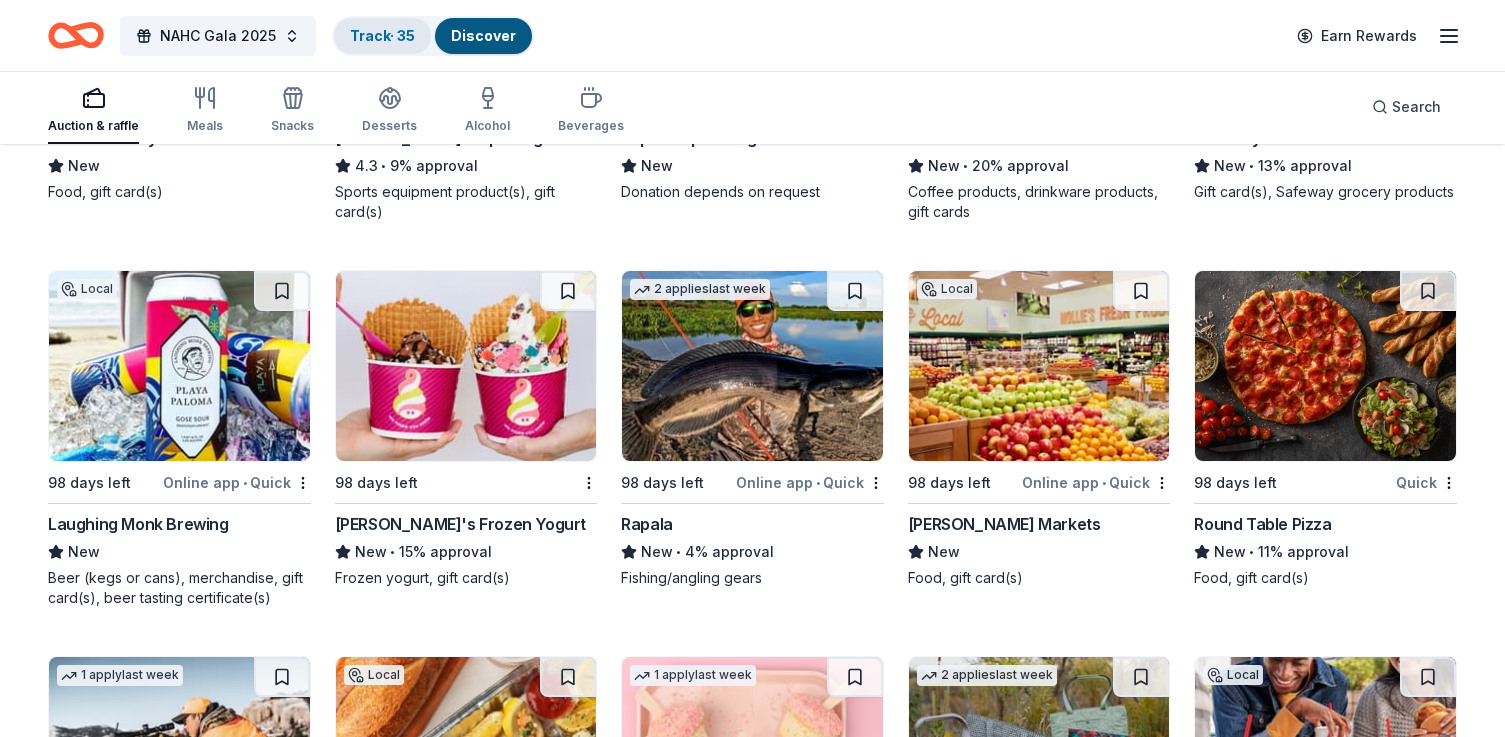click on "Track  · 35" at bounding box center (382, 35) 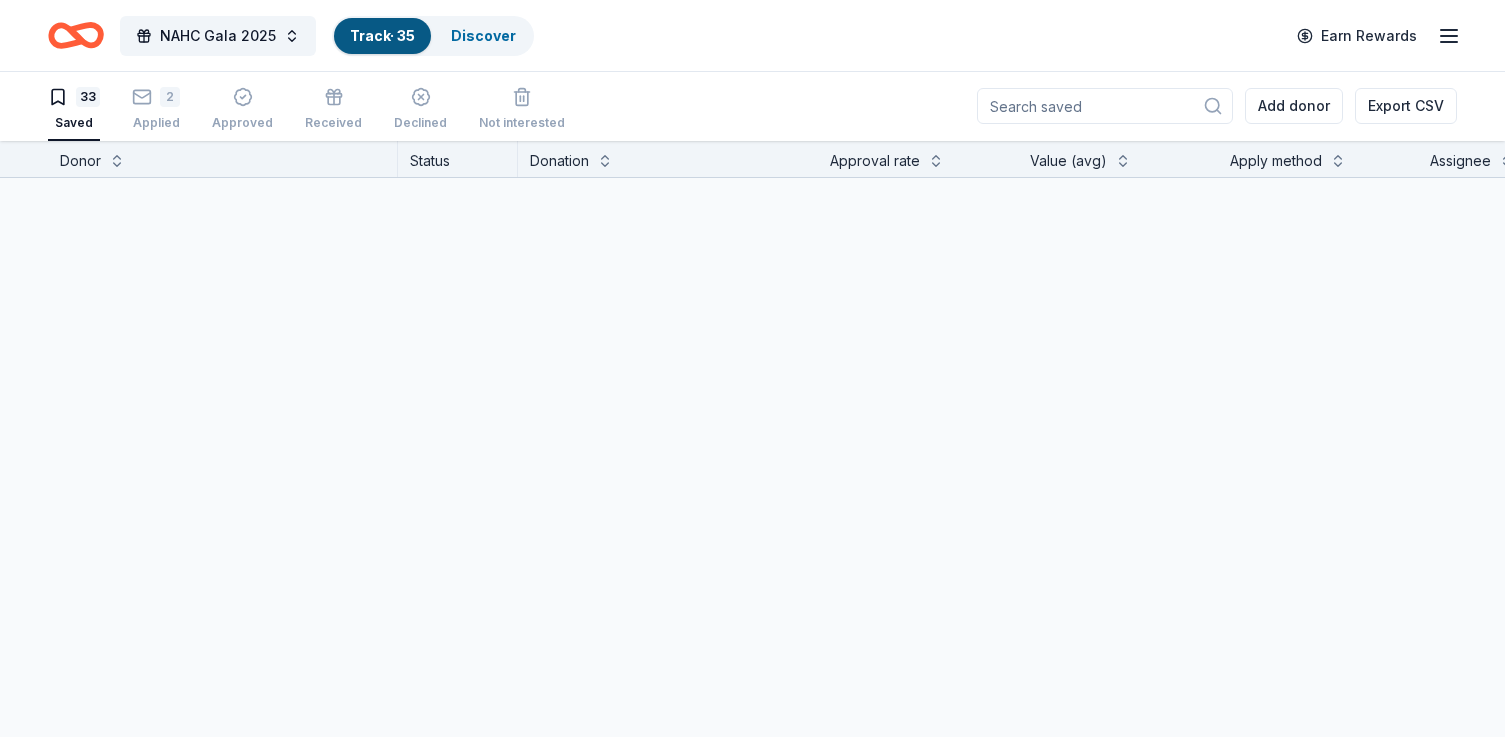 scroll, scrollTop: 1, scrollLeft: 0, axis: vertical 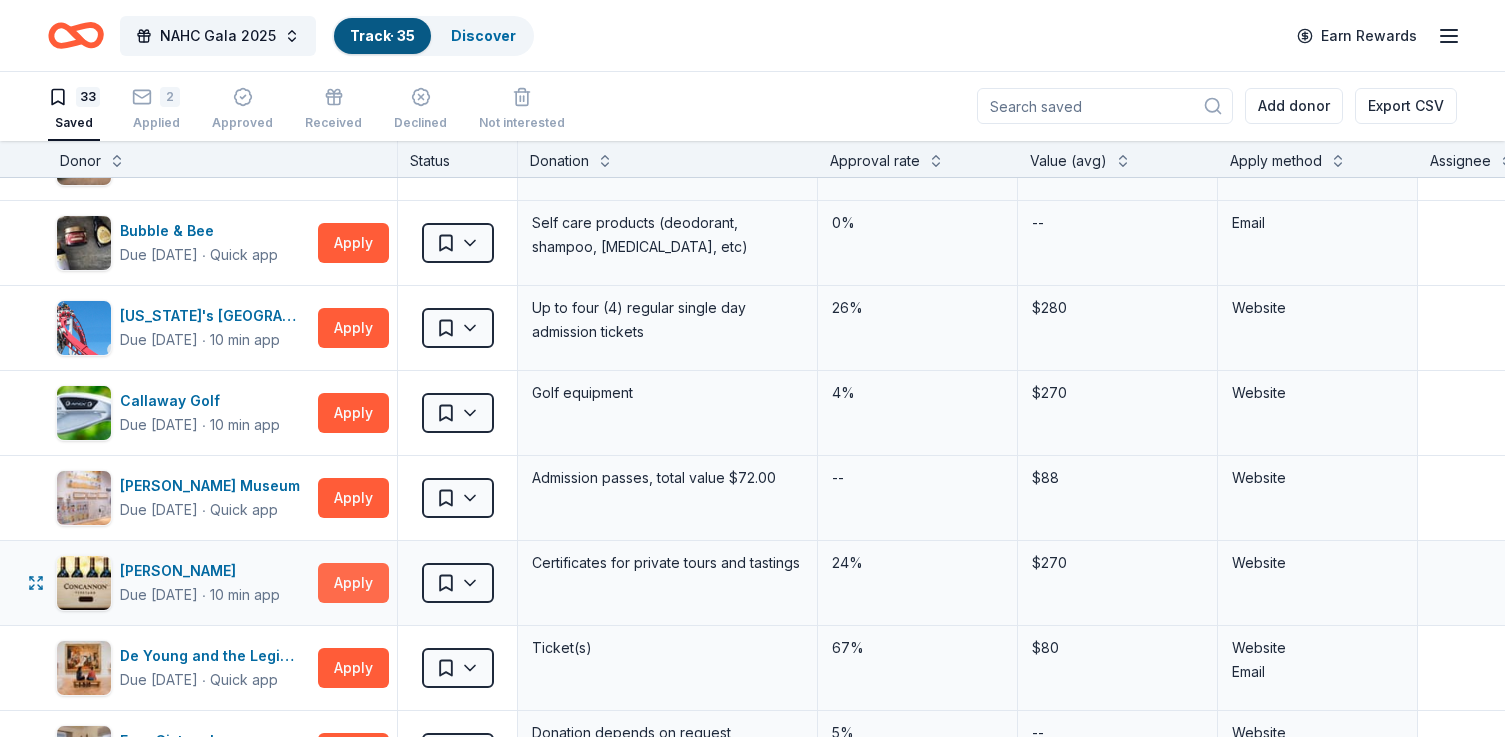 click on "Apply" at bounding box center [353, 583] 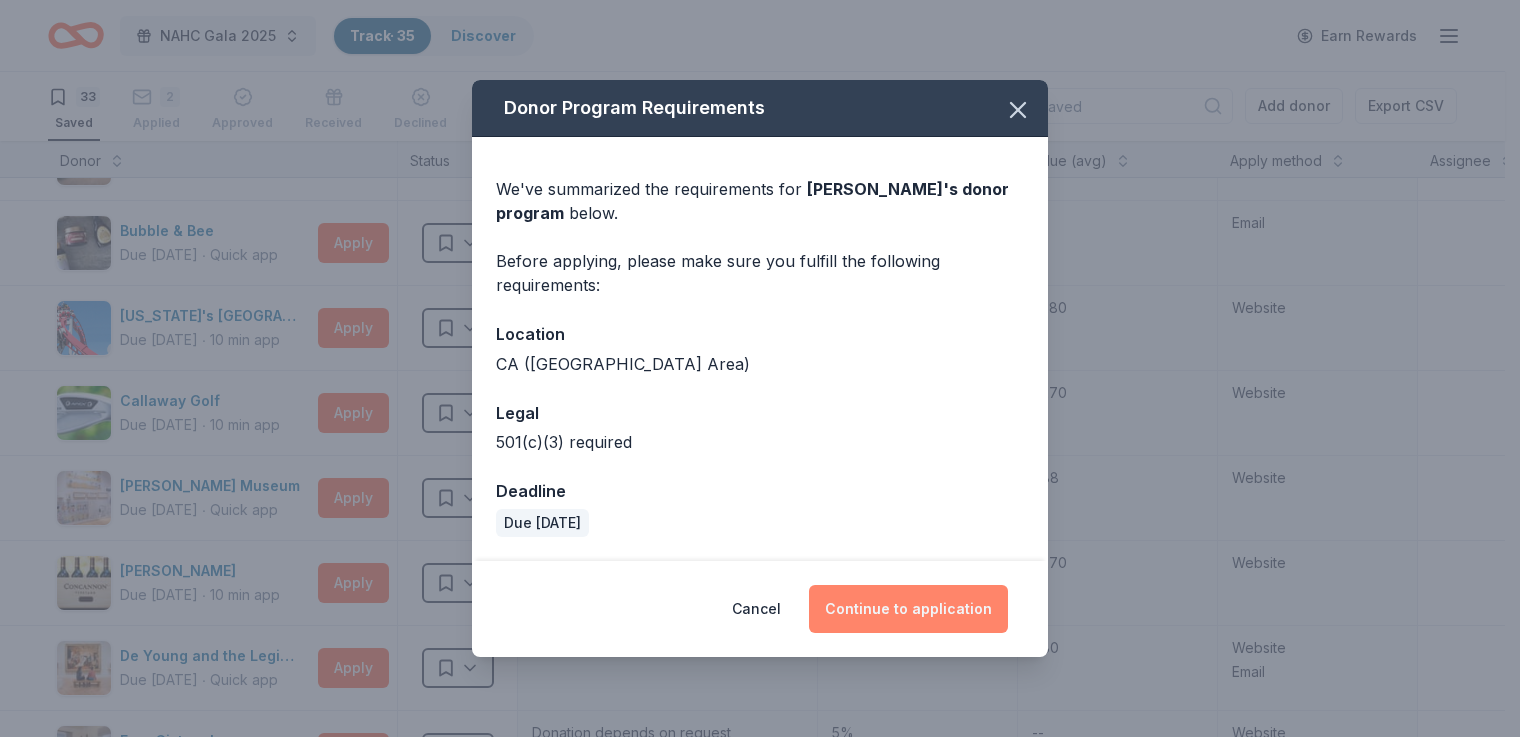 click on "Continue to application" at bounding box center (908, 609) 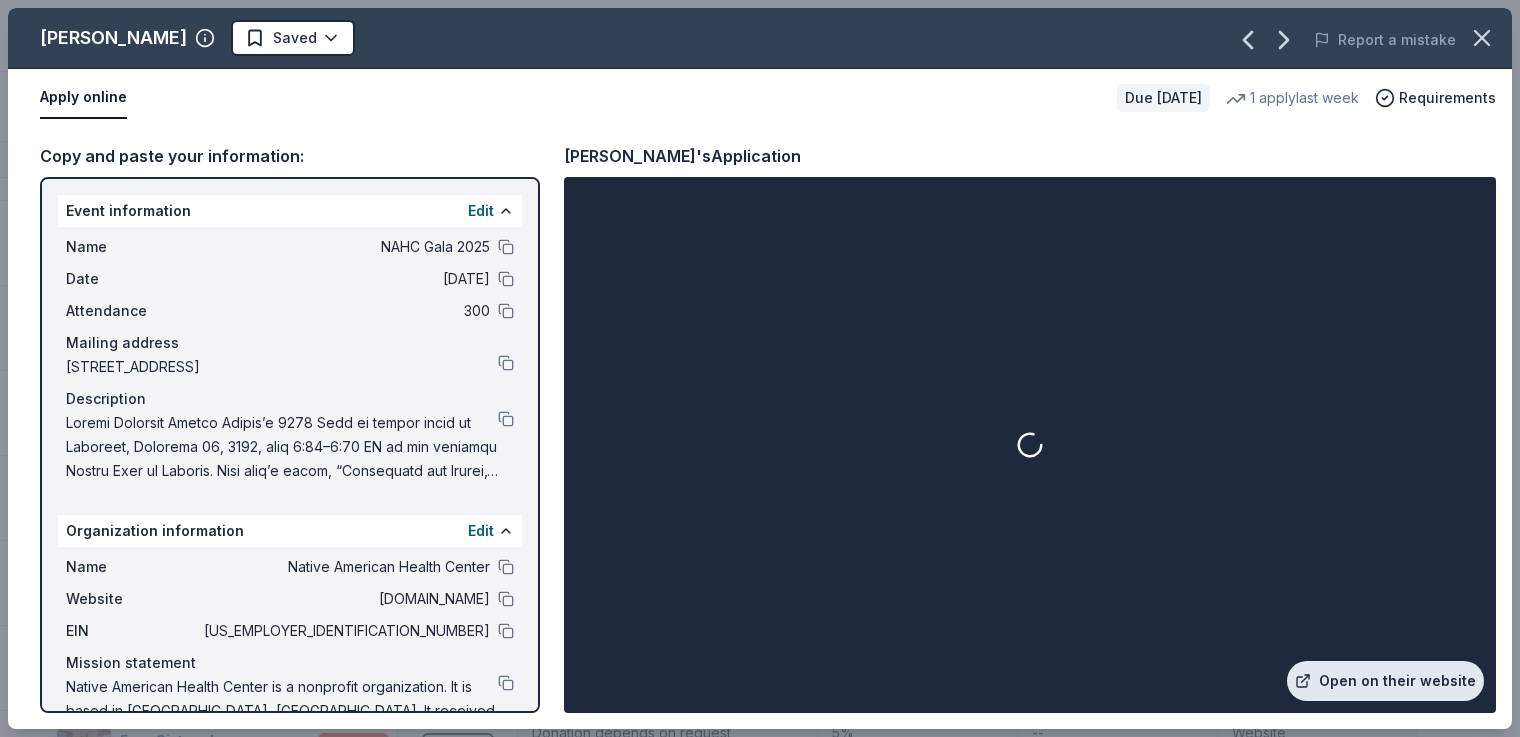 click on "Open on their website" at bounding box center [1385, 681] 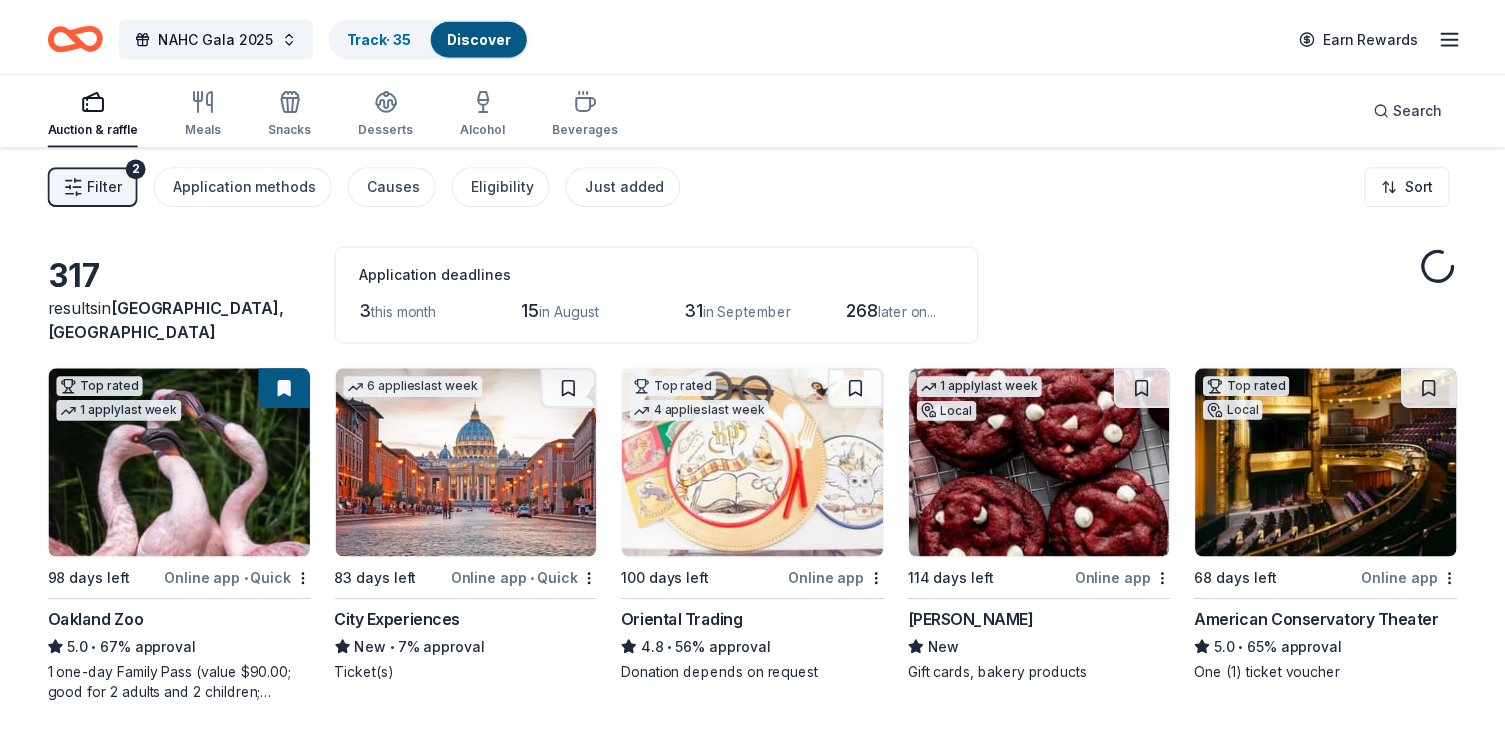 scroll, scrollTop: 8856, scrollLeft: 0, axis: vertical 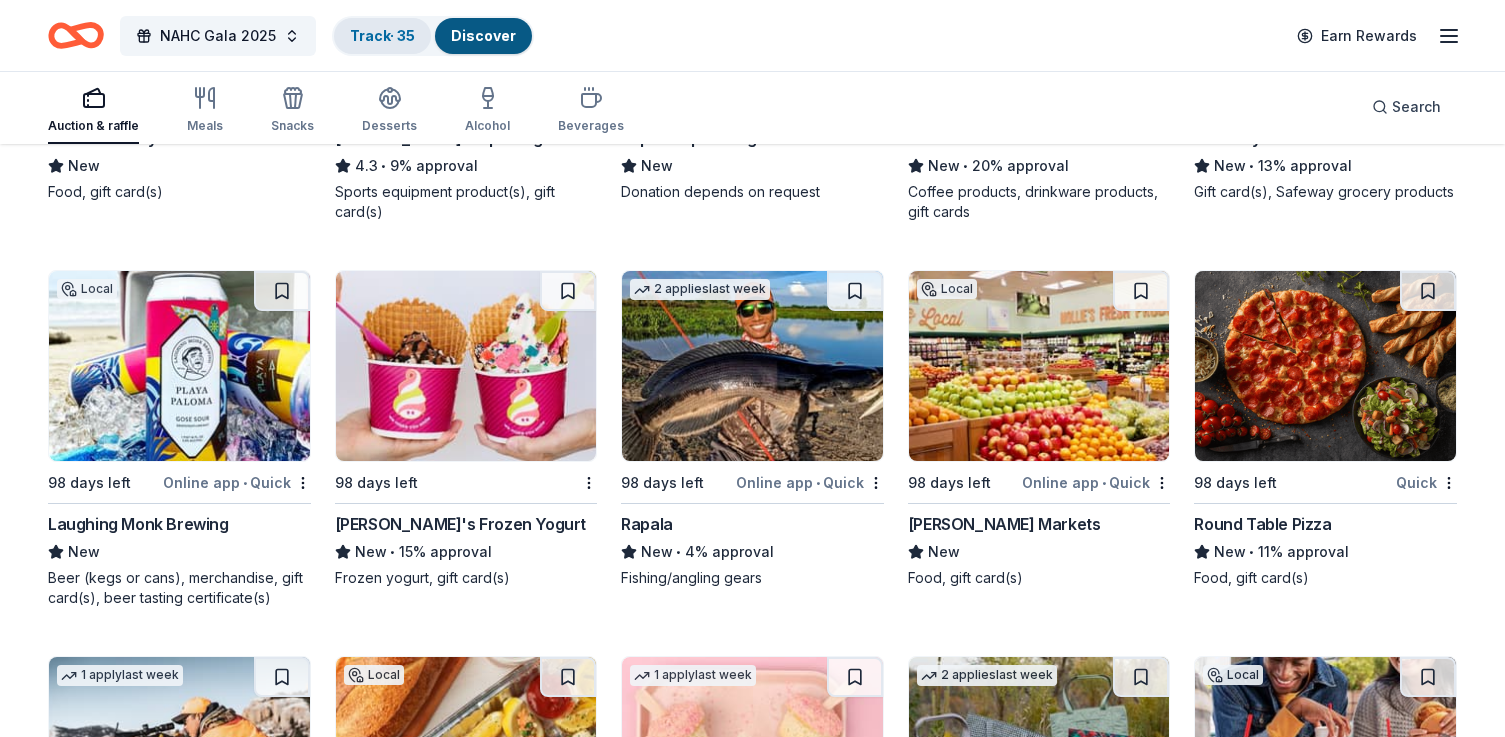 click on "Track  · 35" at bounding box center (382, 35) 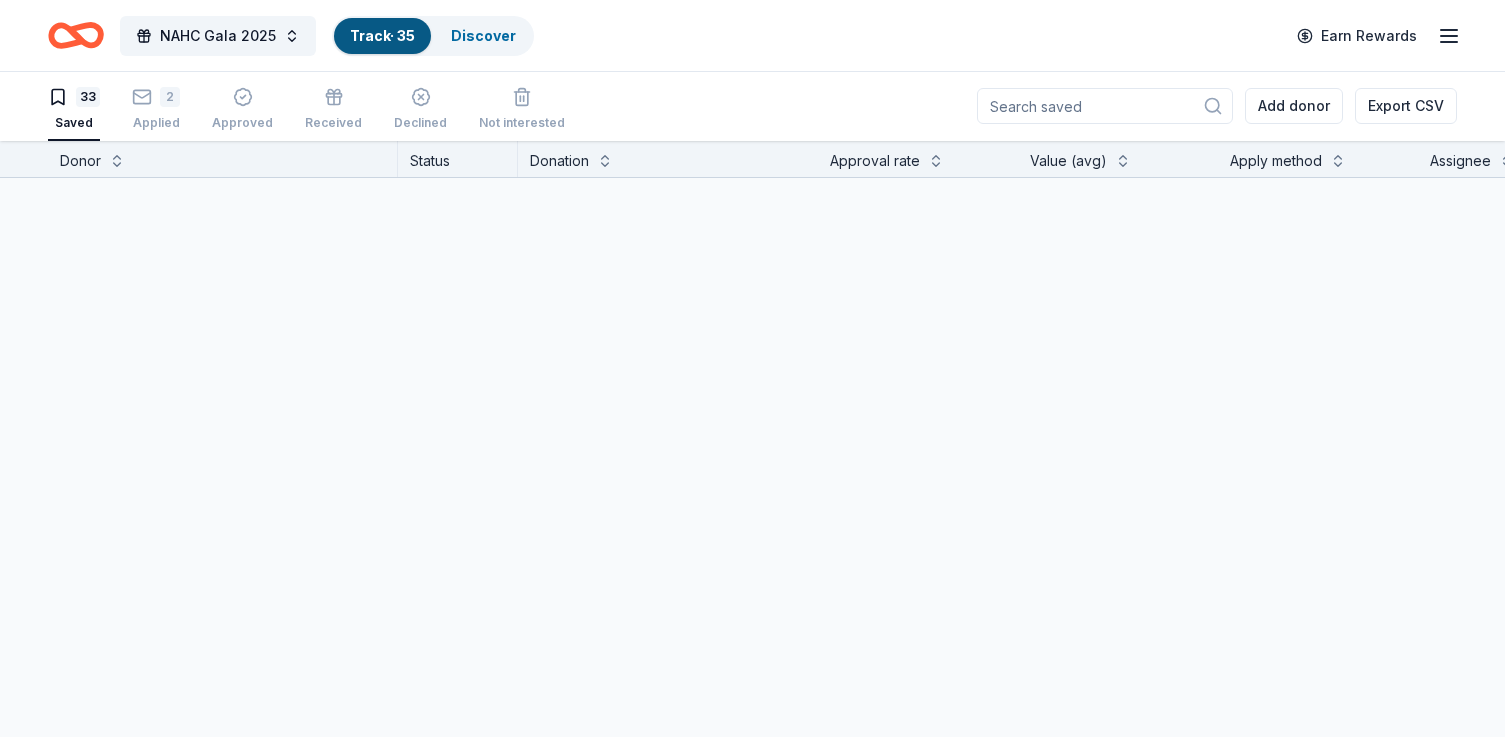 scroll, scrollTop: 1, scrollLeft: 0, axis: vertical 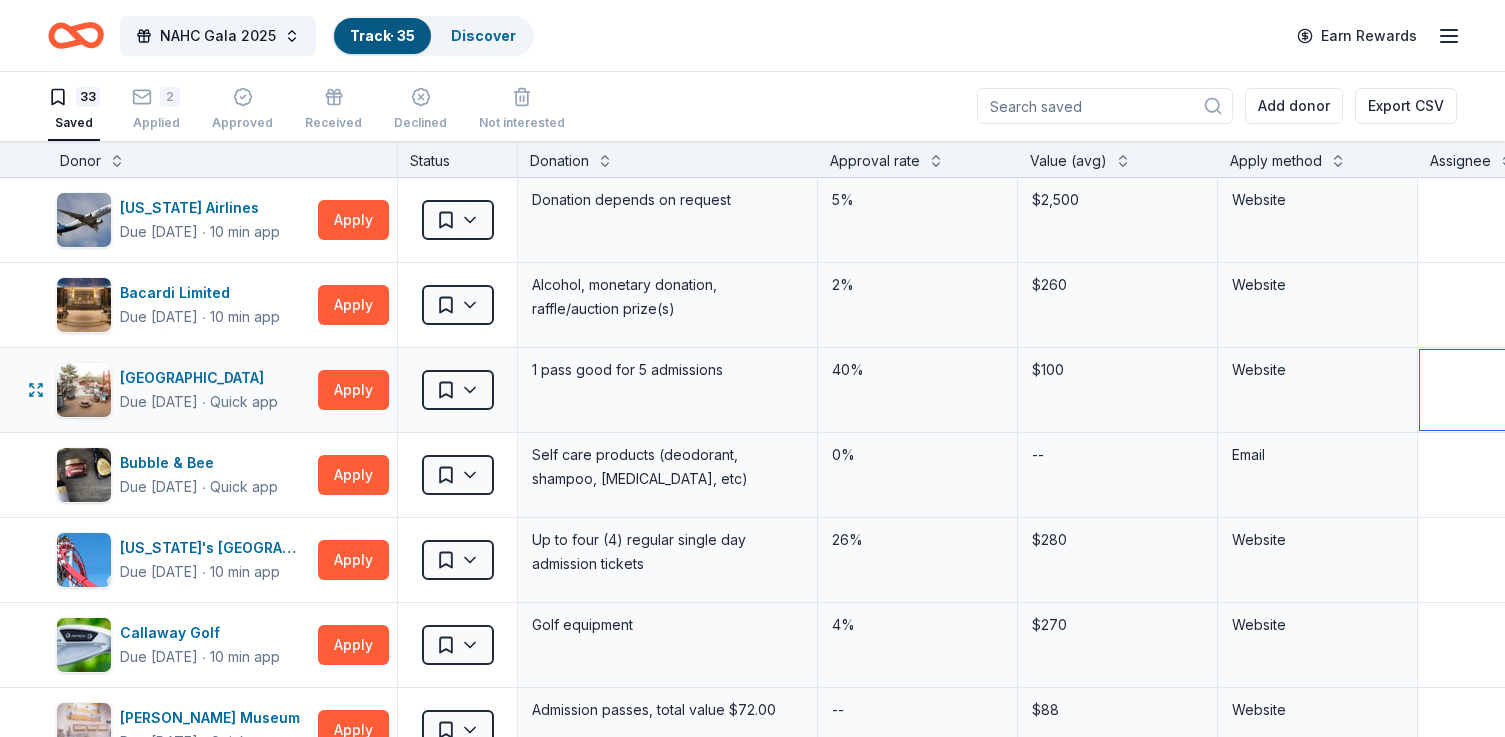 drag, startPoint x: 1442, startPoint y: 381, endPoint x: 1457, endPoint y: 364, distance: 22.671568 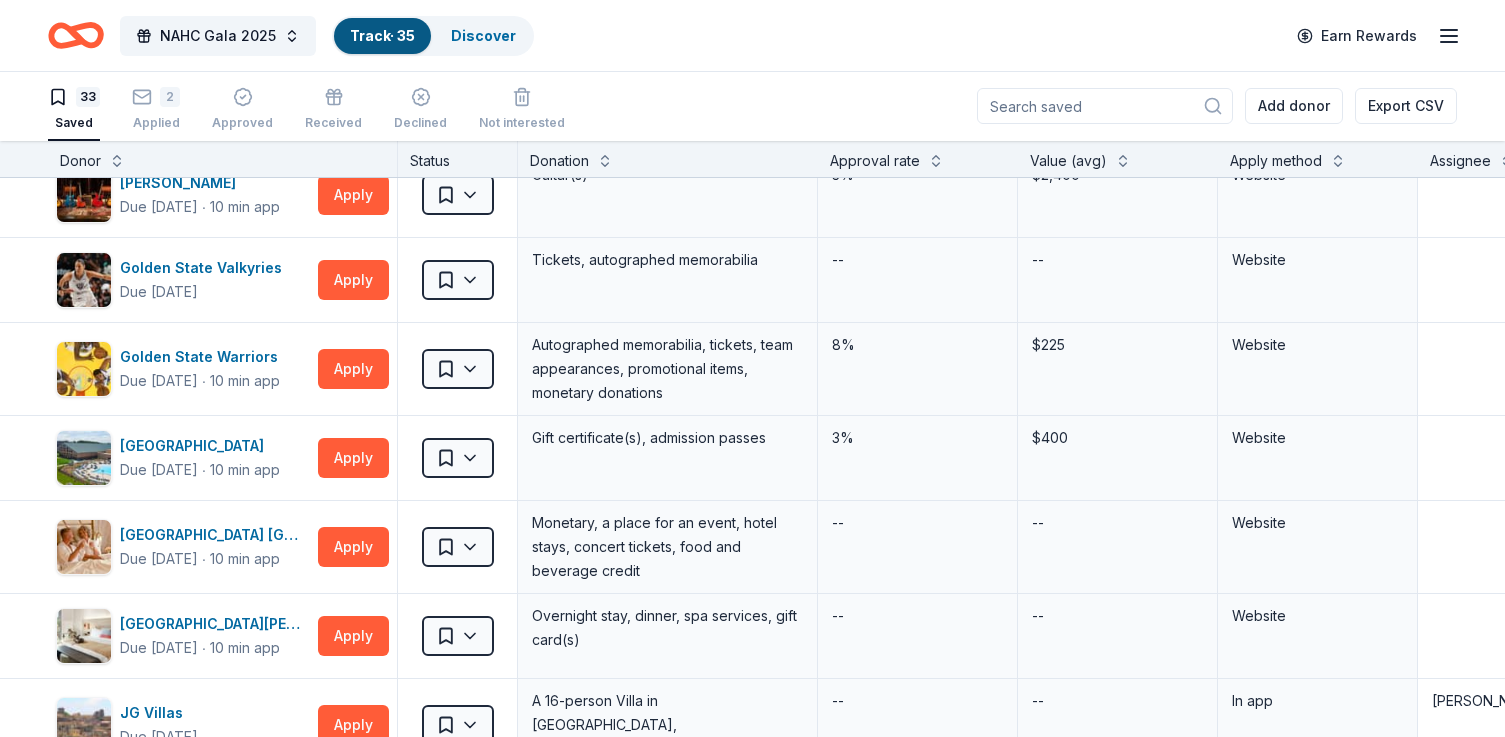 scroll, scrollTop: 893, scrollLeft: 0, axis: vertical 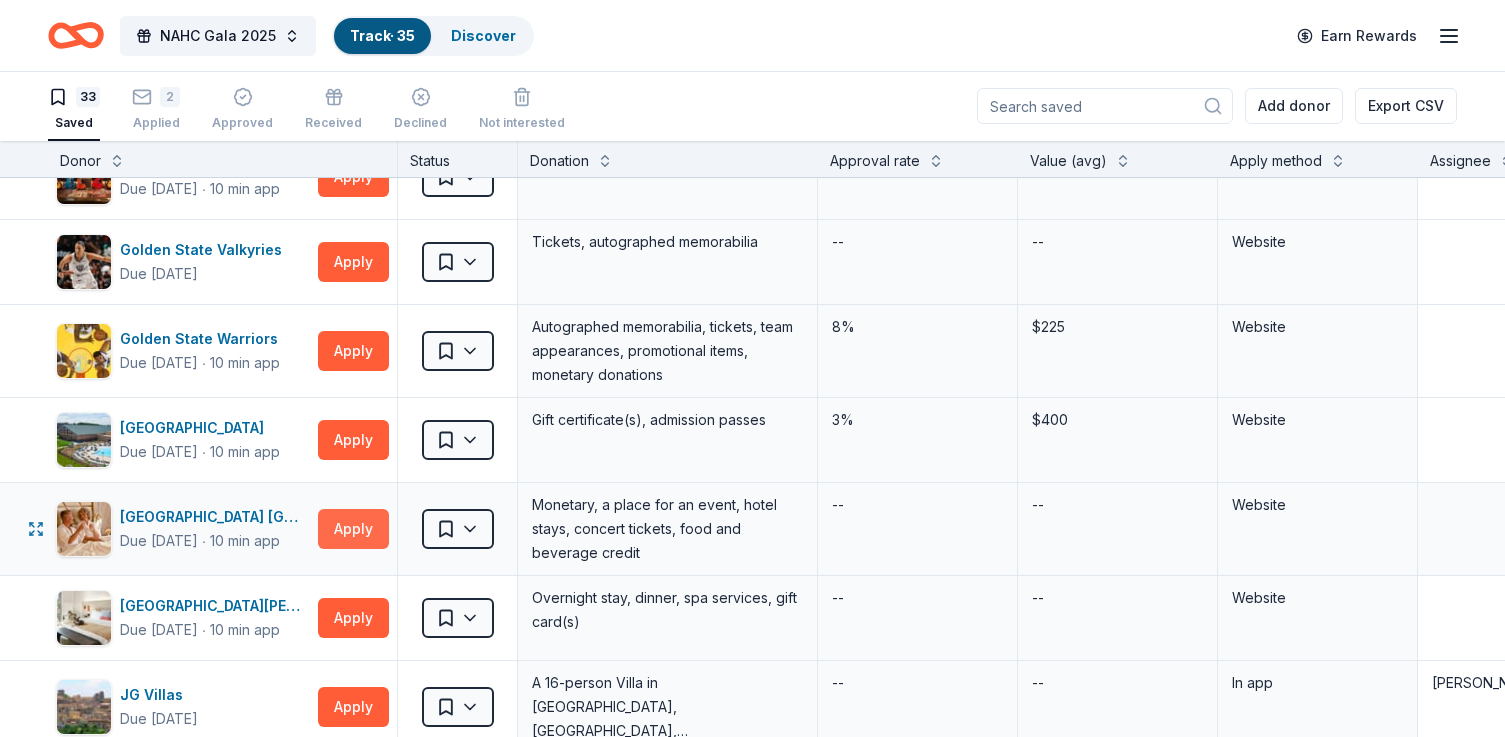 click on "Apply" at bounding box center [353, 529] 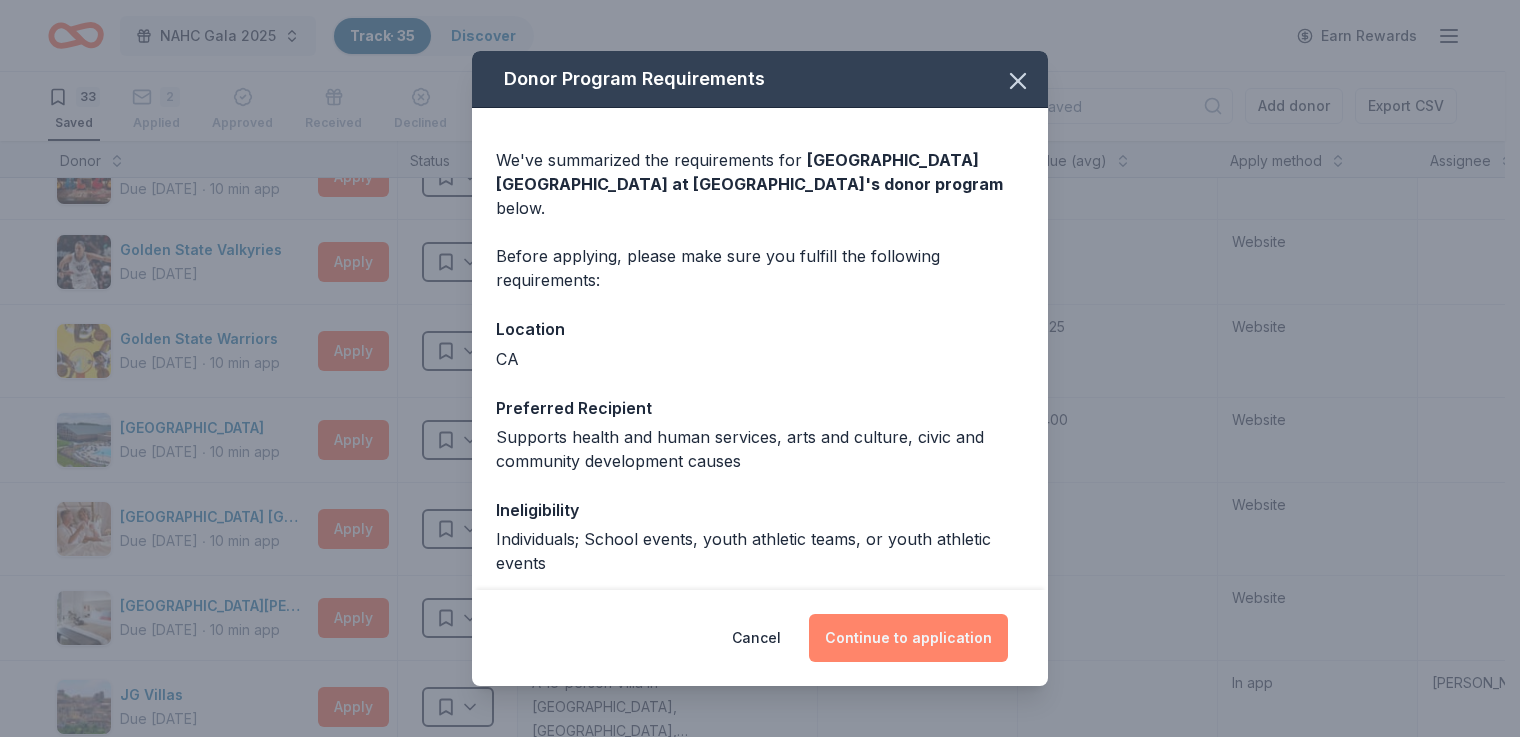 click on "Continue to application" at bounding box center [908, 638] 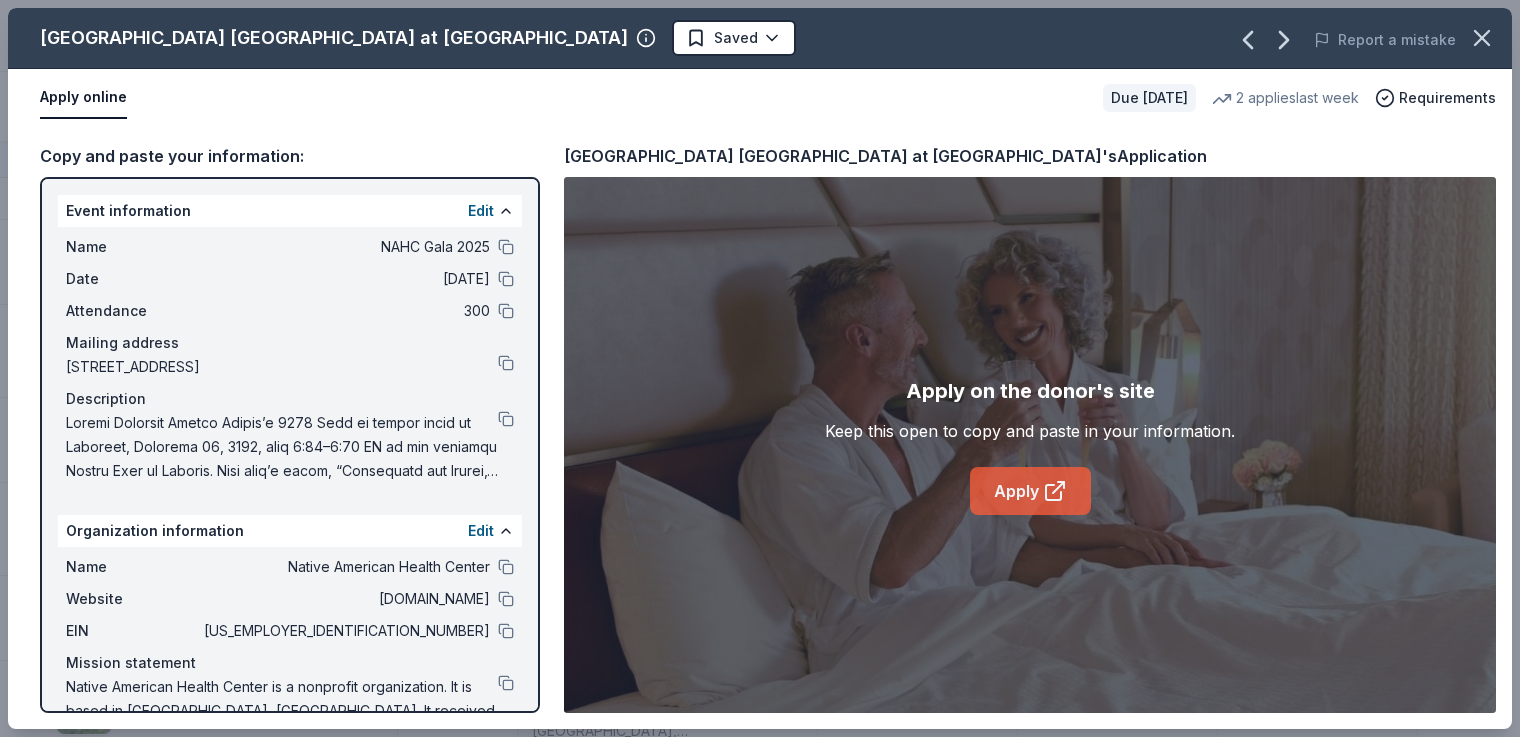 click on "Apply" at bounding box center (1030, 491) 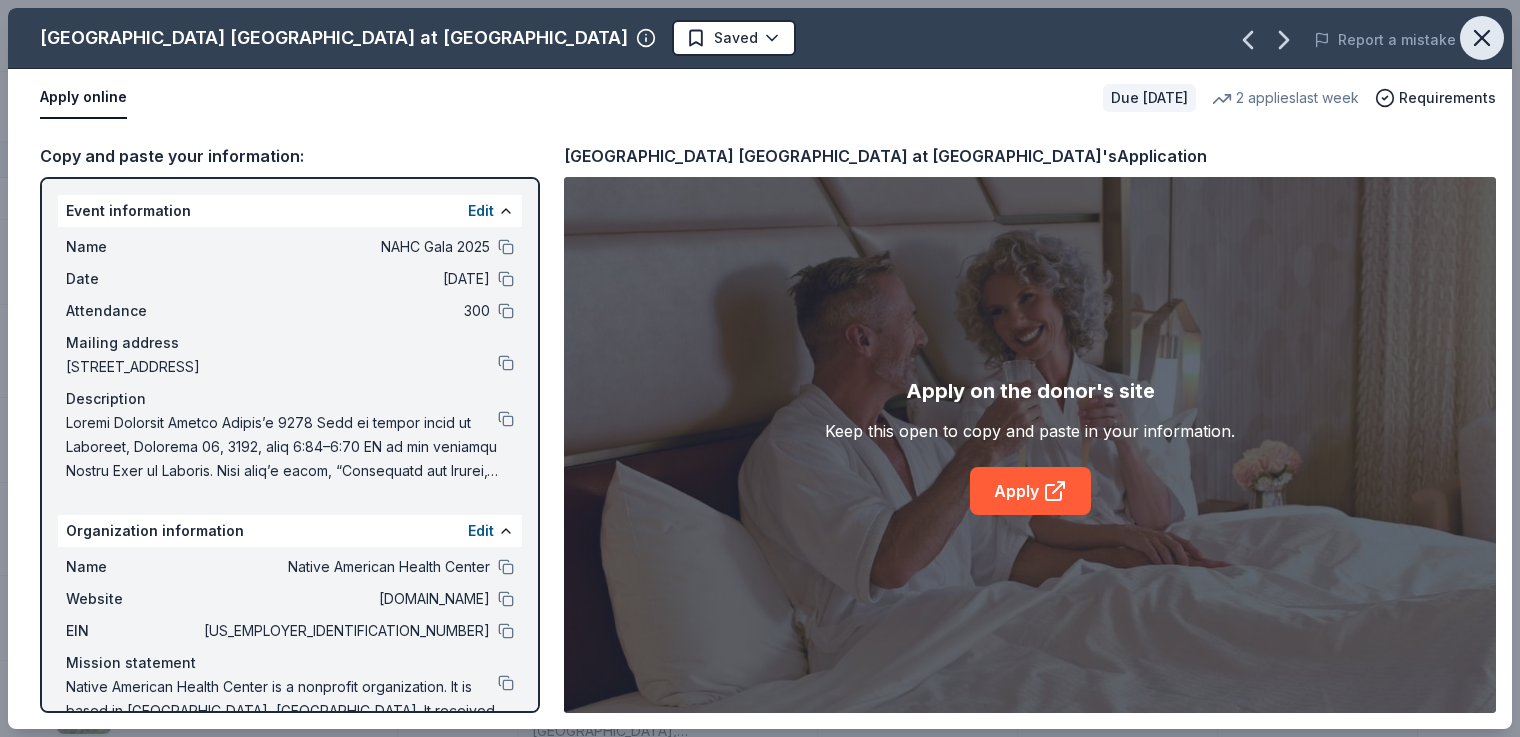 click 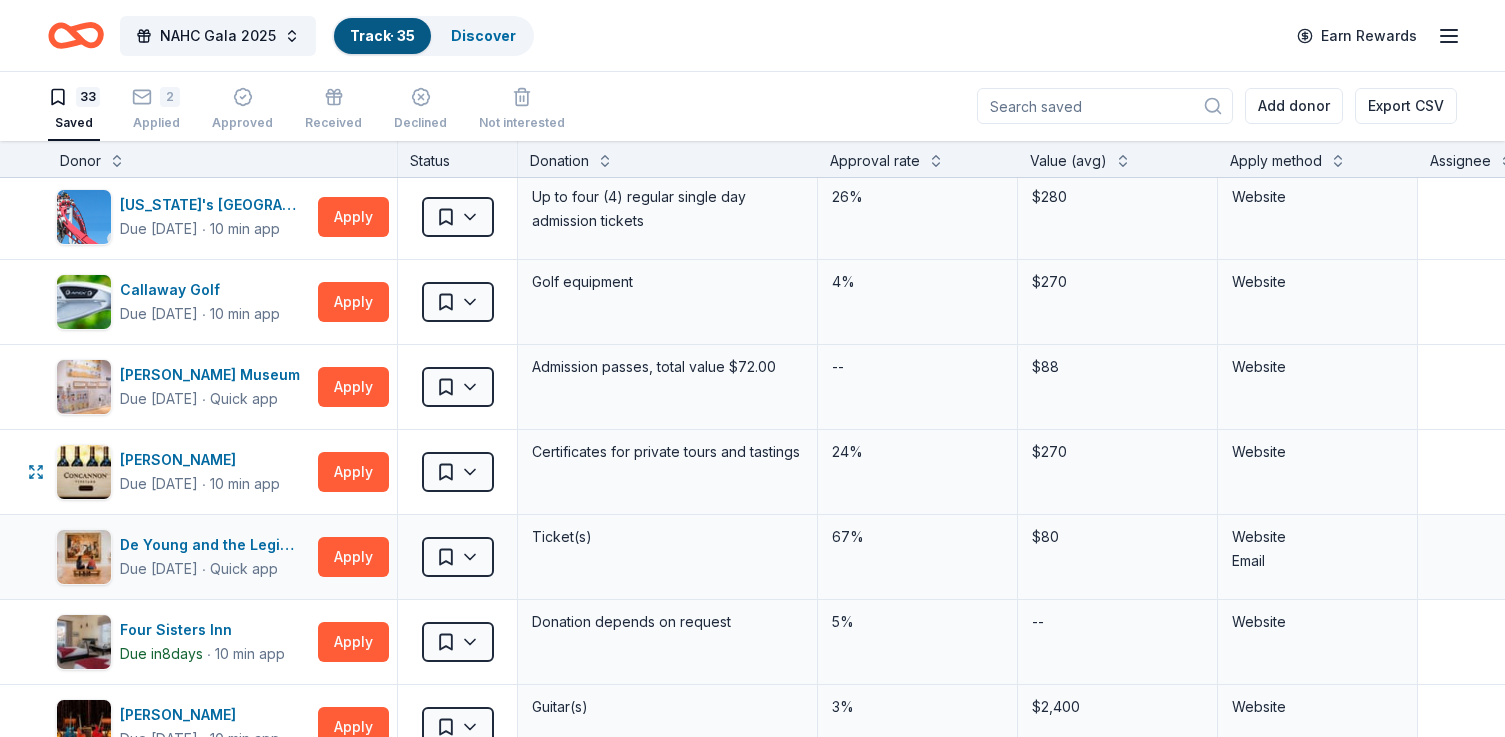 scroll, scrollTop: 193, scrollLeft: 0, axis: vertical 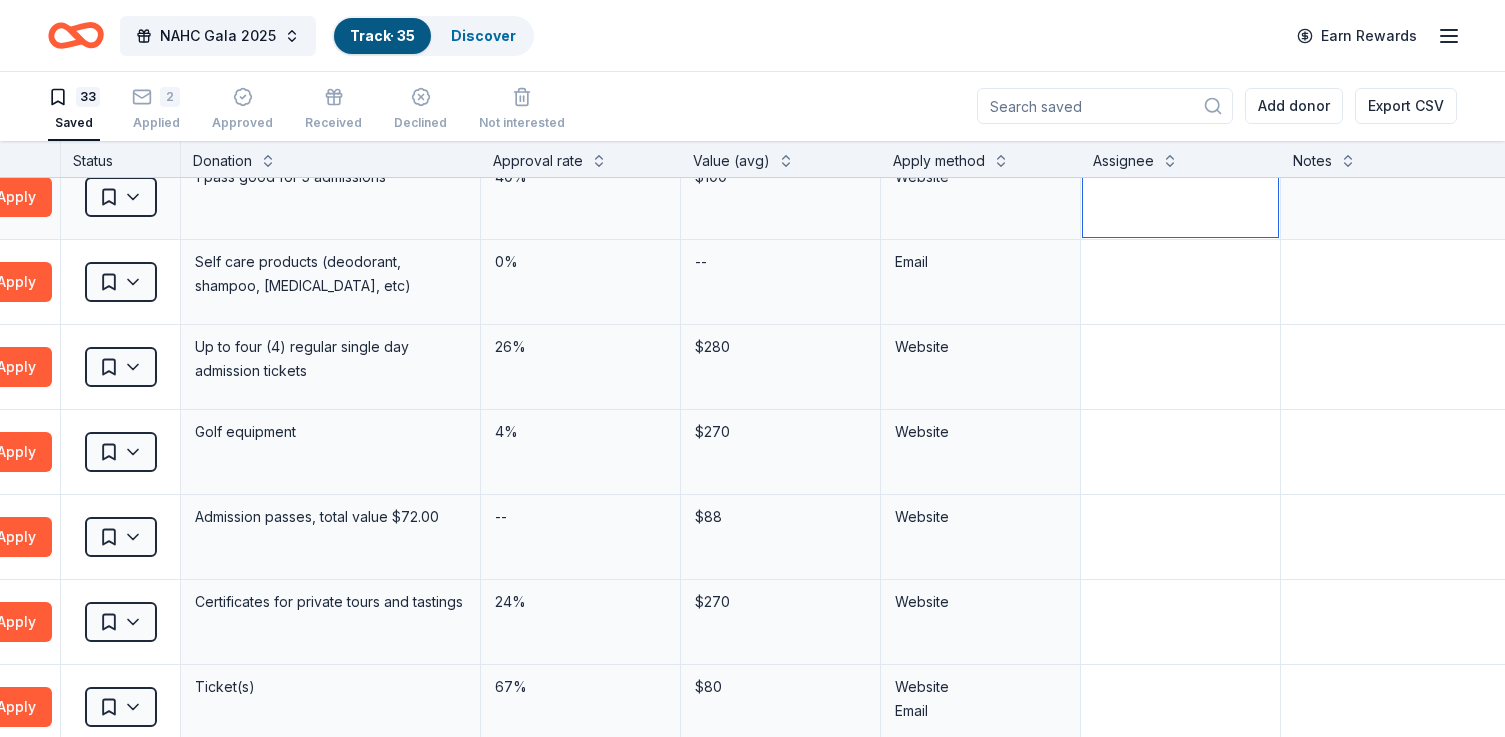 click at bounding box center [1180, 197] 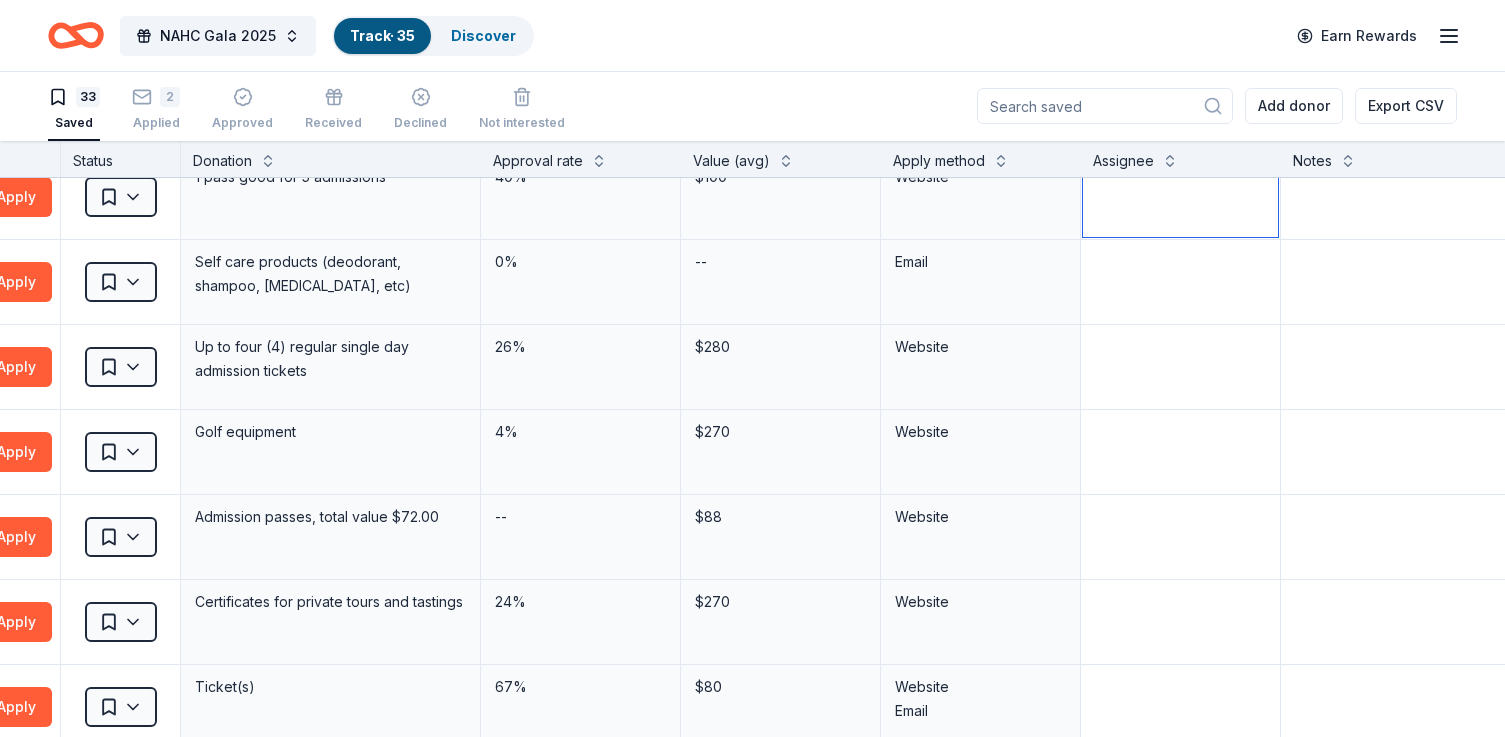 scroll, scrollTop: 0, scrollLeft: 337, axis: horizontal 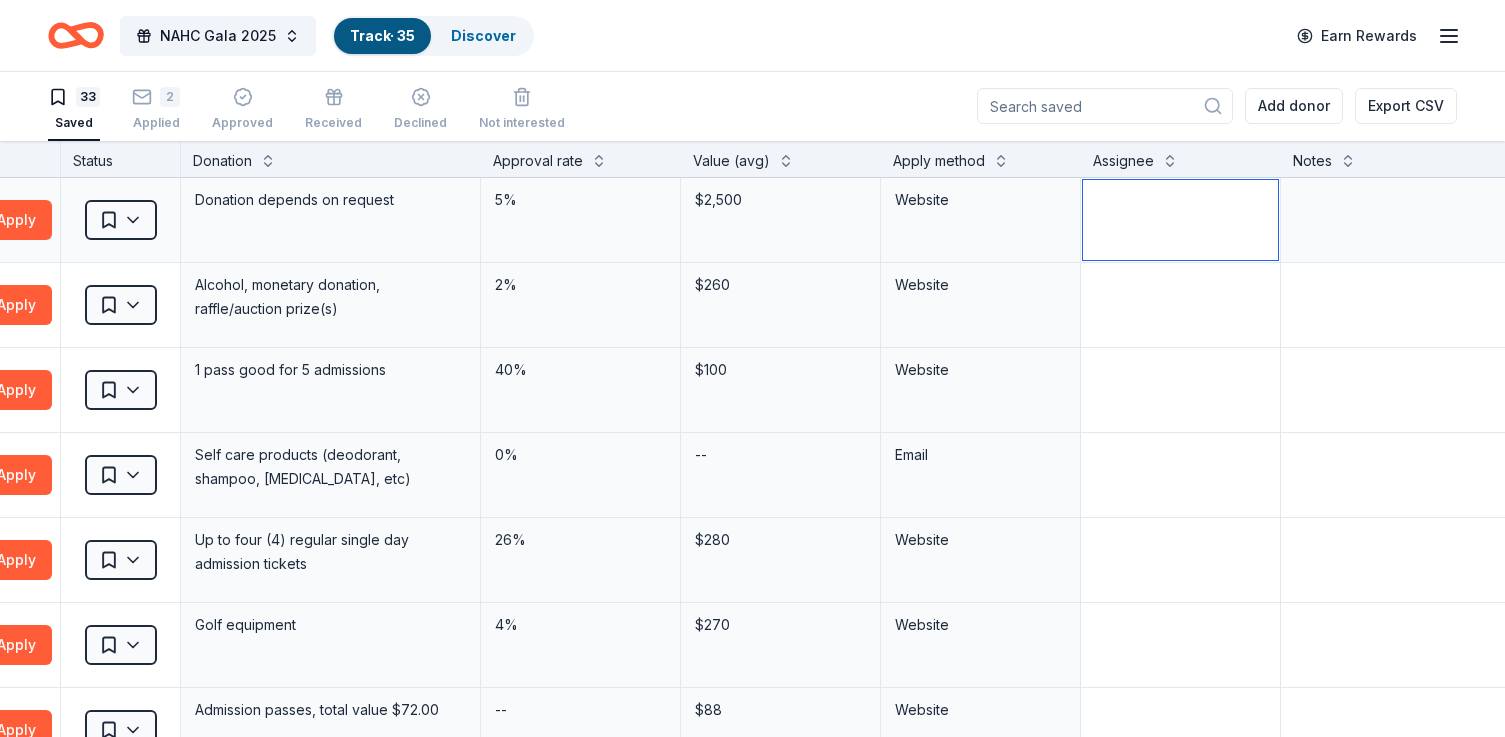 click at bounding box center (1180, 220) 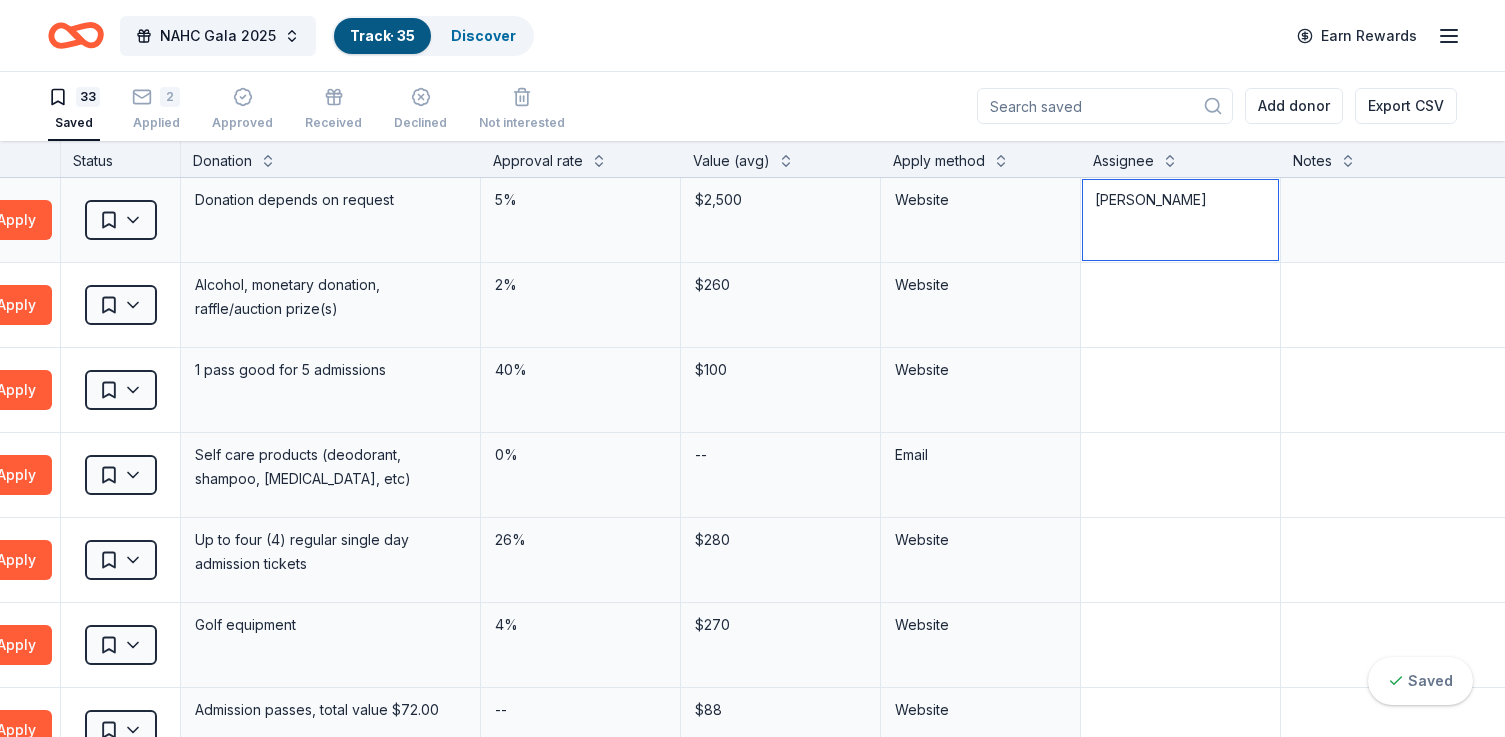 drag, startPoint x: 1255, startPoint y: 211, endPoint x: 1081, endPoint y: 212, distance: 174.00287 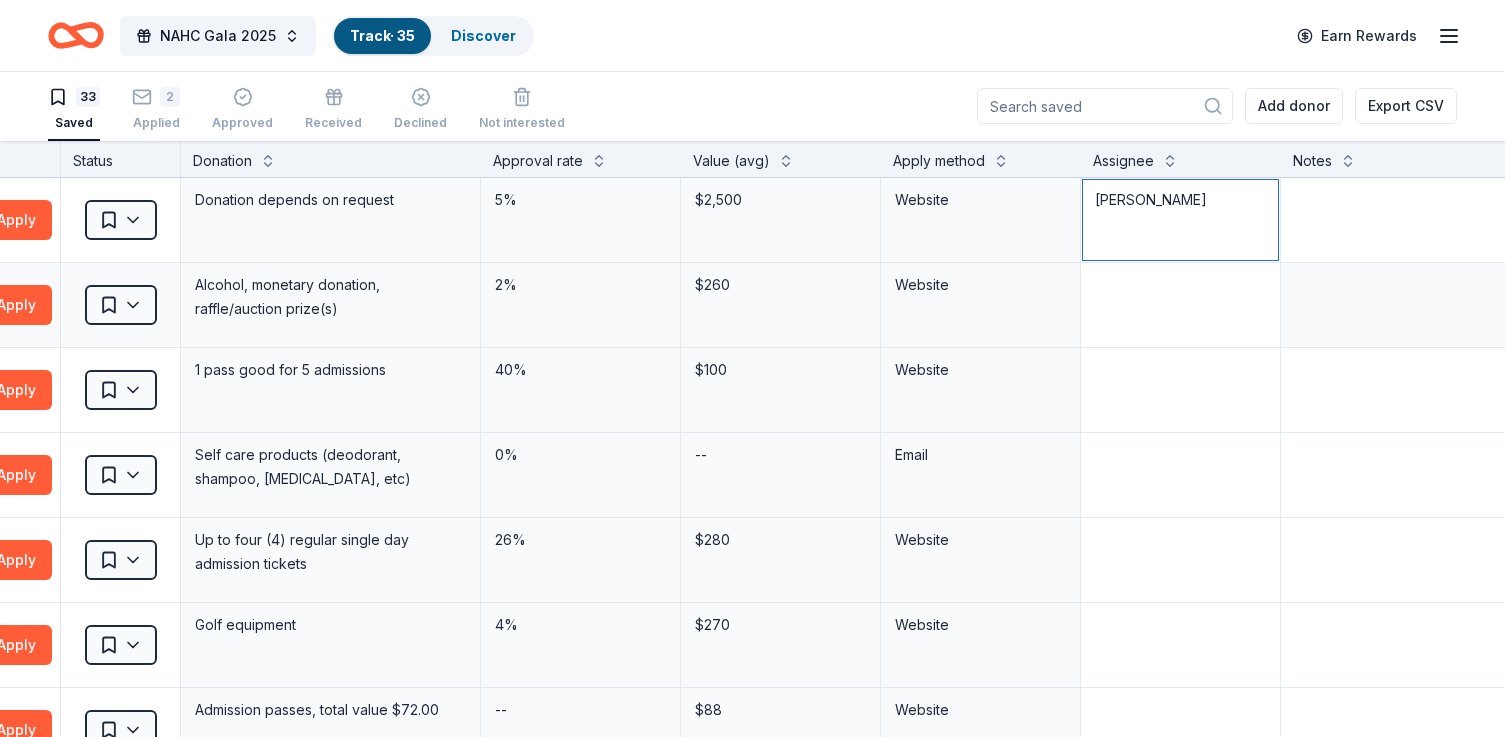 type on "[PERSON_NAME]" 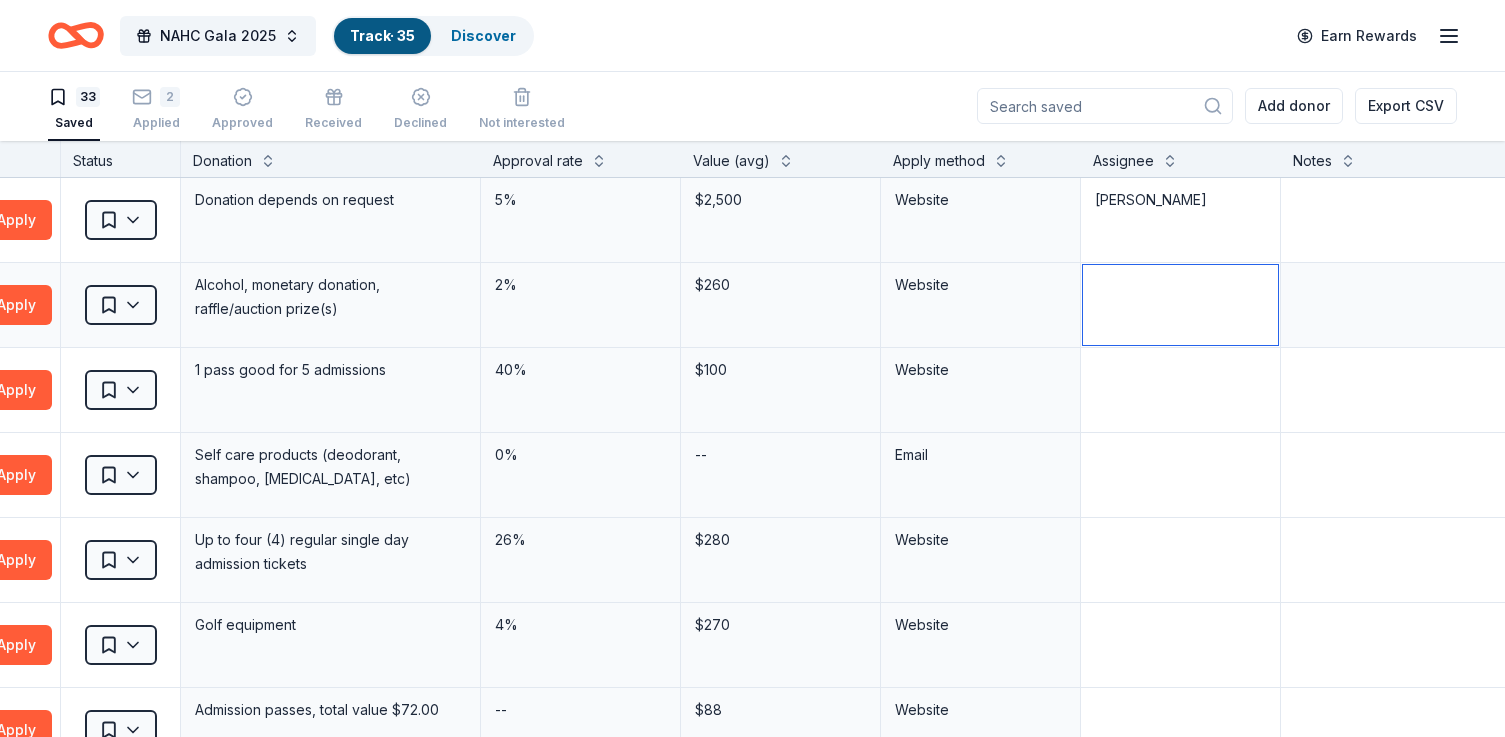 click at bounding box center (1180, 305) 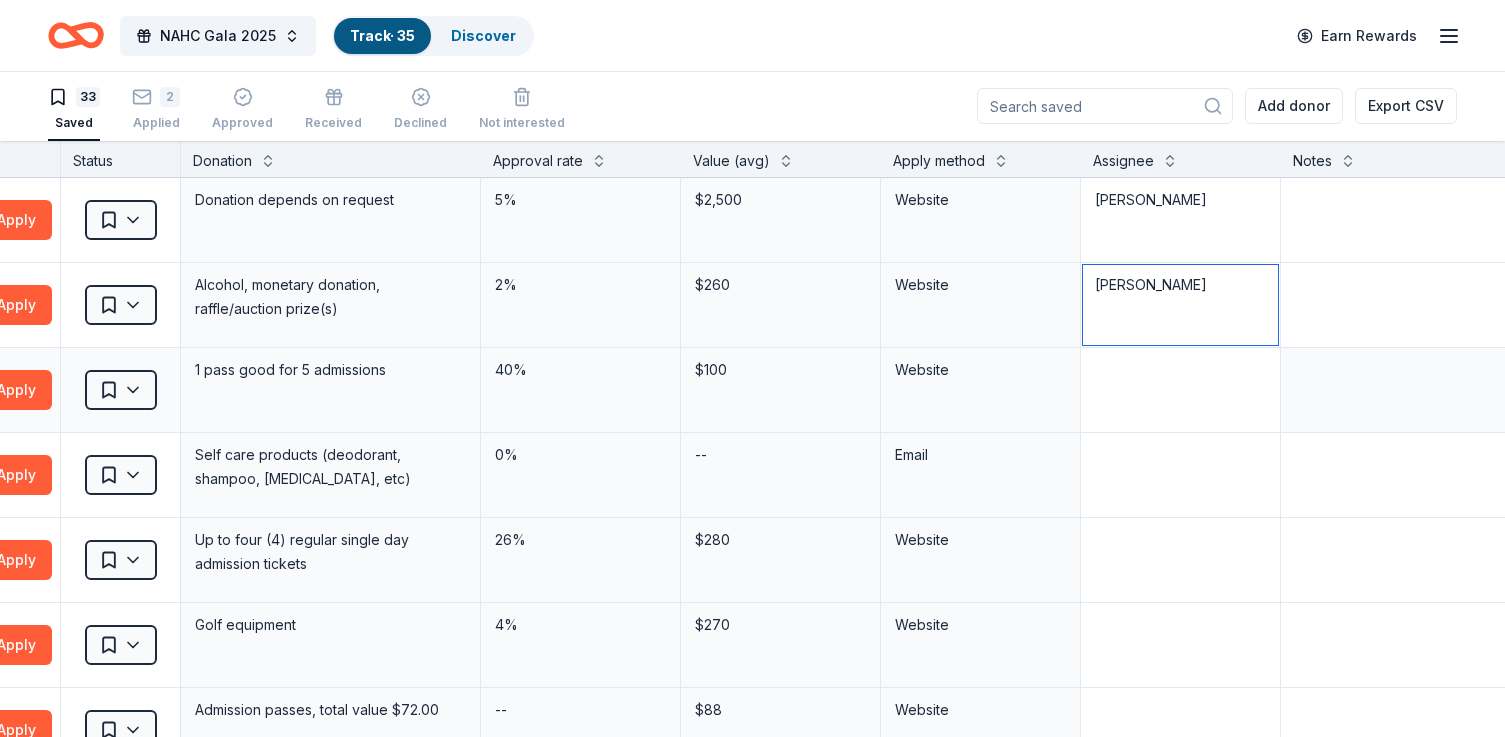 type on "[PERSON_NAME]" 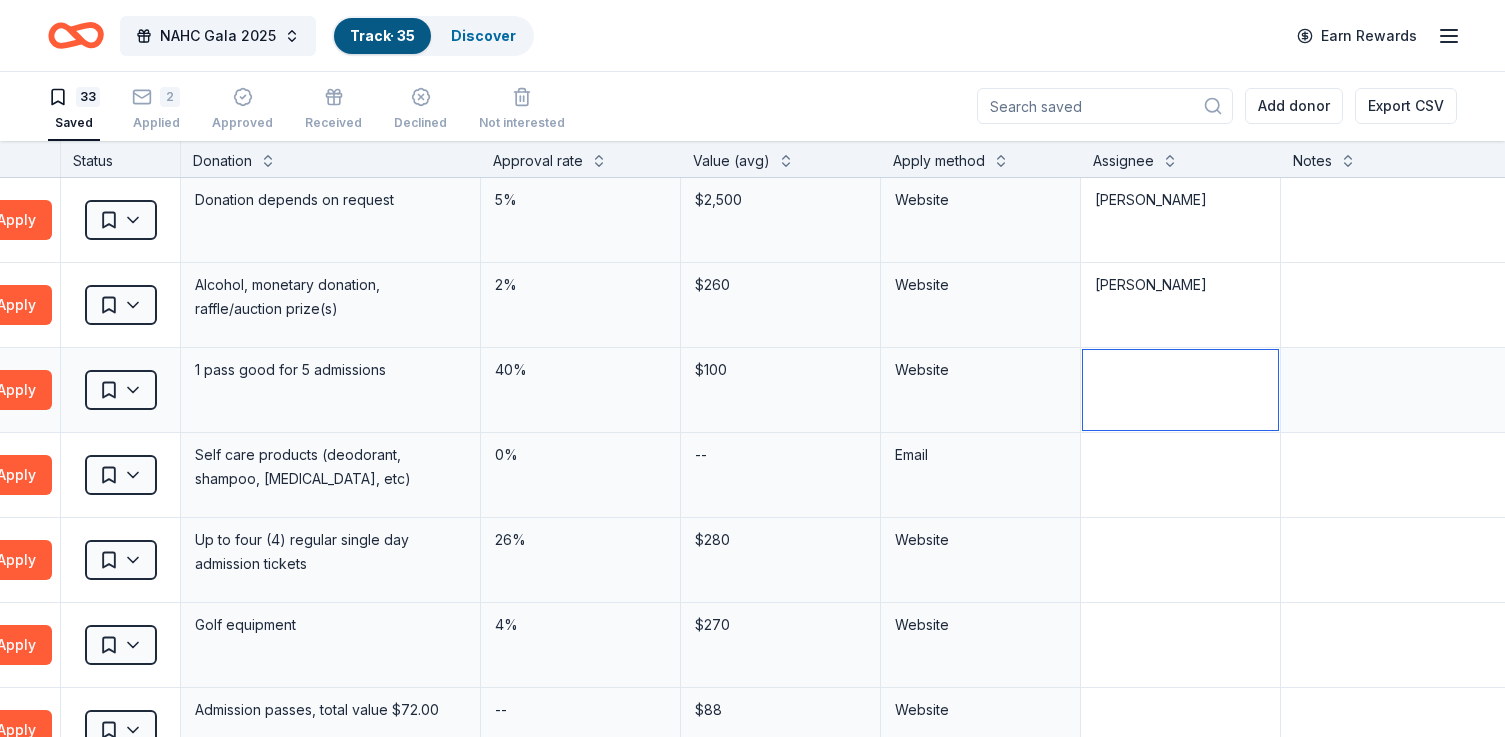 click at bounding box center (1180, 390) 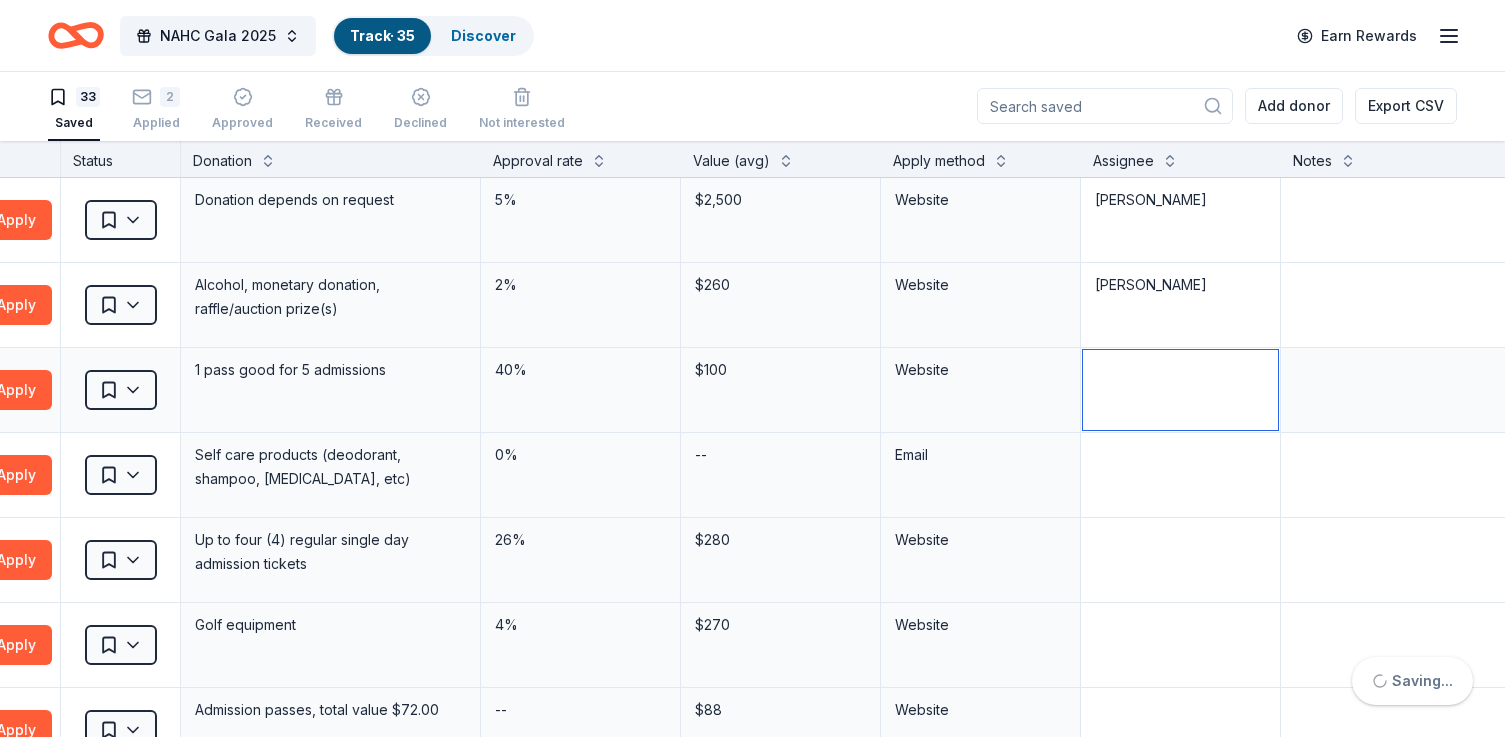 paste on "[PERSON_NAME]" 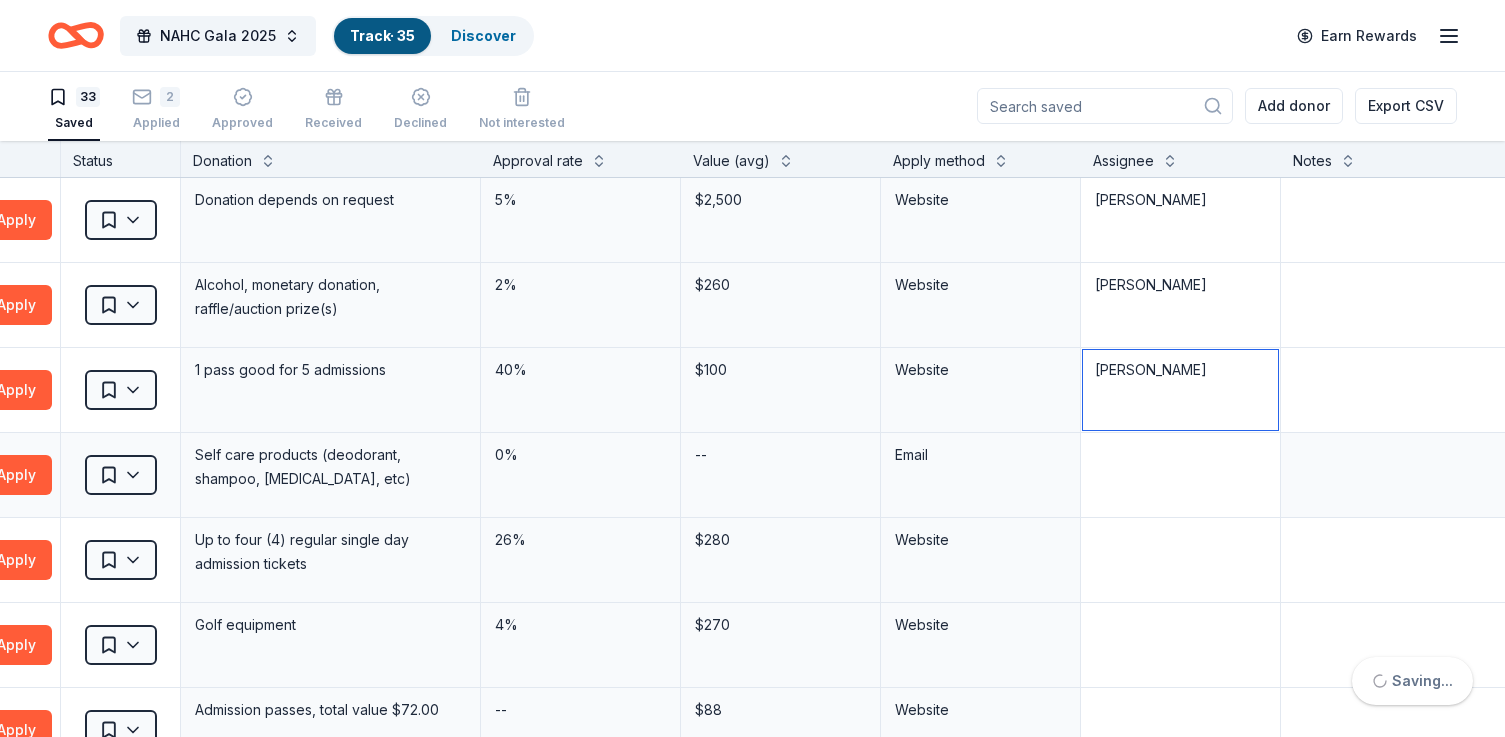 type on "[PERSON_NAME]" 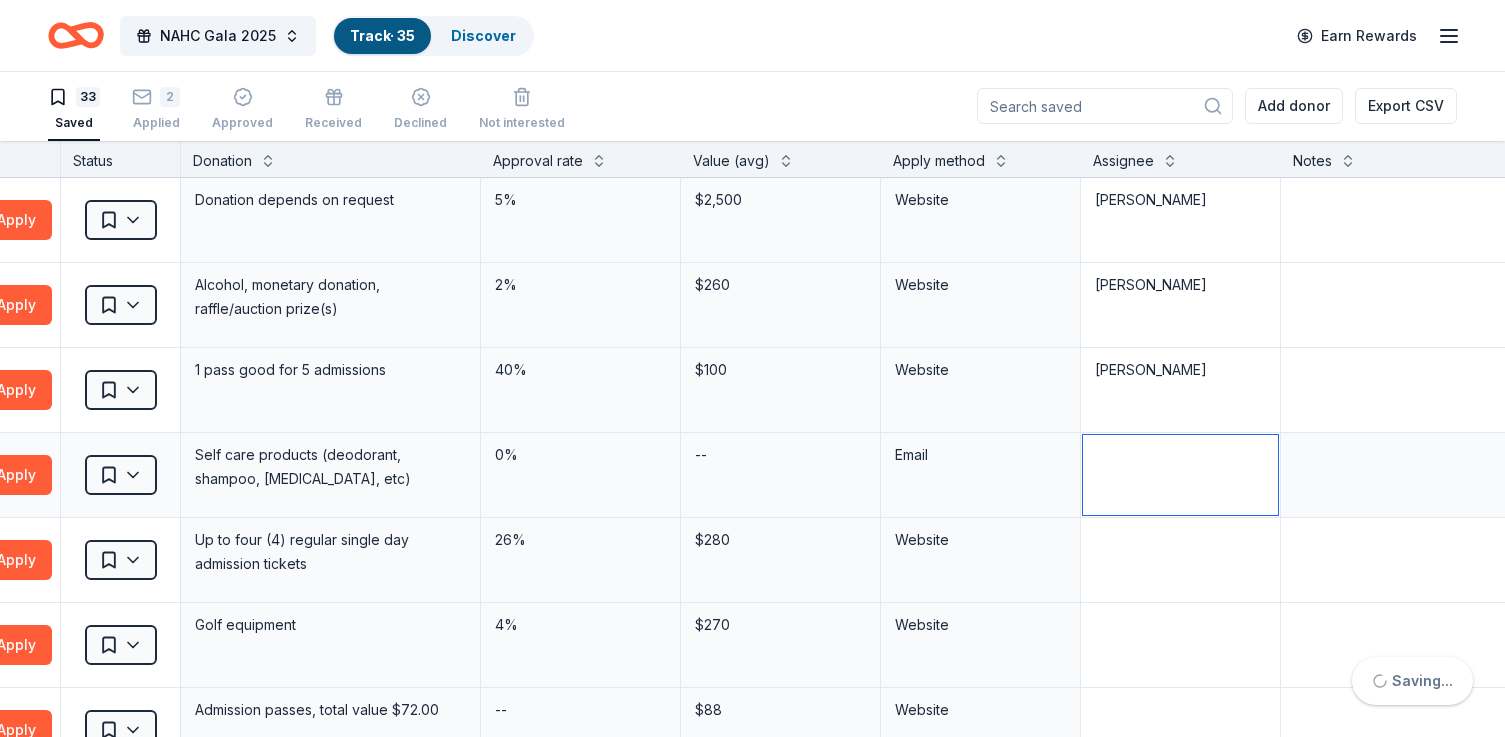 click at bounding box center [1180, 475] 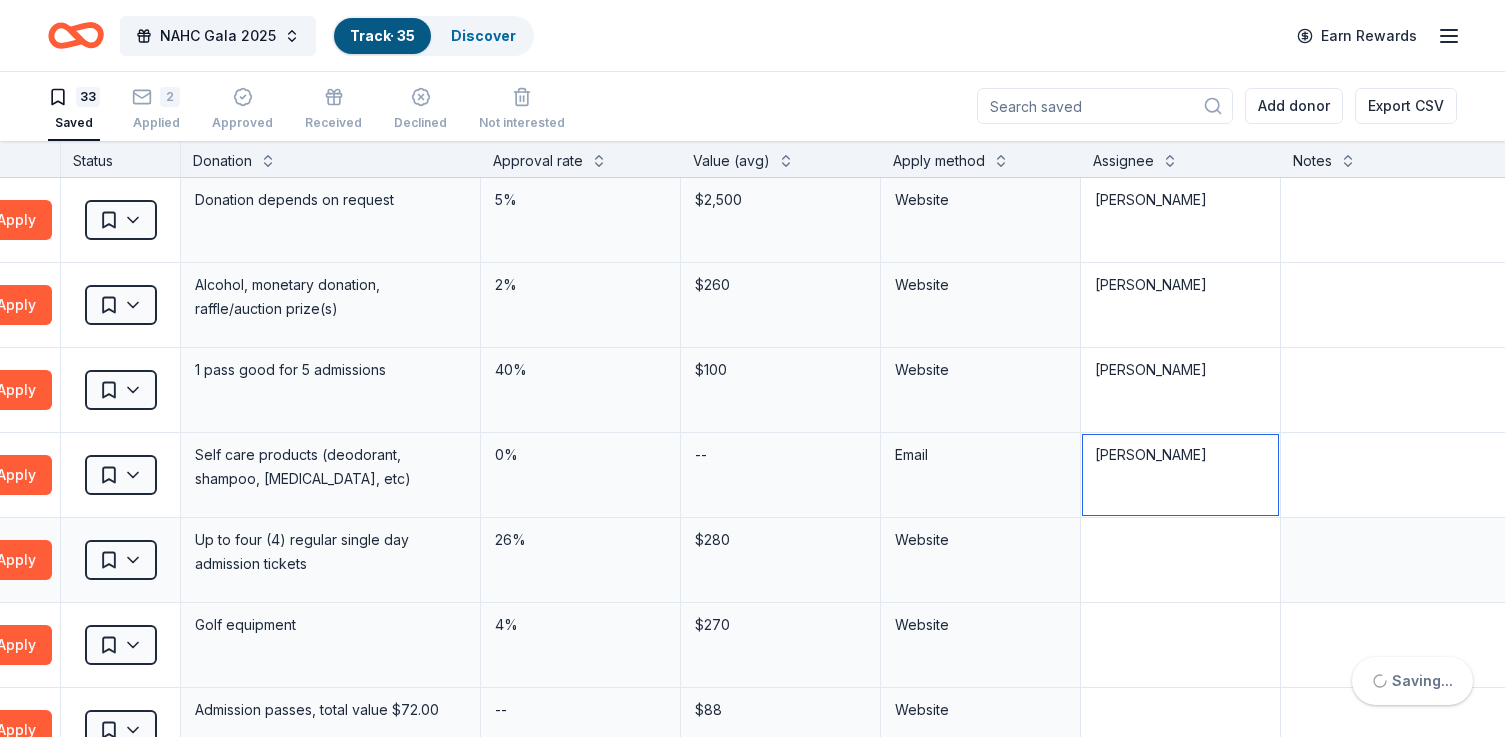 type on "[PERSON_NAME]" 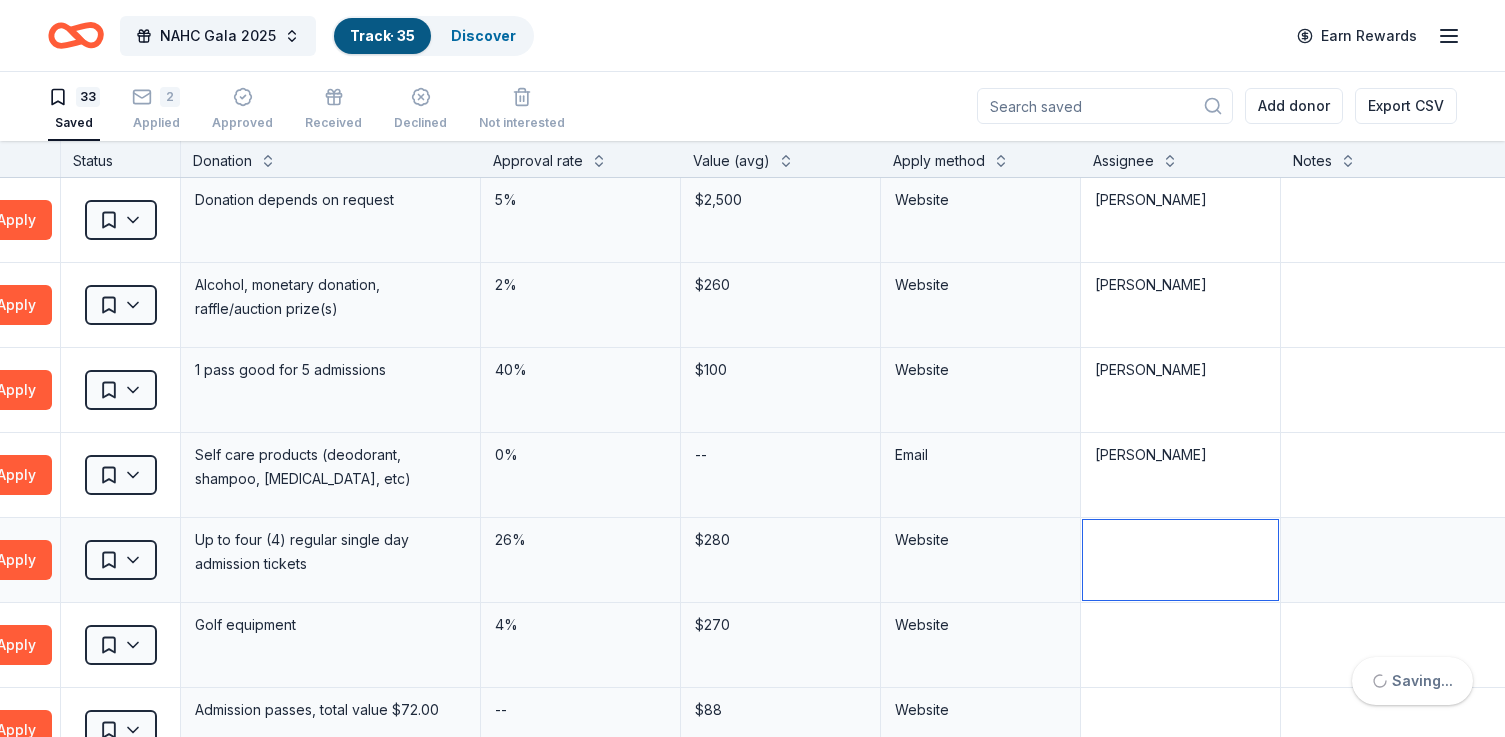 click at bounding box center [1180, 560] 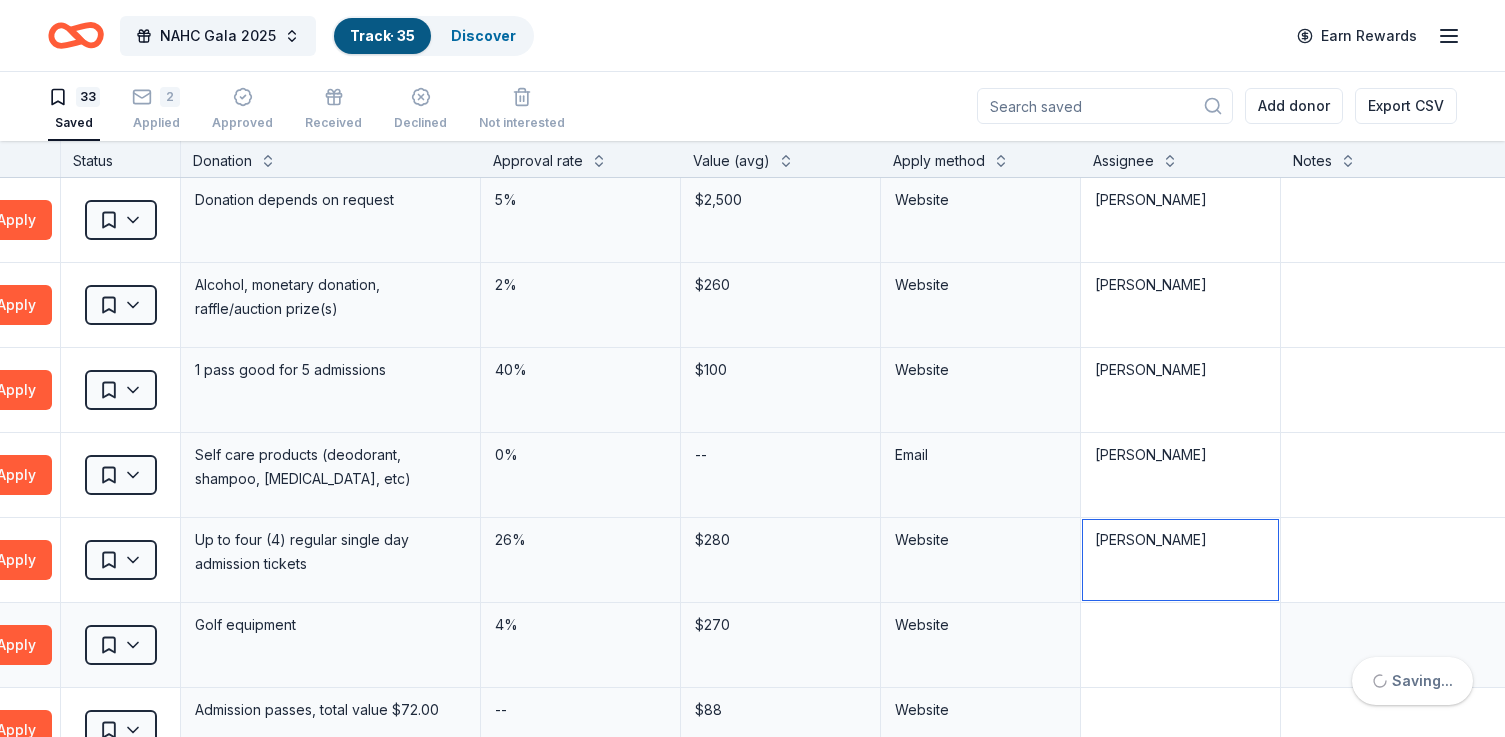 type on "[PERSON_NAME]" 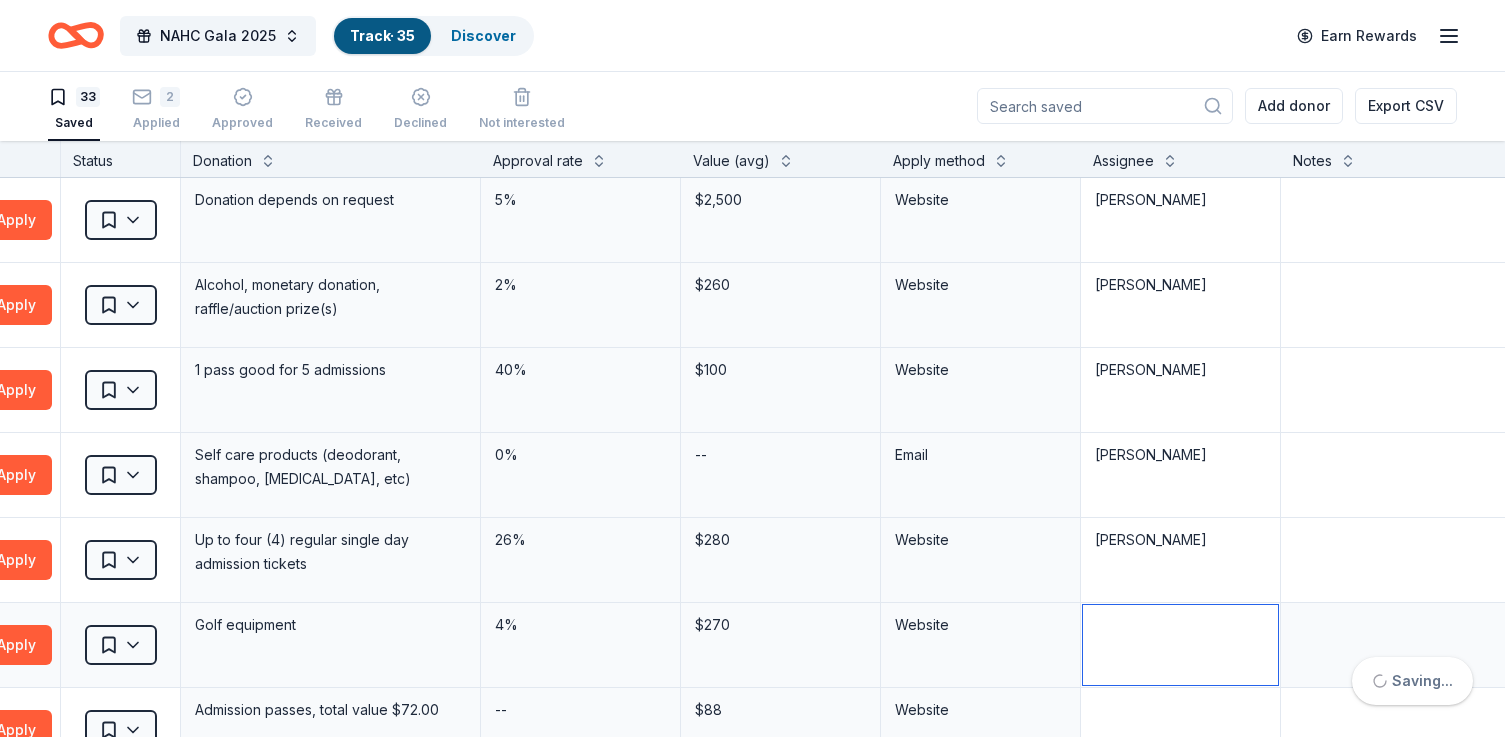 click at bounding box center [1180, 645] 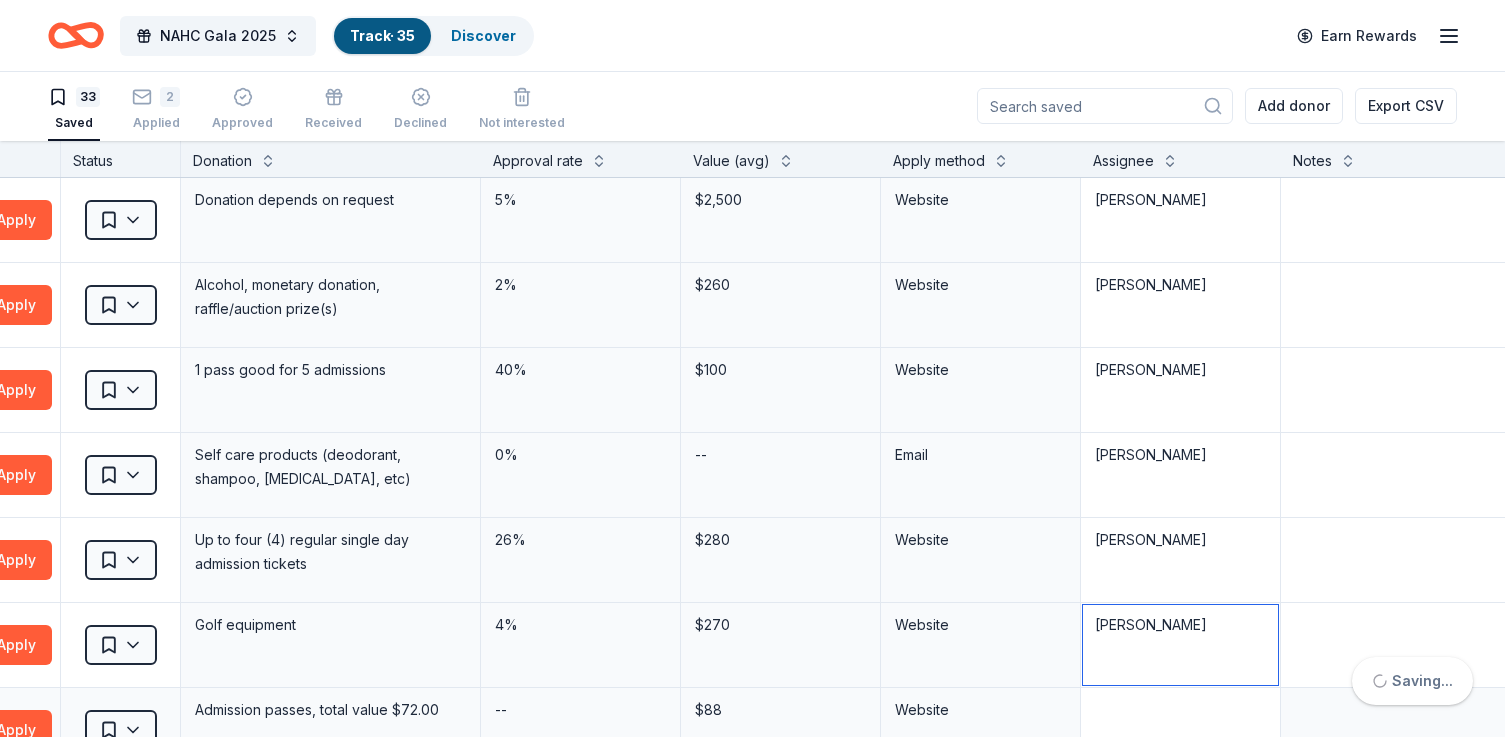 type on "[PERSON_NAME]" 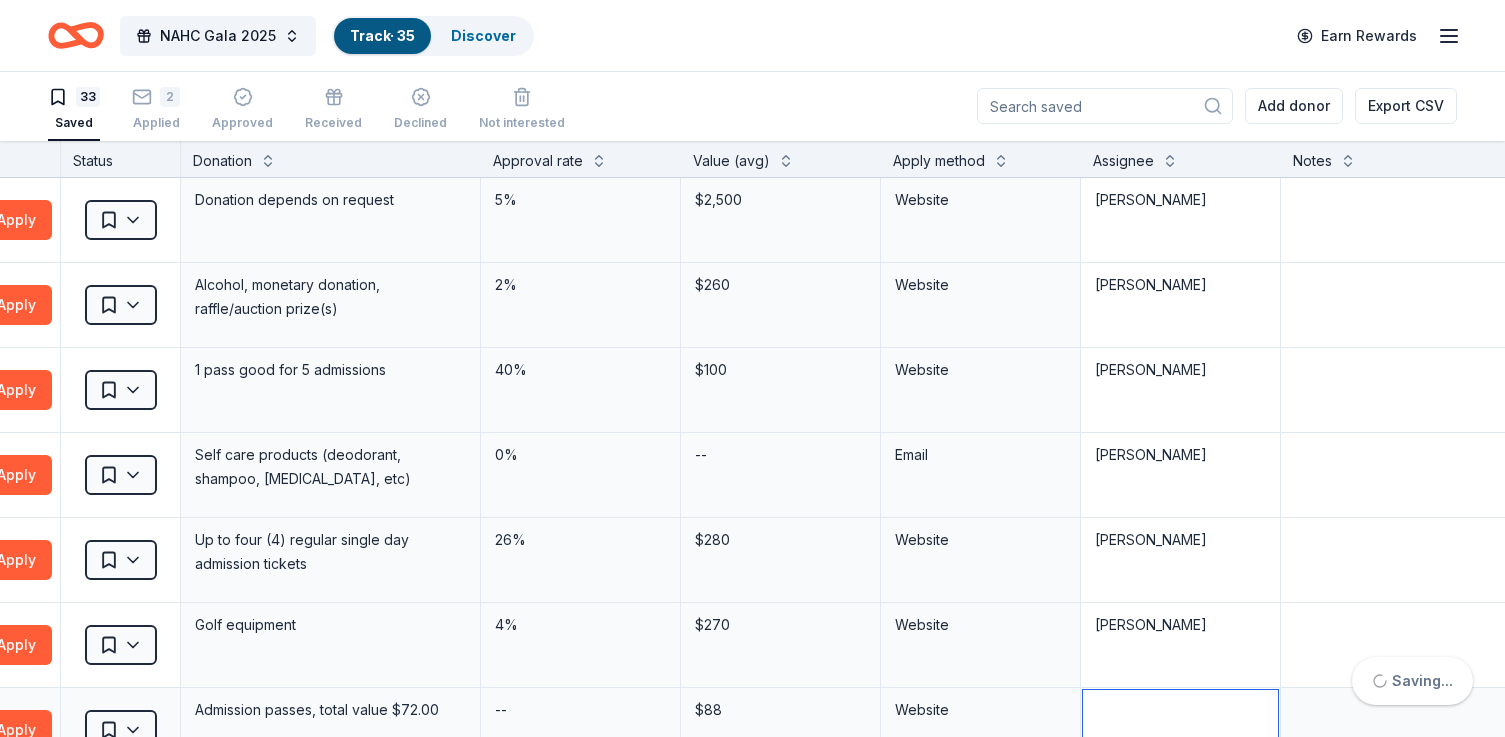 click at bounding box center (1180, 730) 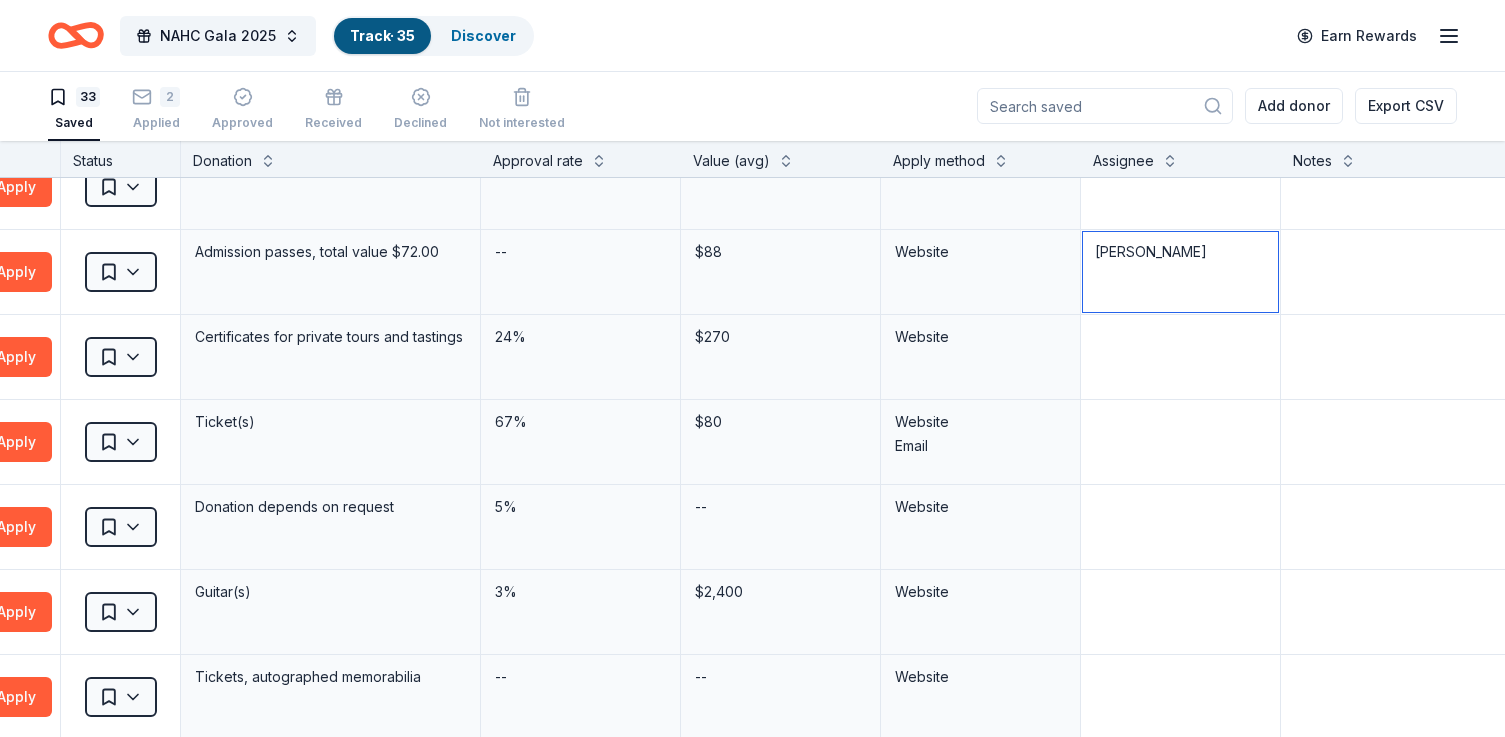 scroll, scrollTop: 482, scrollLeft: 337, axis: both 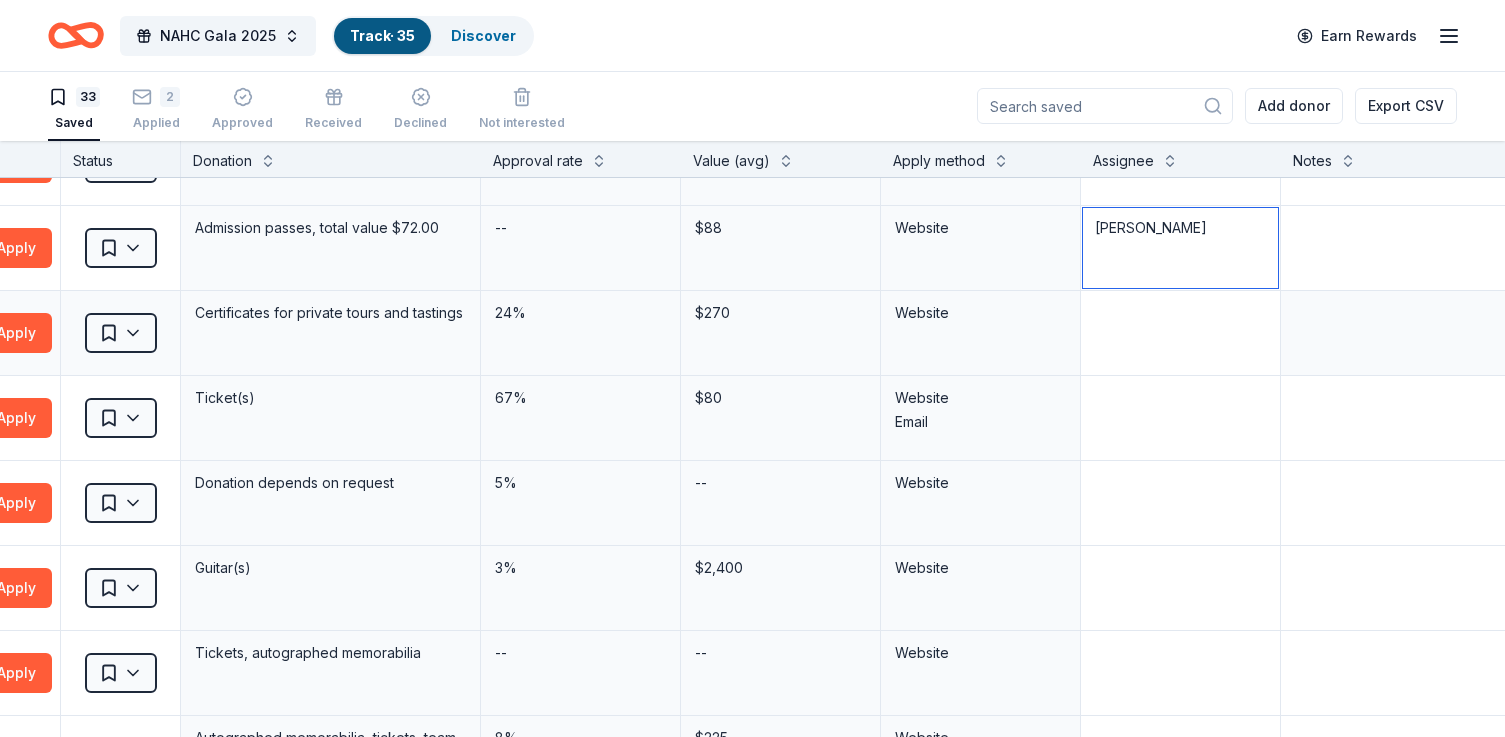 type on "[PERSON_NAME]" 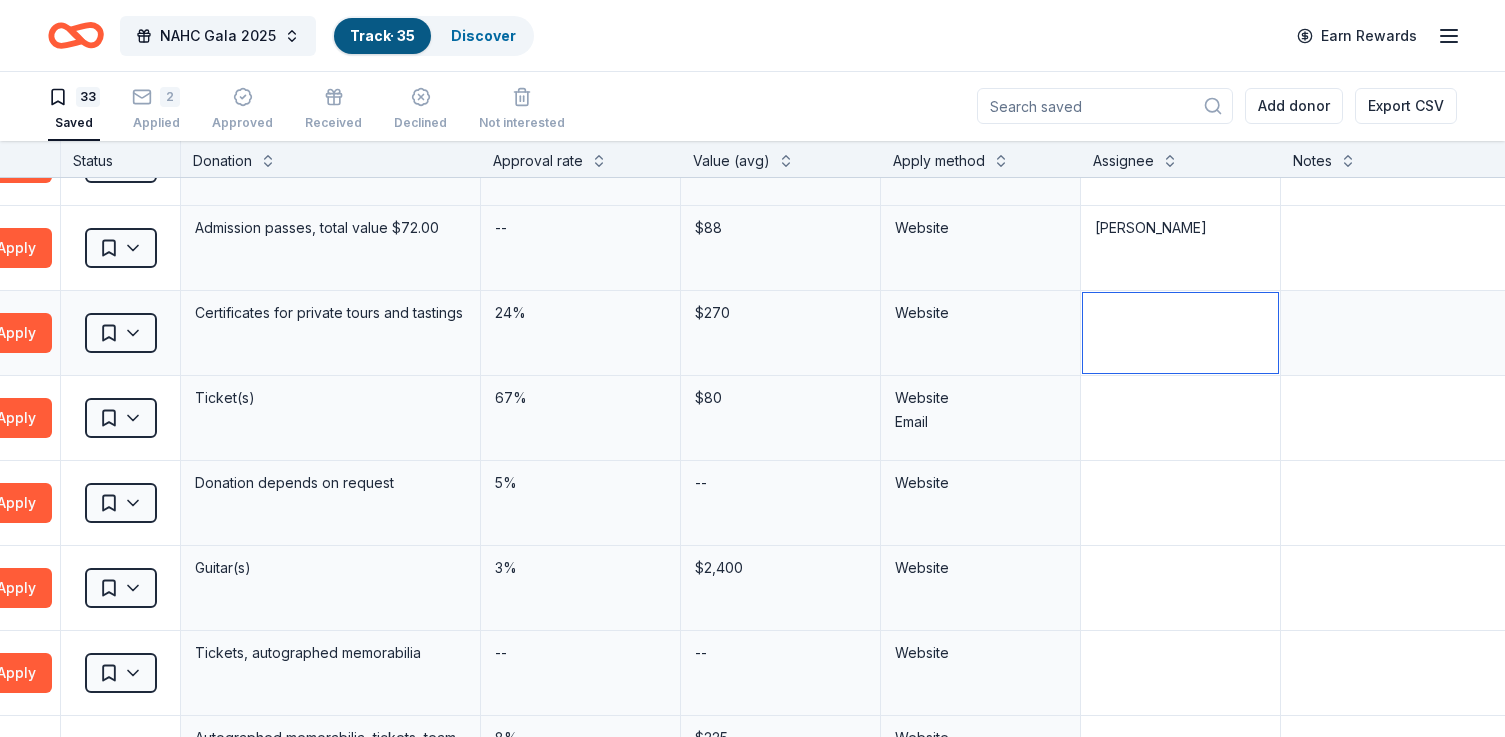 click at bounding box center [1180, 333] 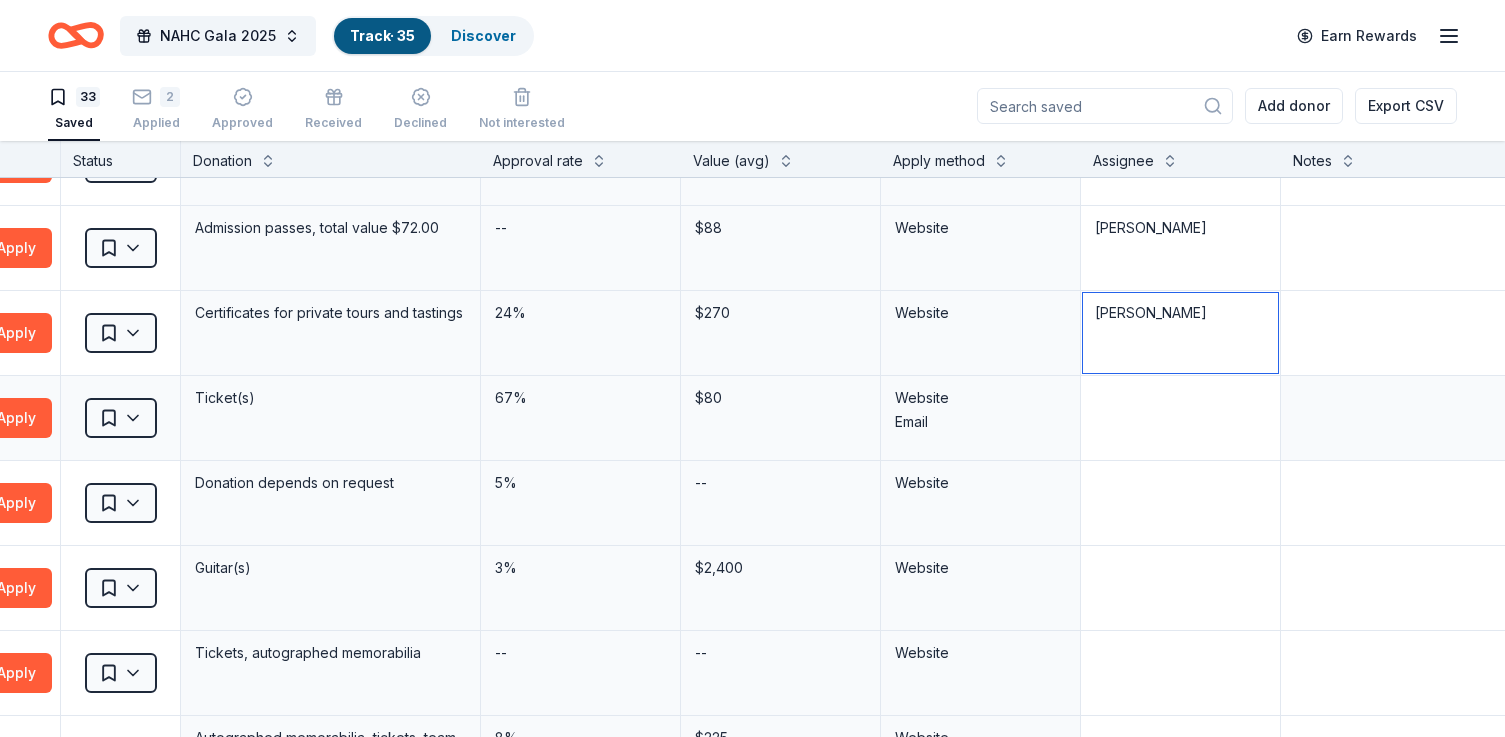 type on "[PERSON_NAME]" 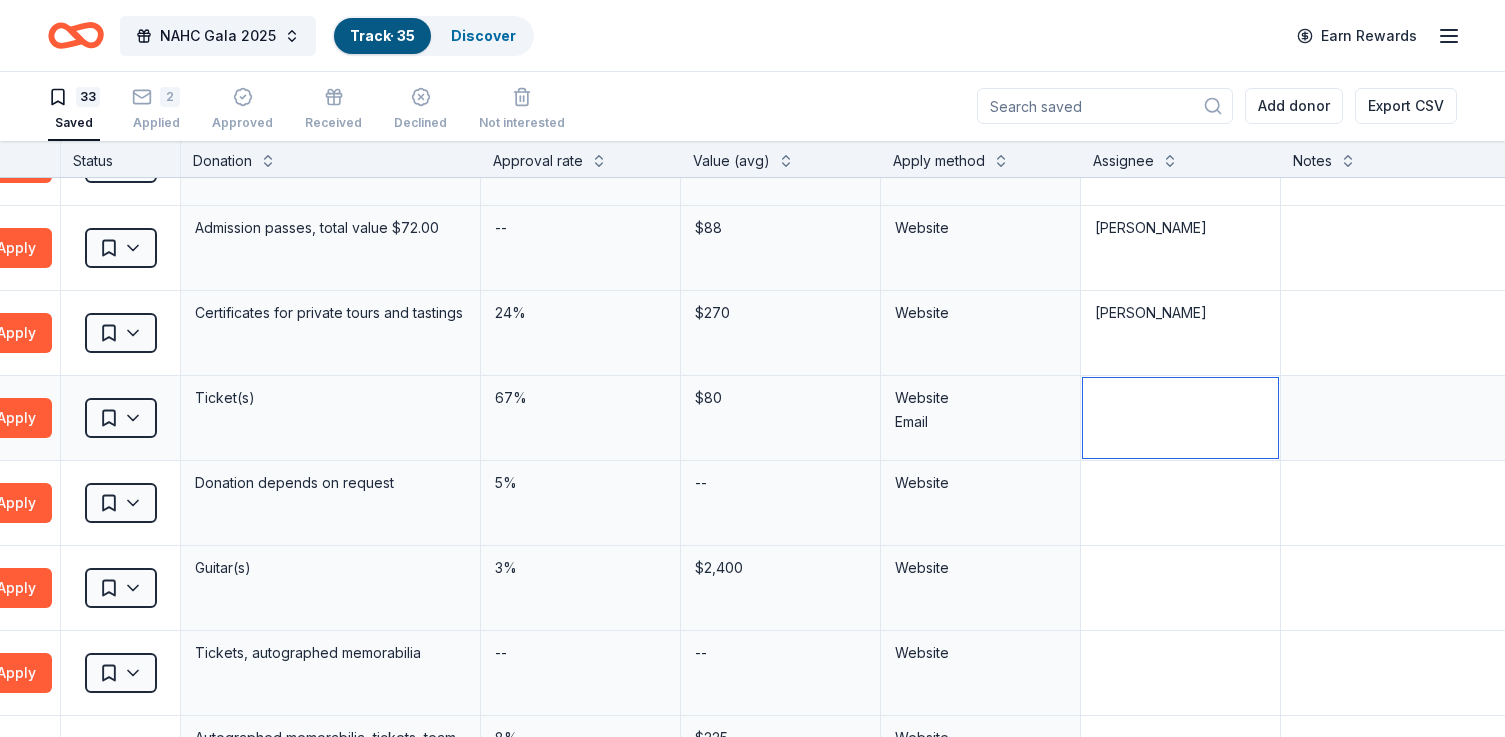 click at bounding box center (1180, 418) 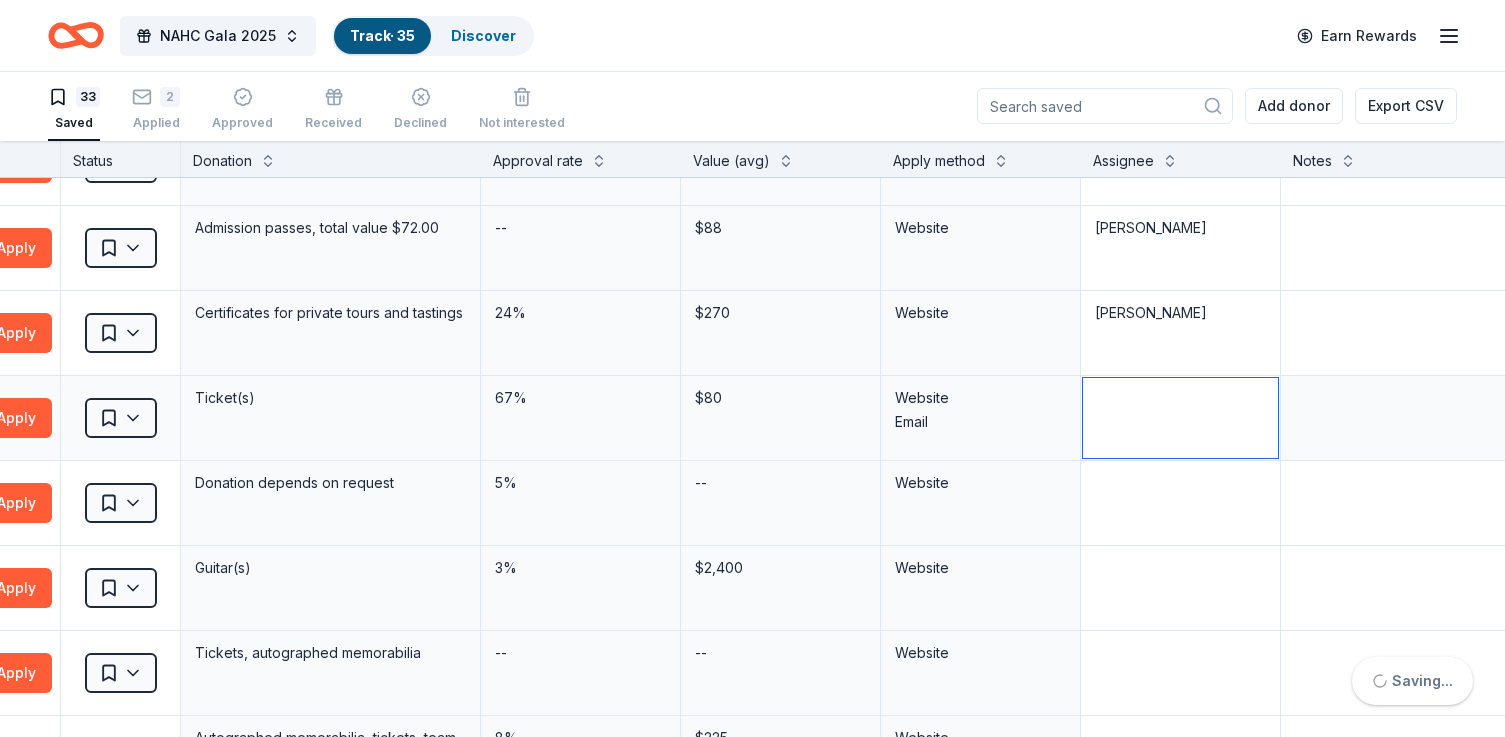 paste on "[PERSON_NAME]" 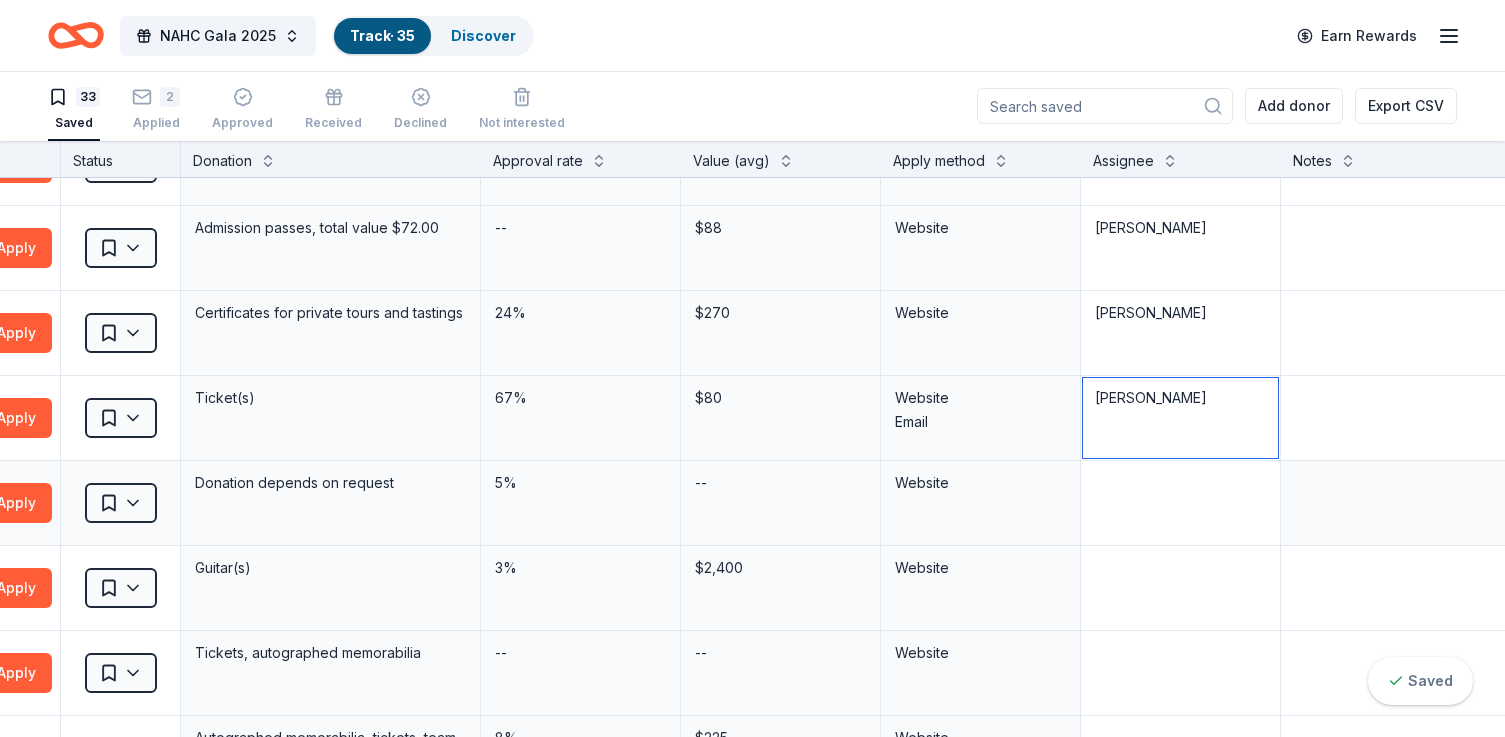 type on "[PERSON_NAME]" 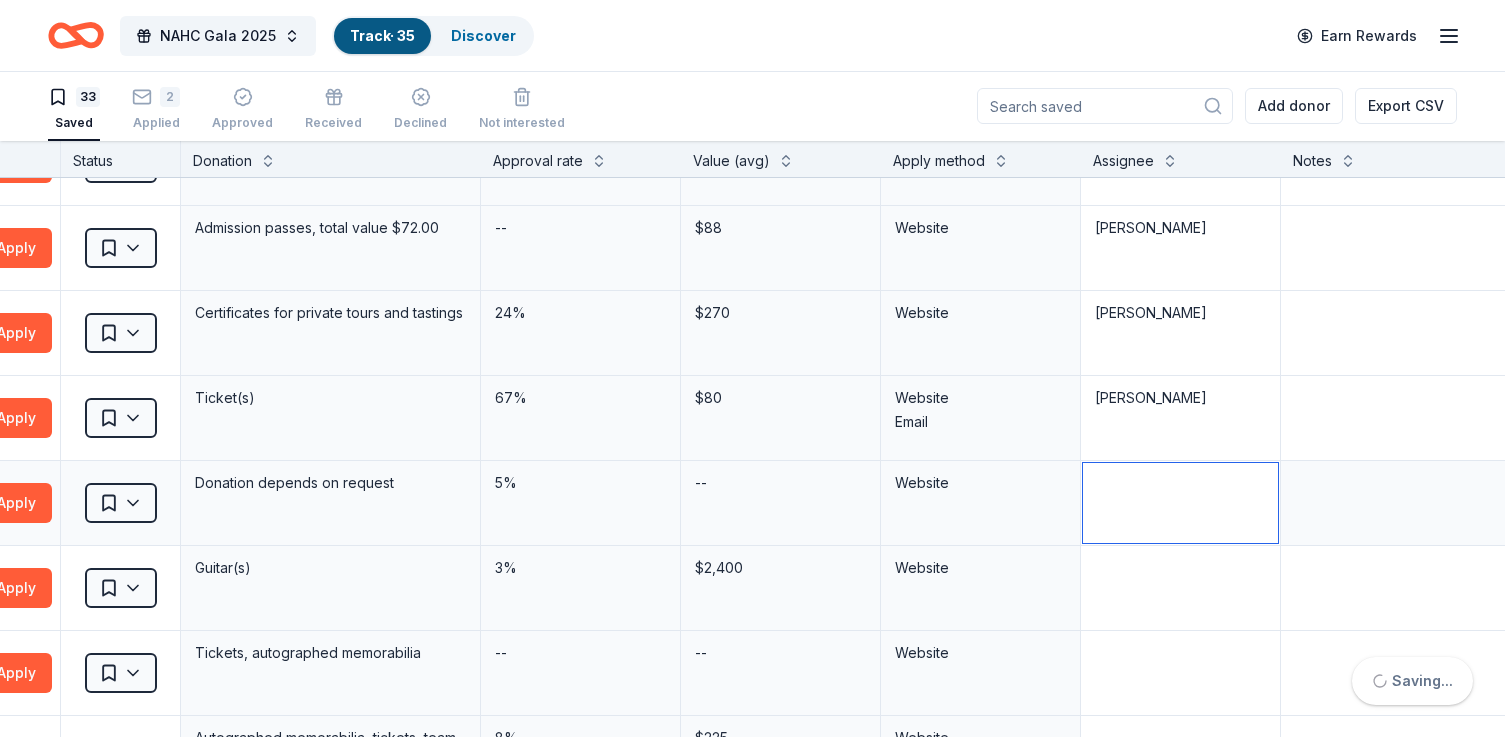 click at bounding box center (1180, 503) 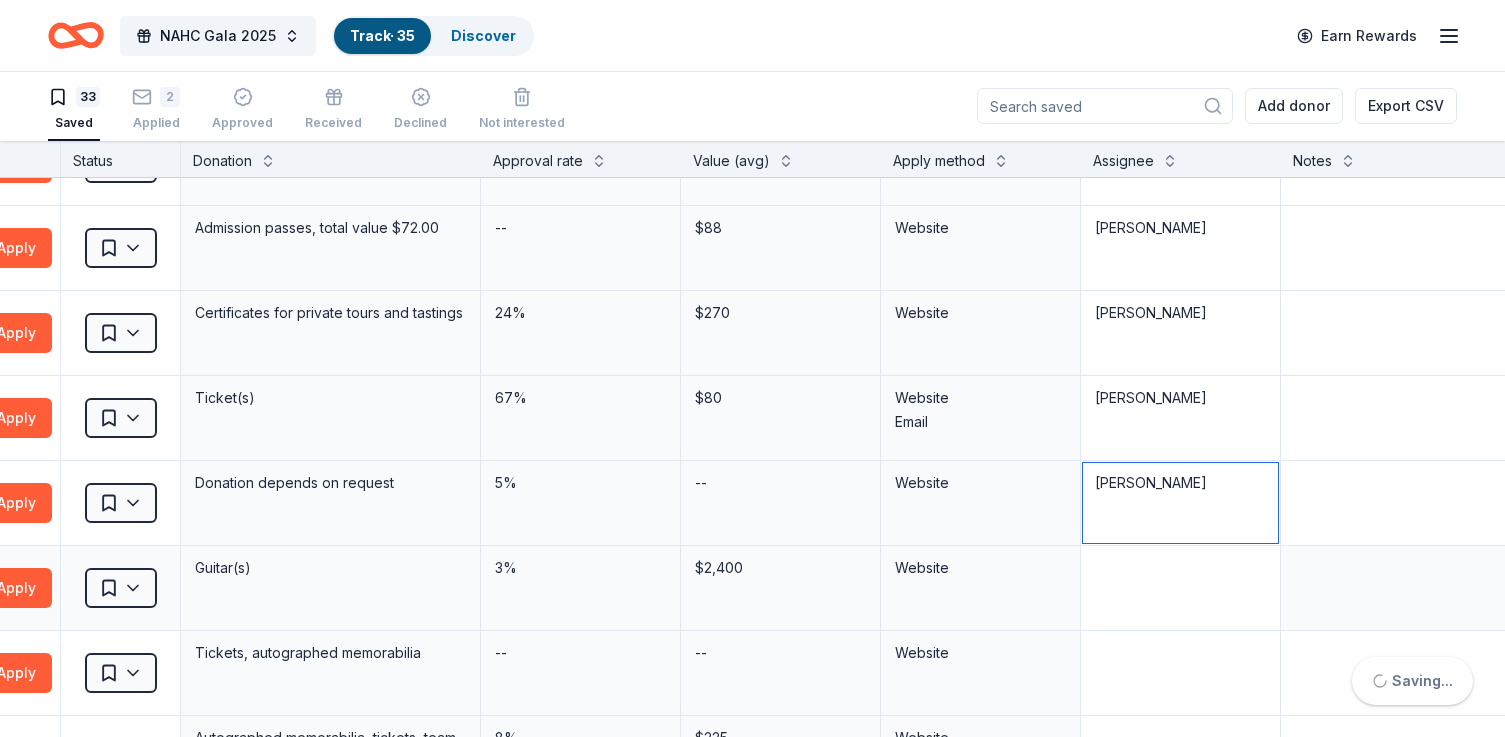 type on "[PERSON_NAME]" 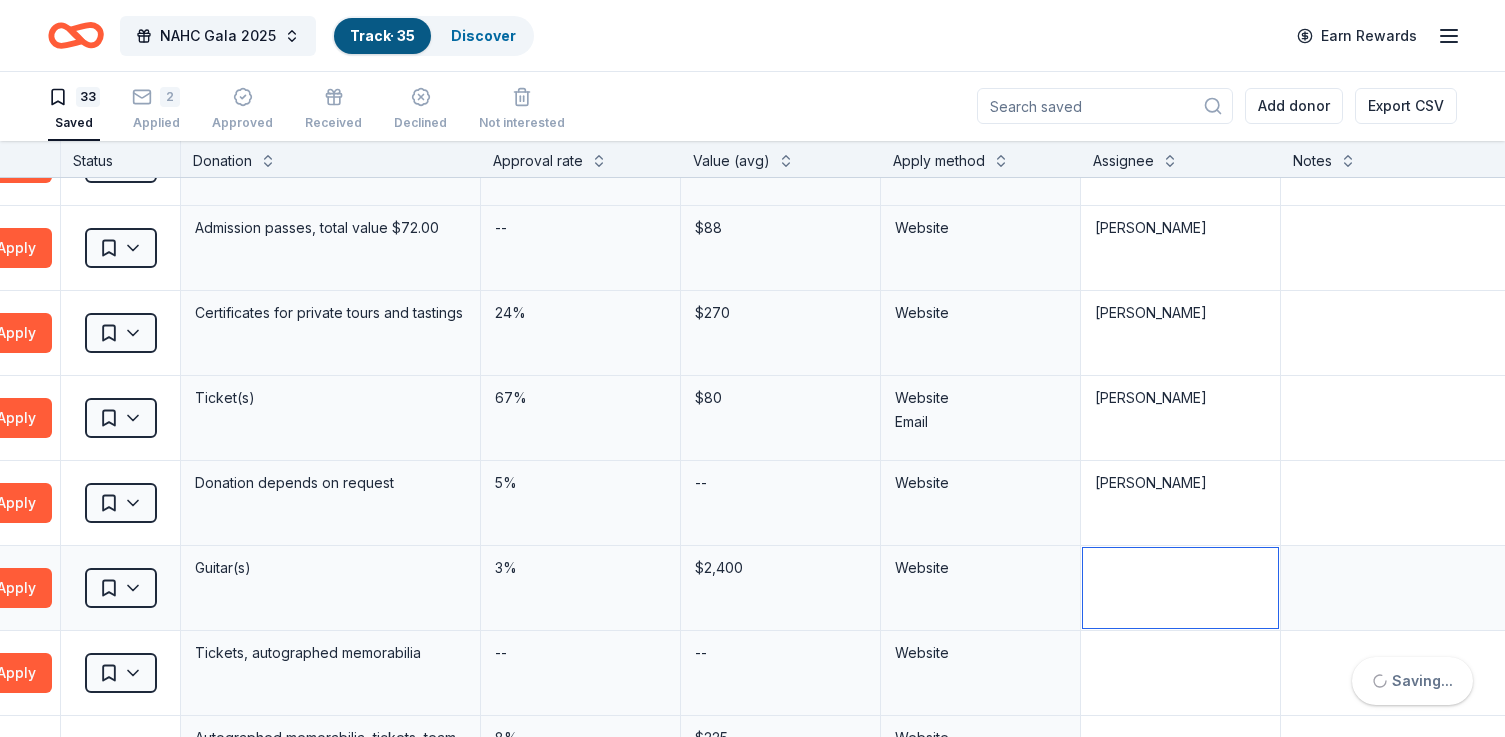 click at bounding box center (1180, 588) 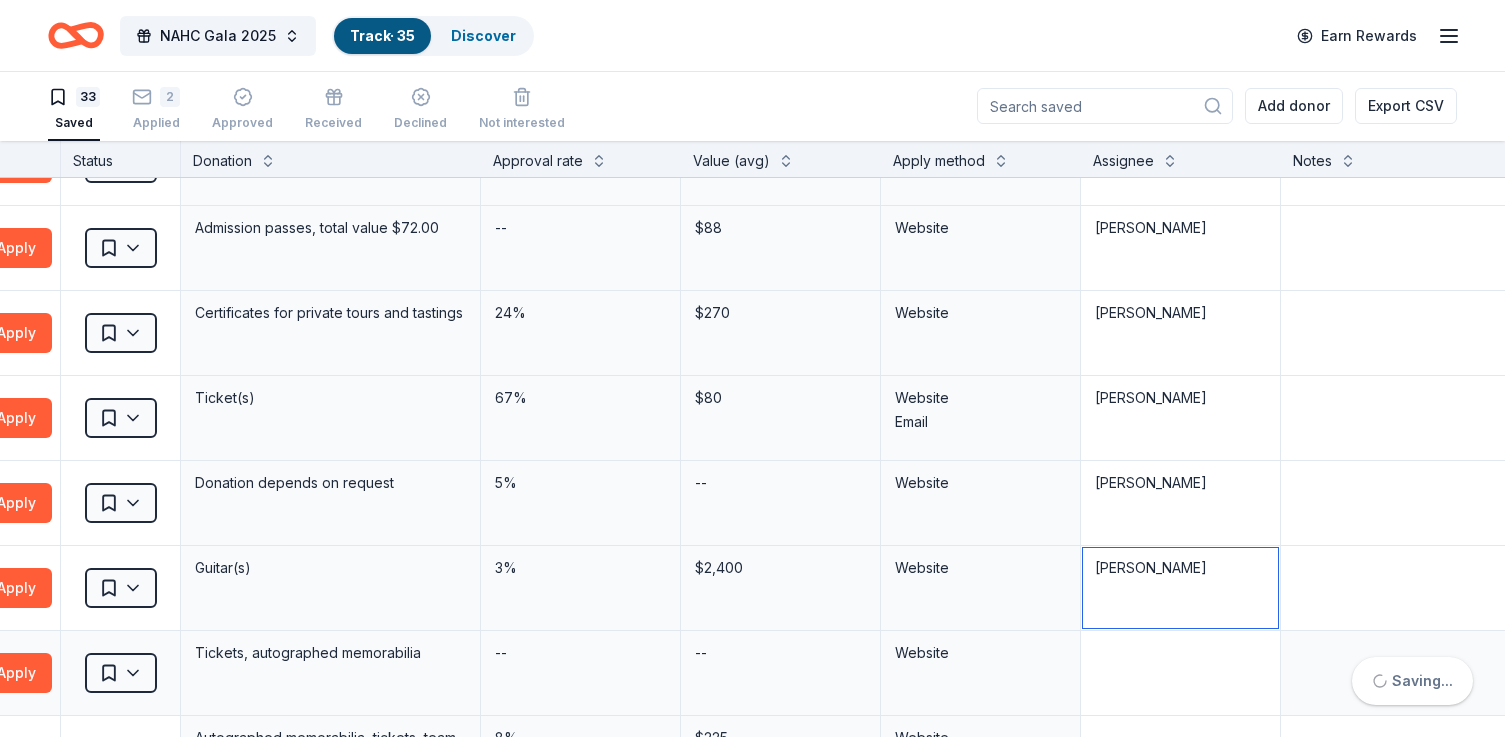 type on "[PERSON_NAME]" 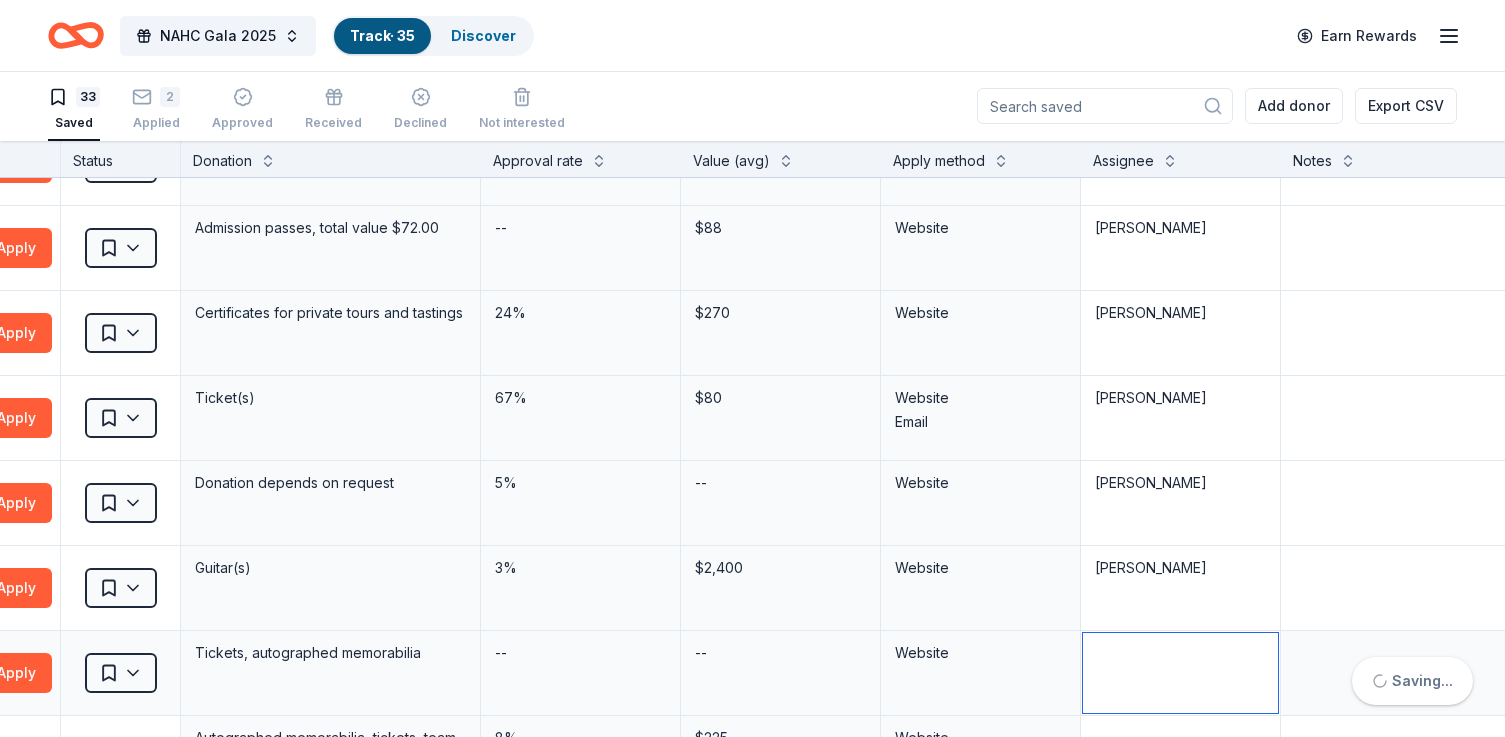 click at bounding box center [1180, 673] 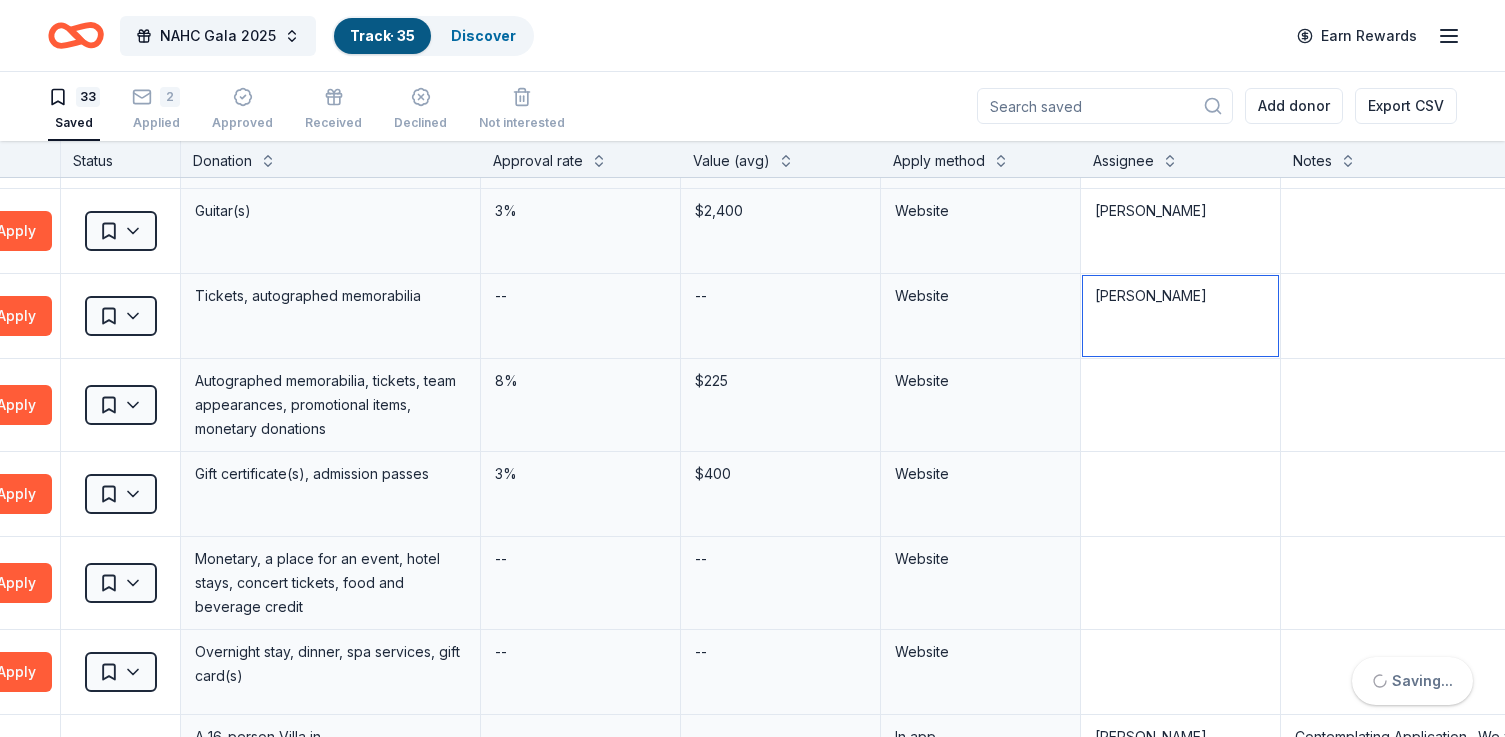 scroll, scrollTop: 899, scrollLeft: 337, axis: both 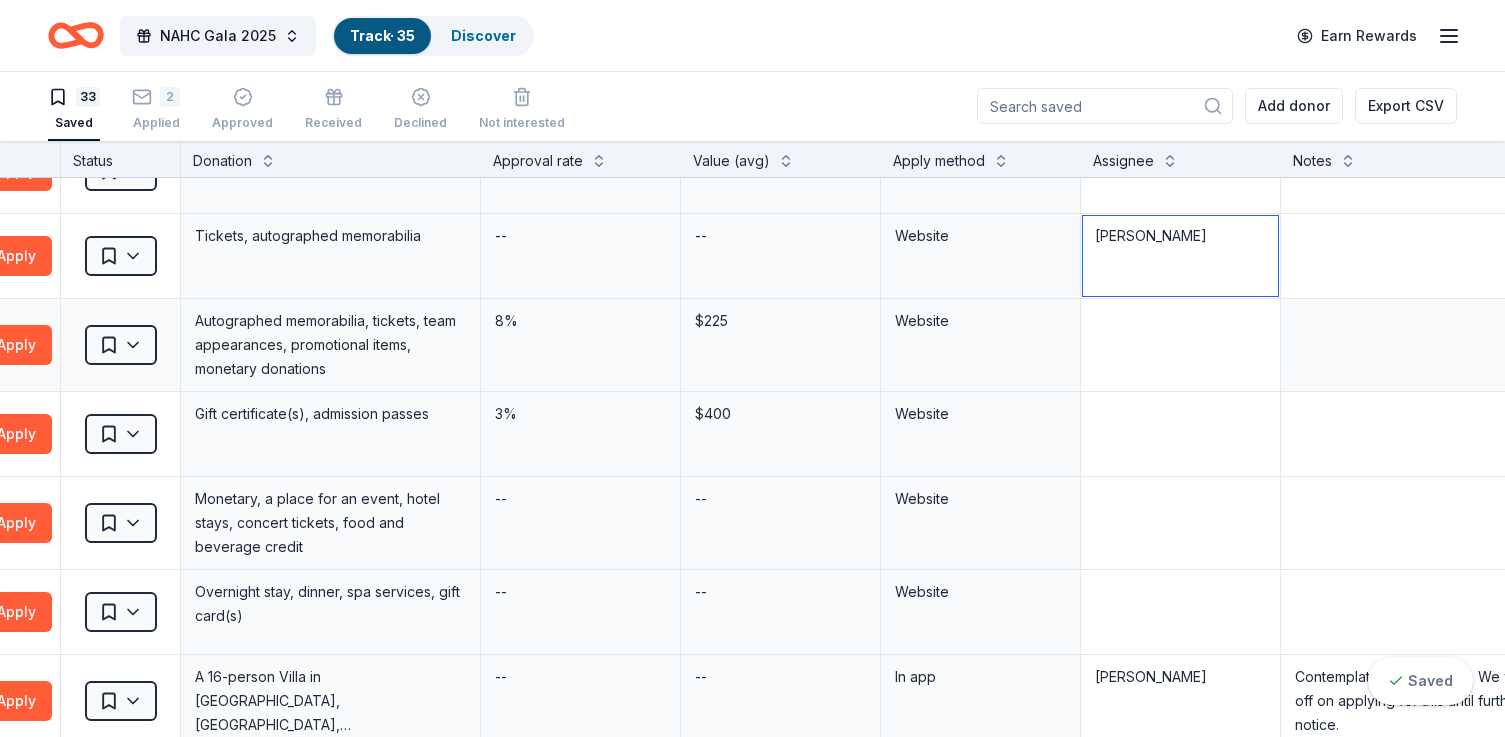 type on "[PERSON_NAME]" 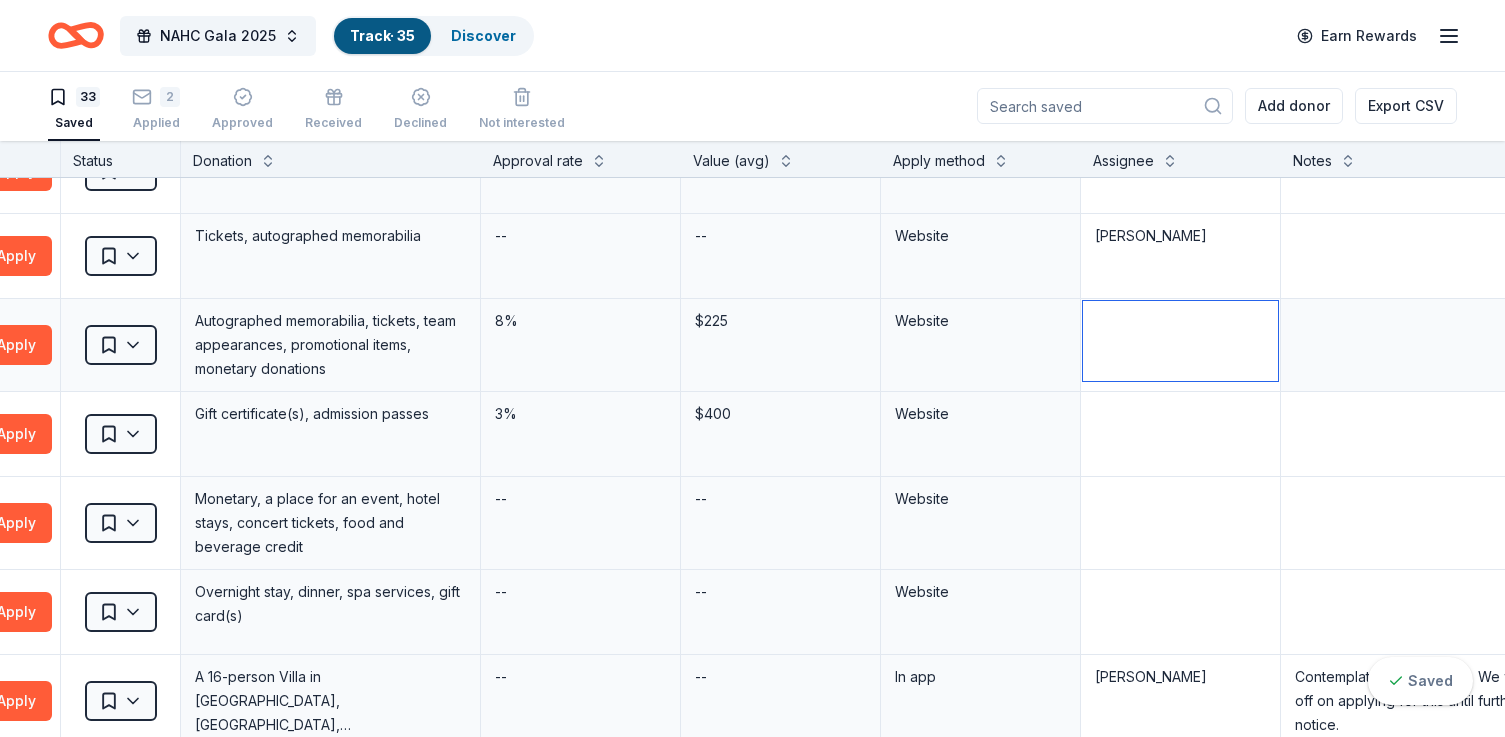 click at bounding box center (1180, 341) 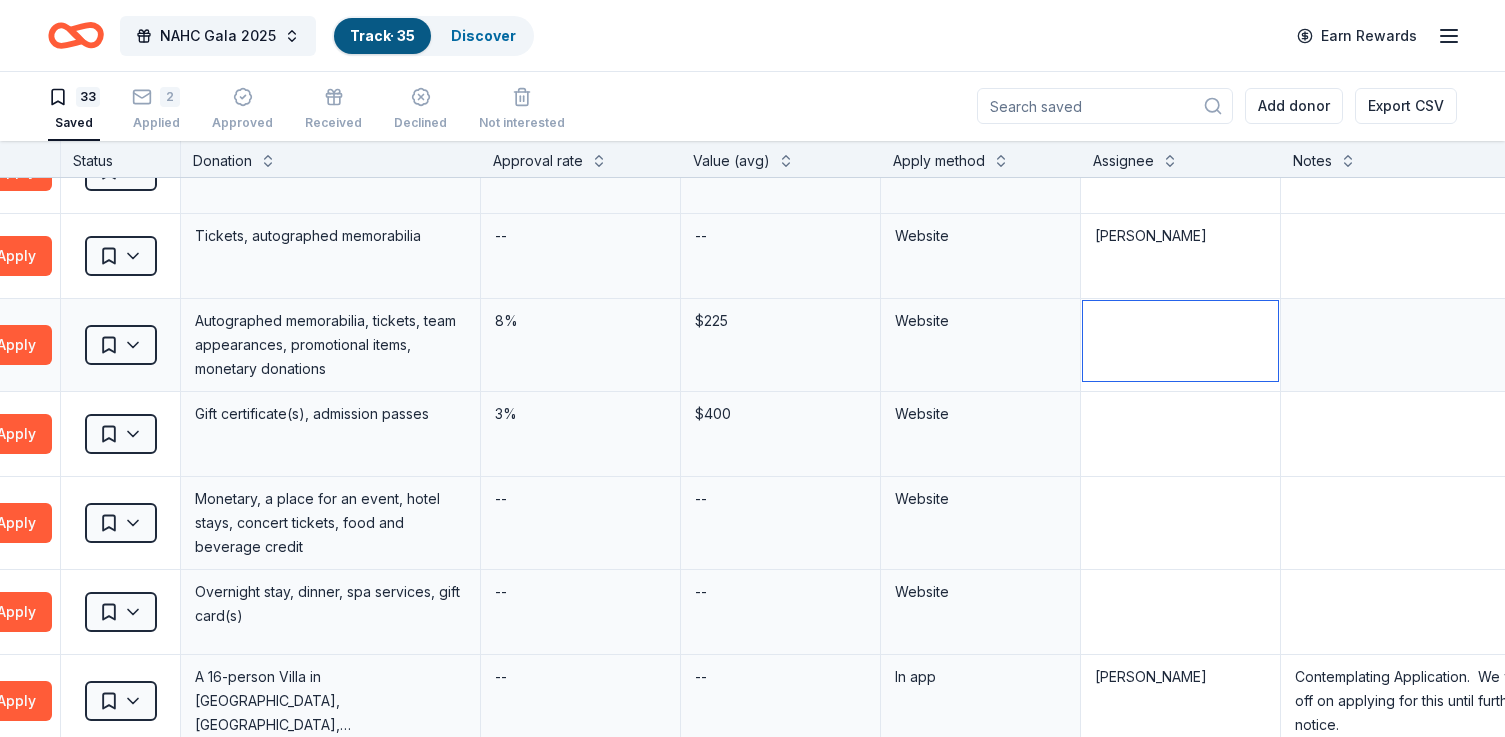paste on "[PERSON_NAME]" 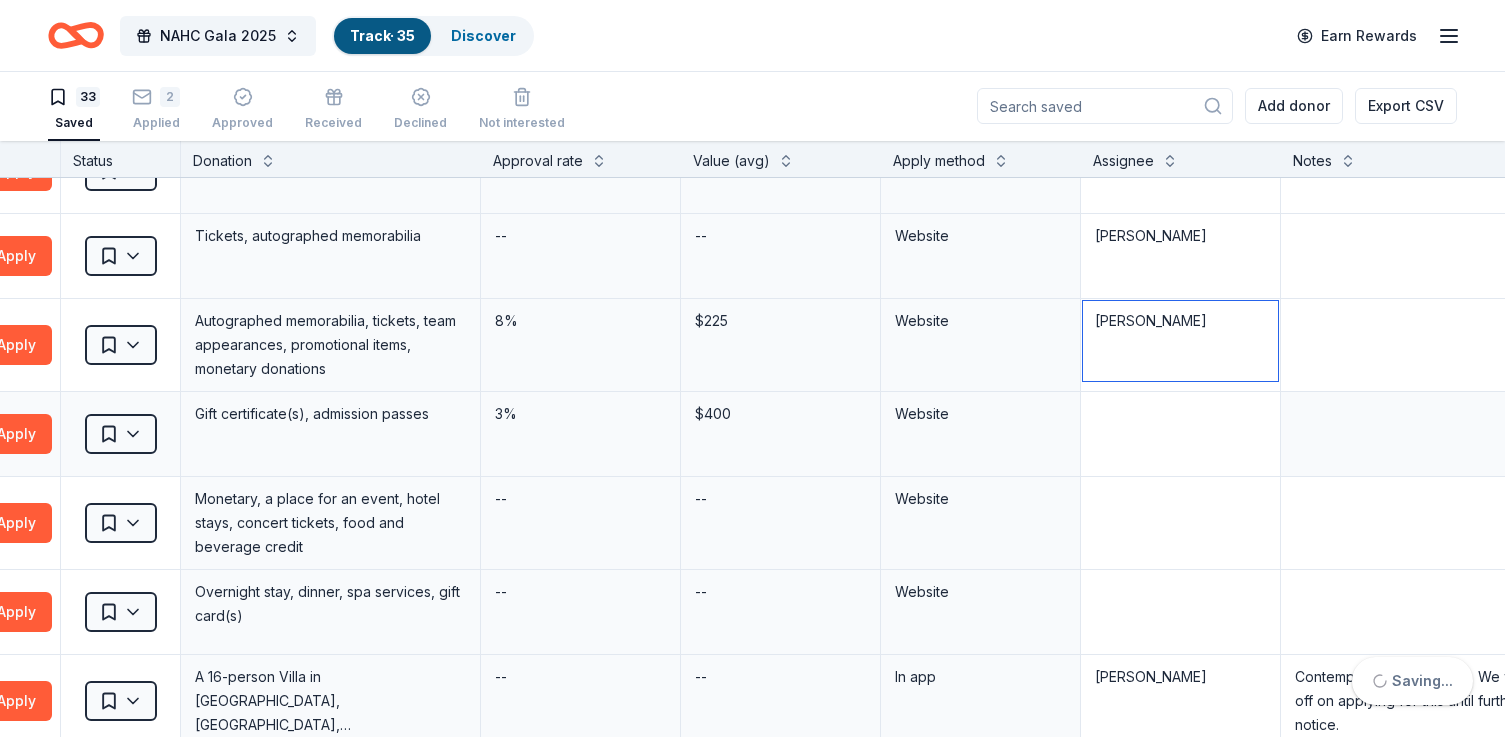 type on "[PERSON_NAME]" 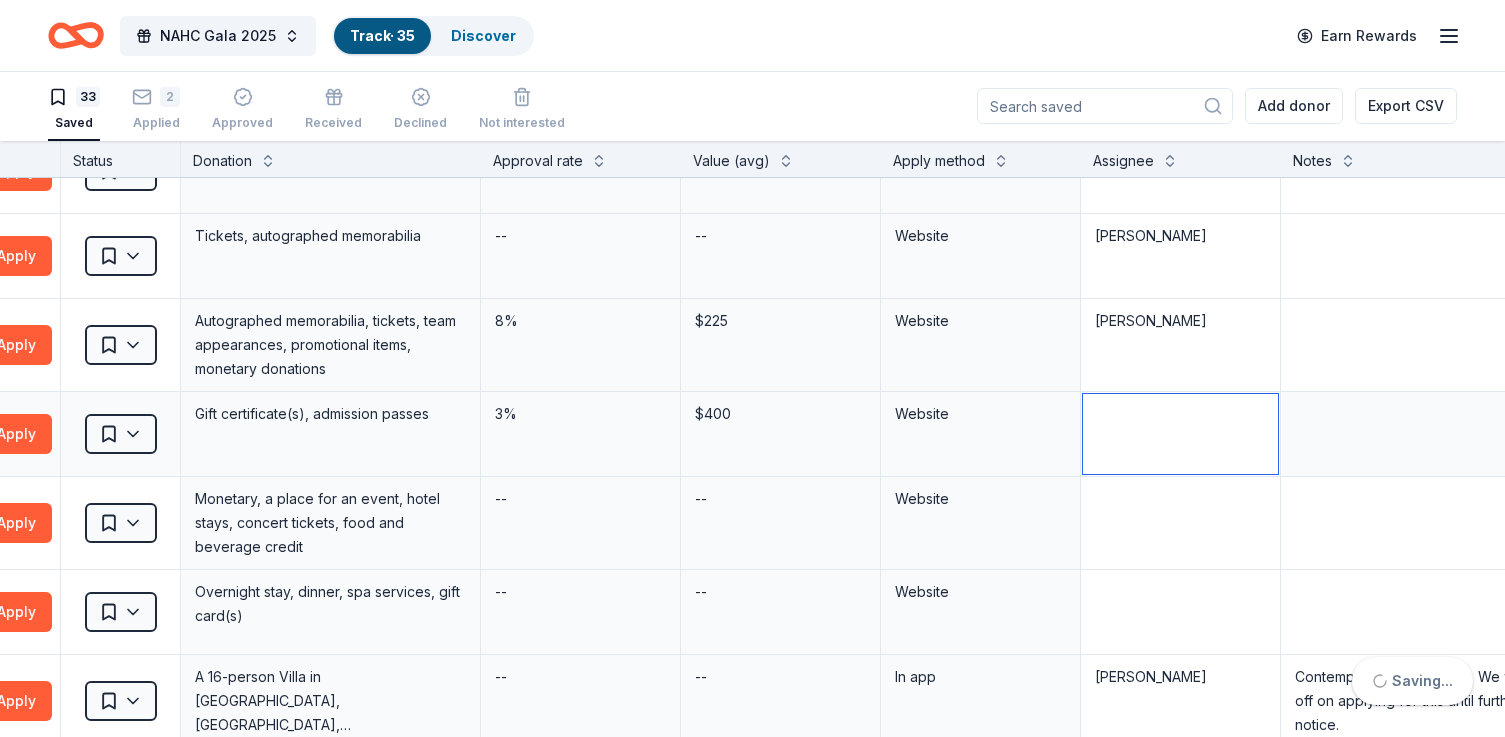 click at bounding box center [1180, 434] 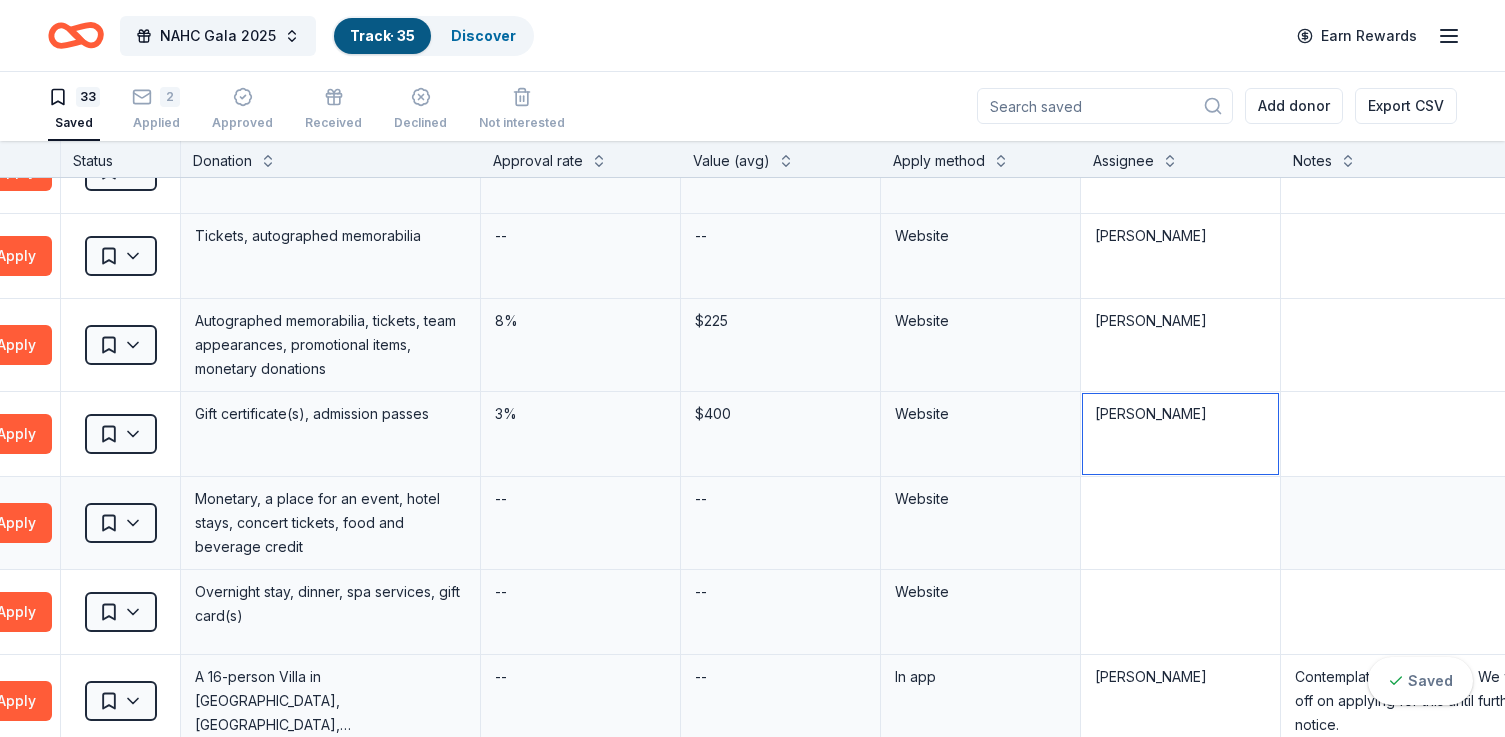 type on "[PERSON_NAME]" 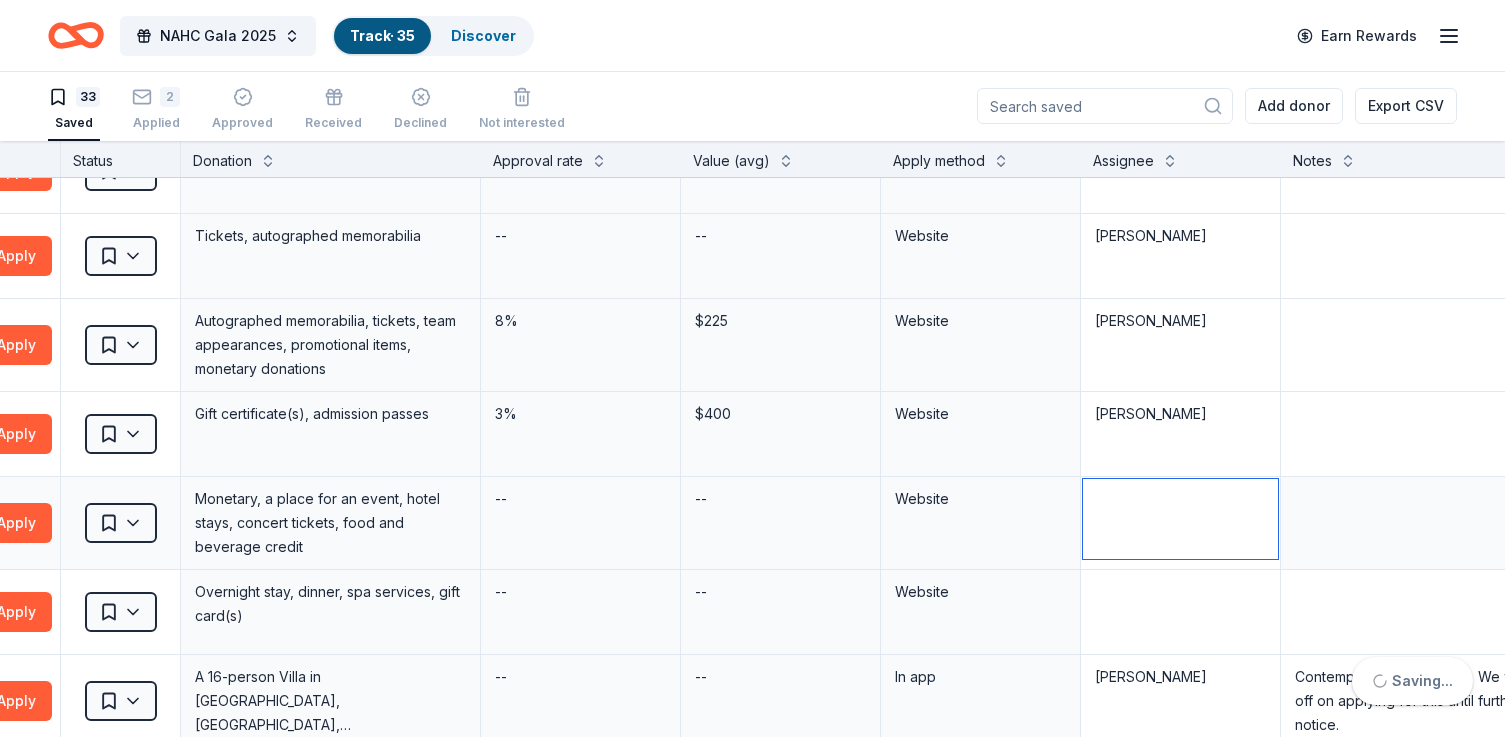 click at bounding box center [1180, 519] 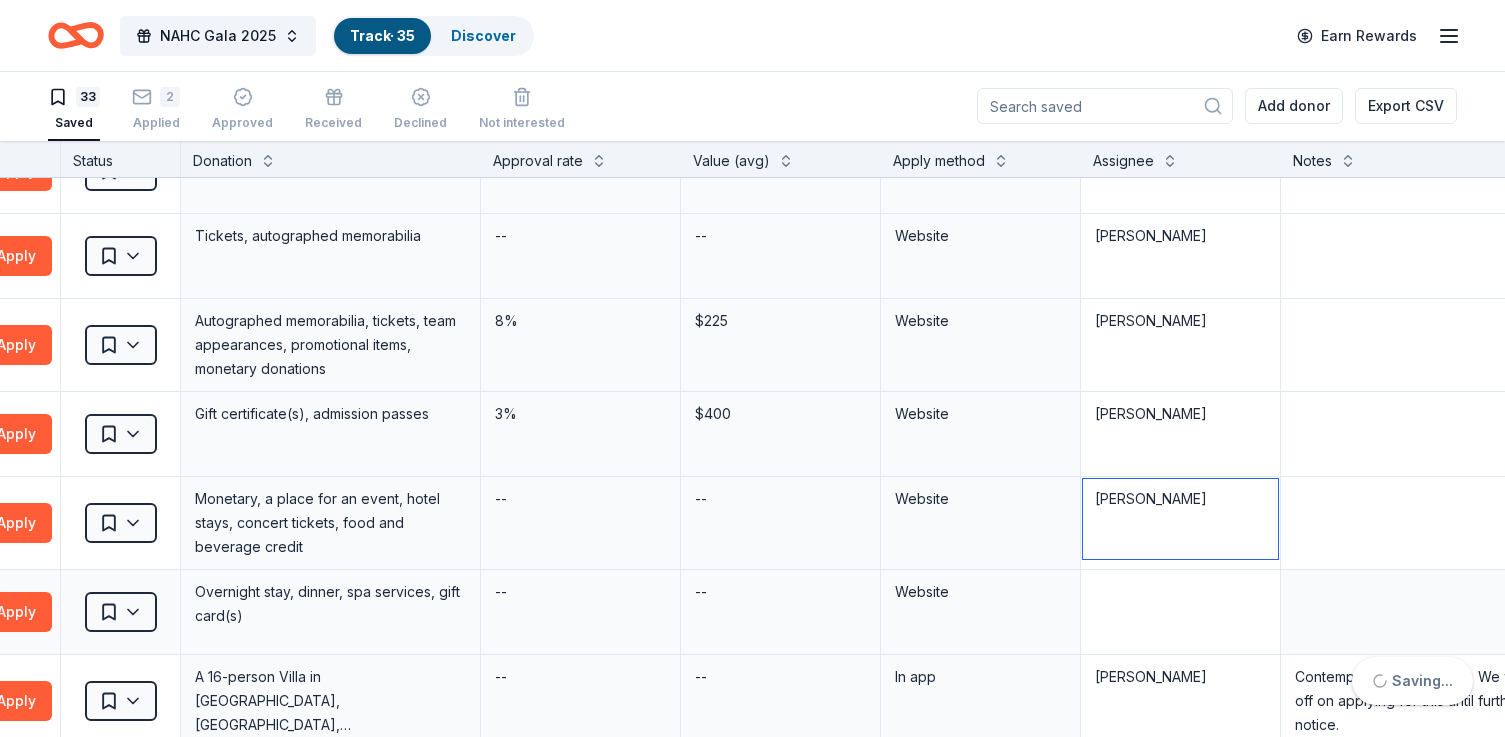 type on "[PERSON_NAME]" 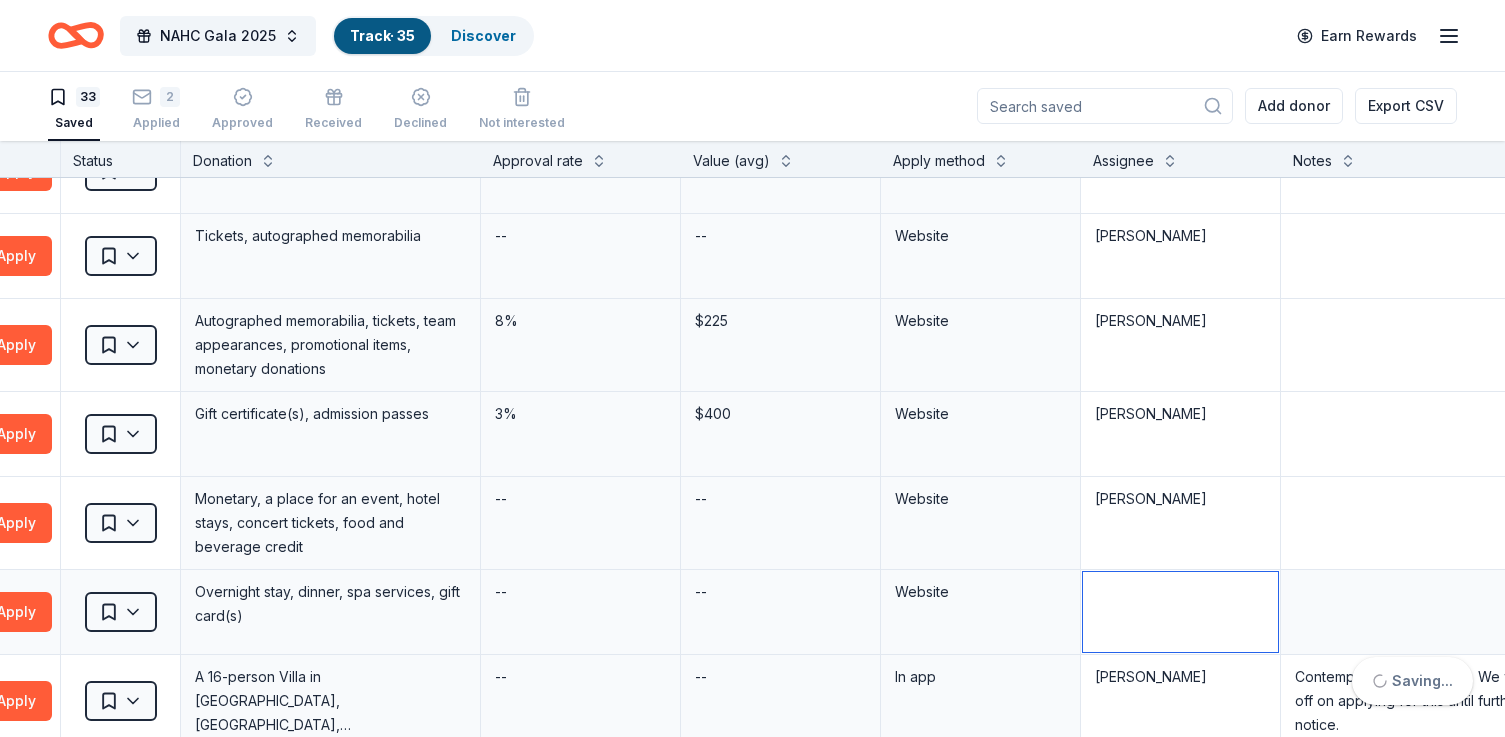 click at bounding box center (1180, 612) 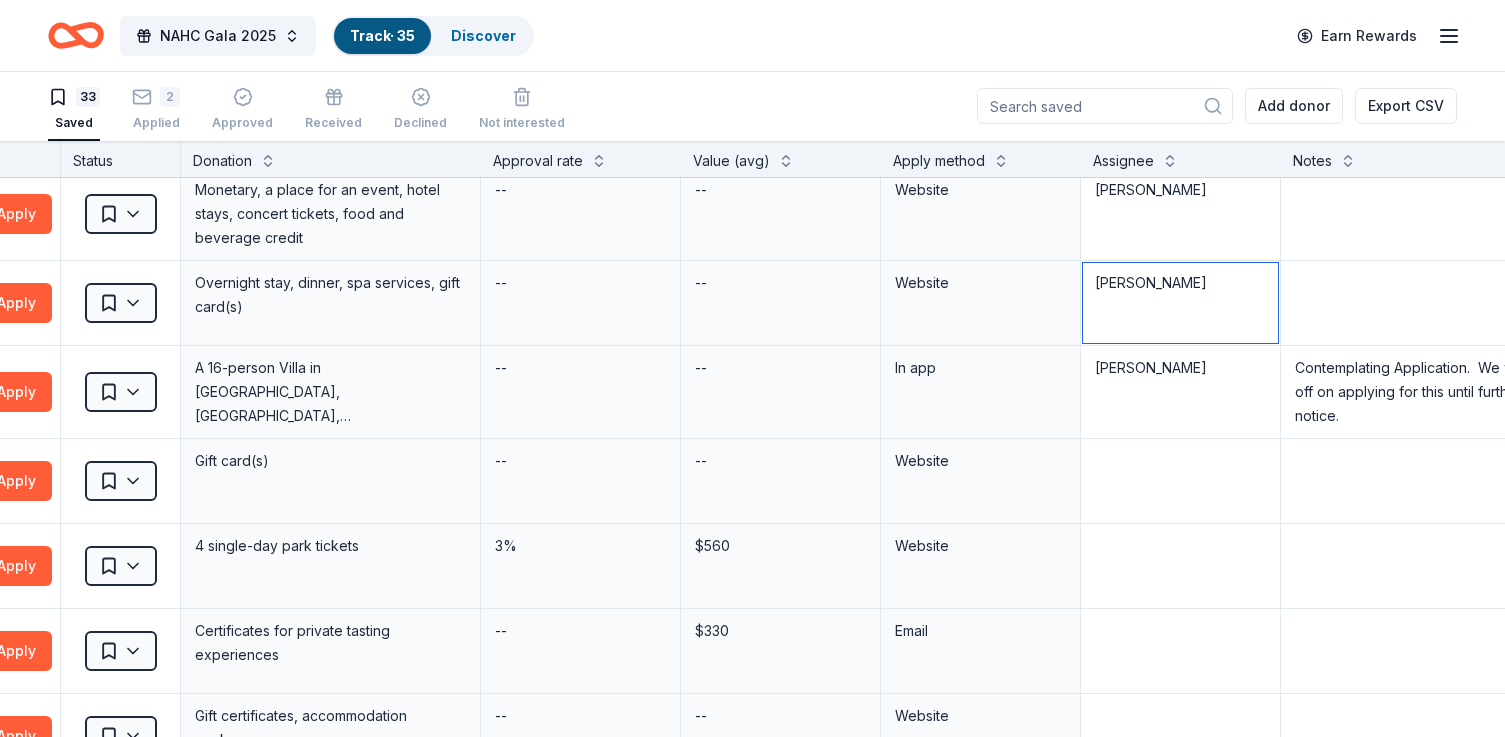 scroll, scrollTop: 1214, scrollLeft: 337, axis: both 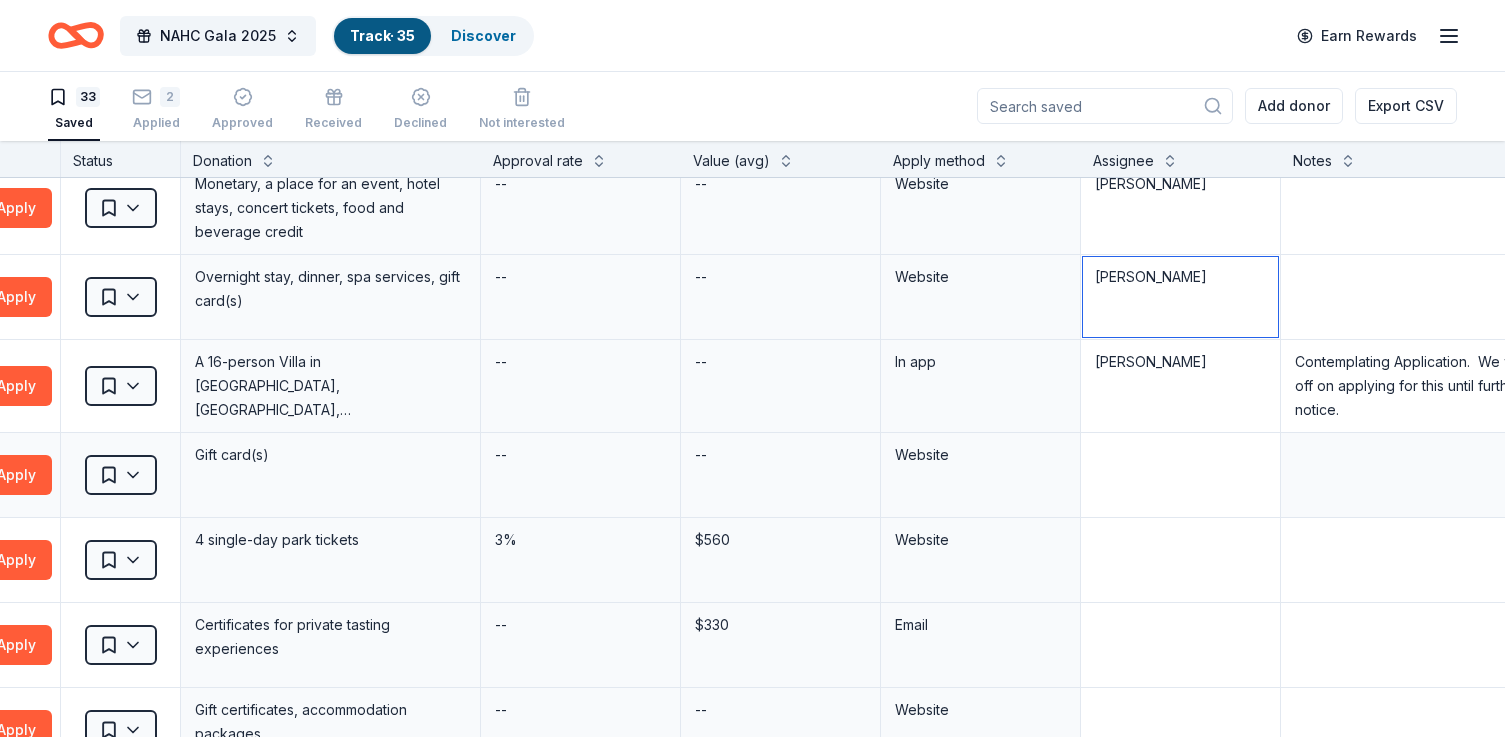 type on "[PERSON_NAME]" 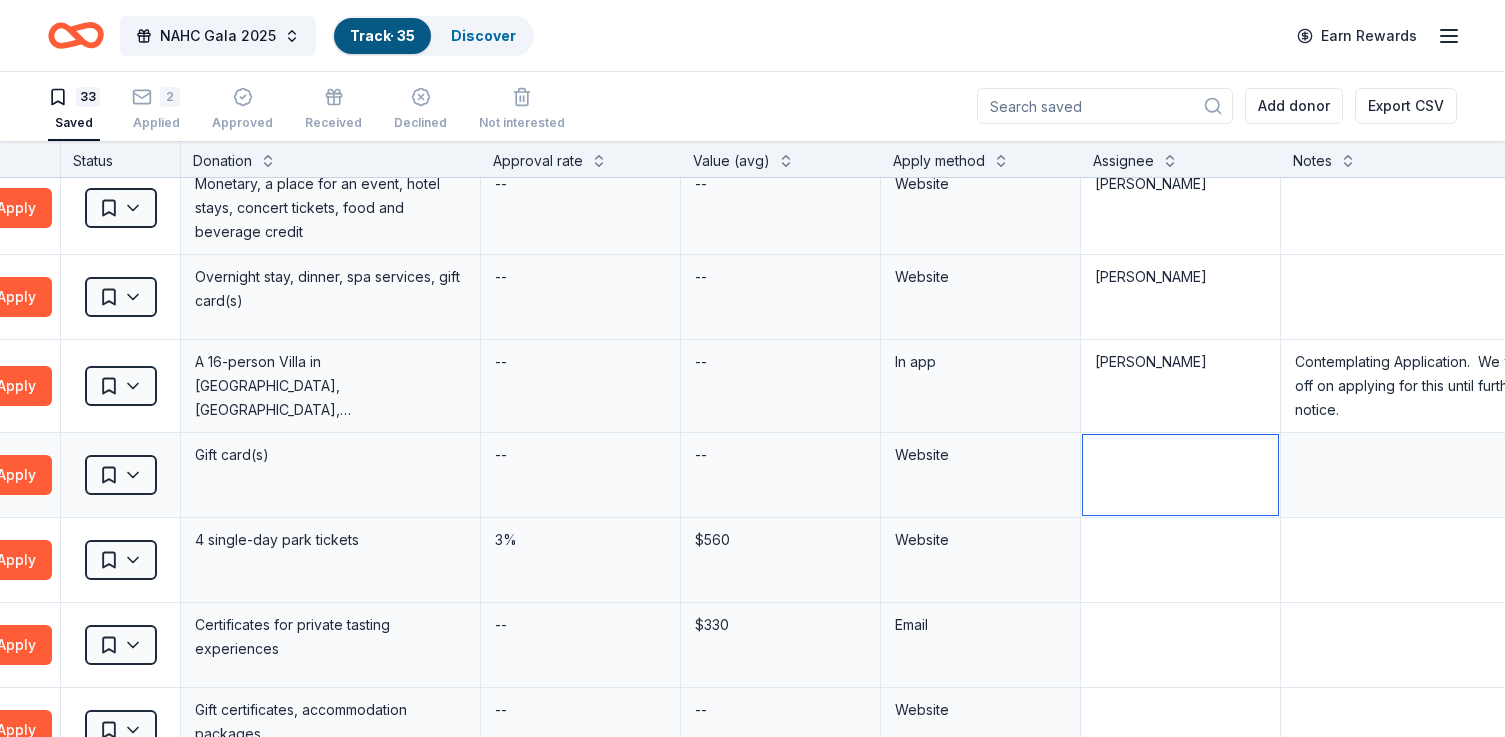 click at bounding box center (1180, 475) 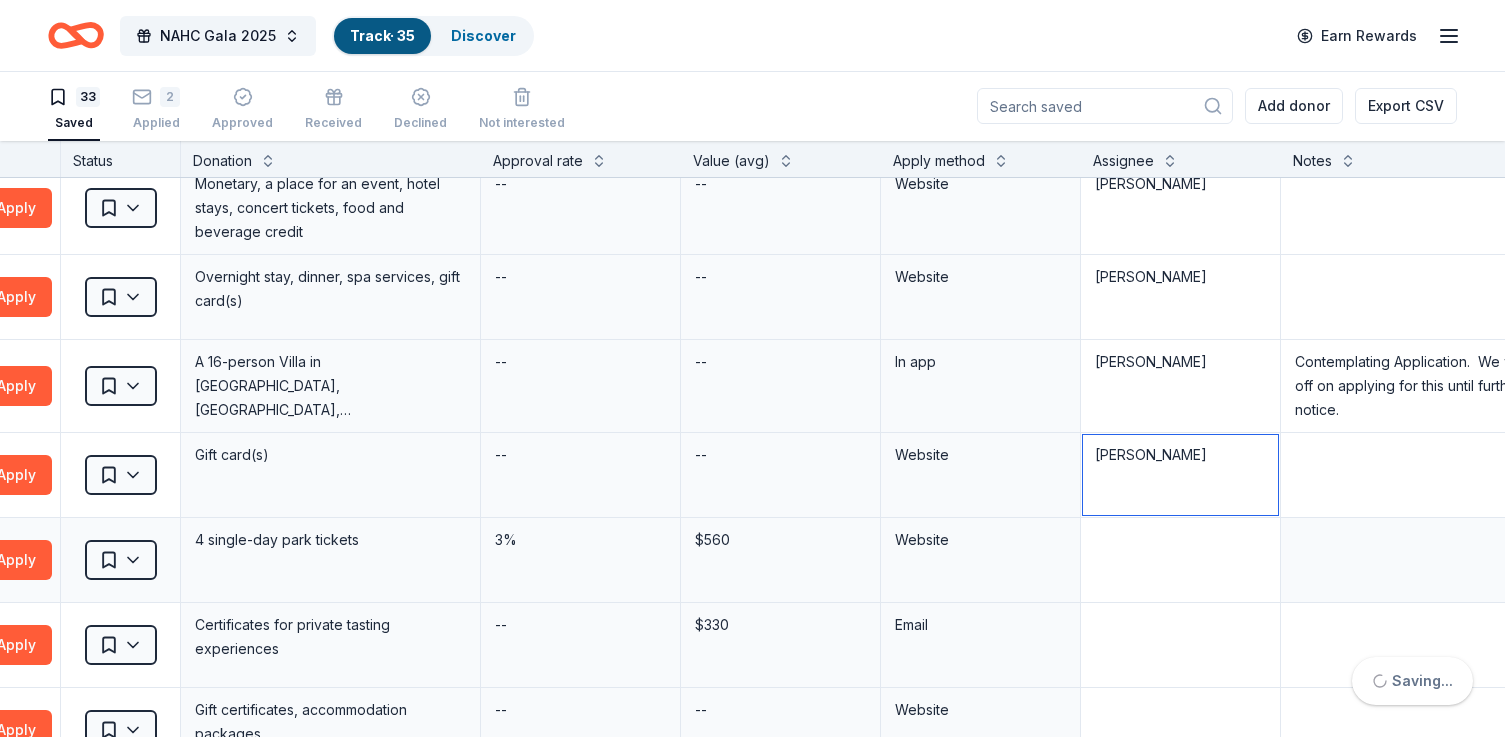 type on "[PERSON_NAME]" 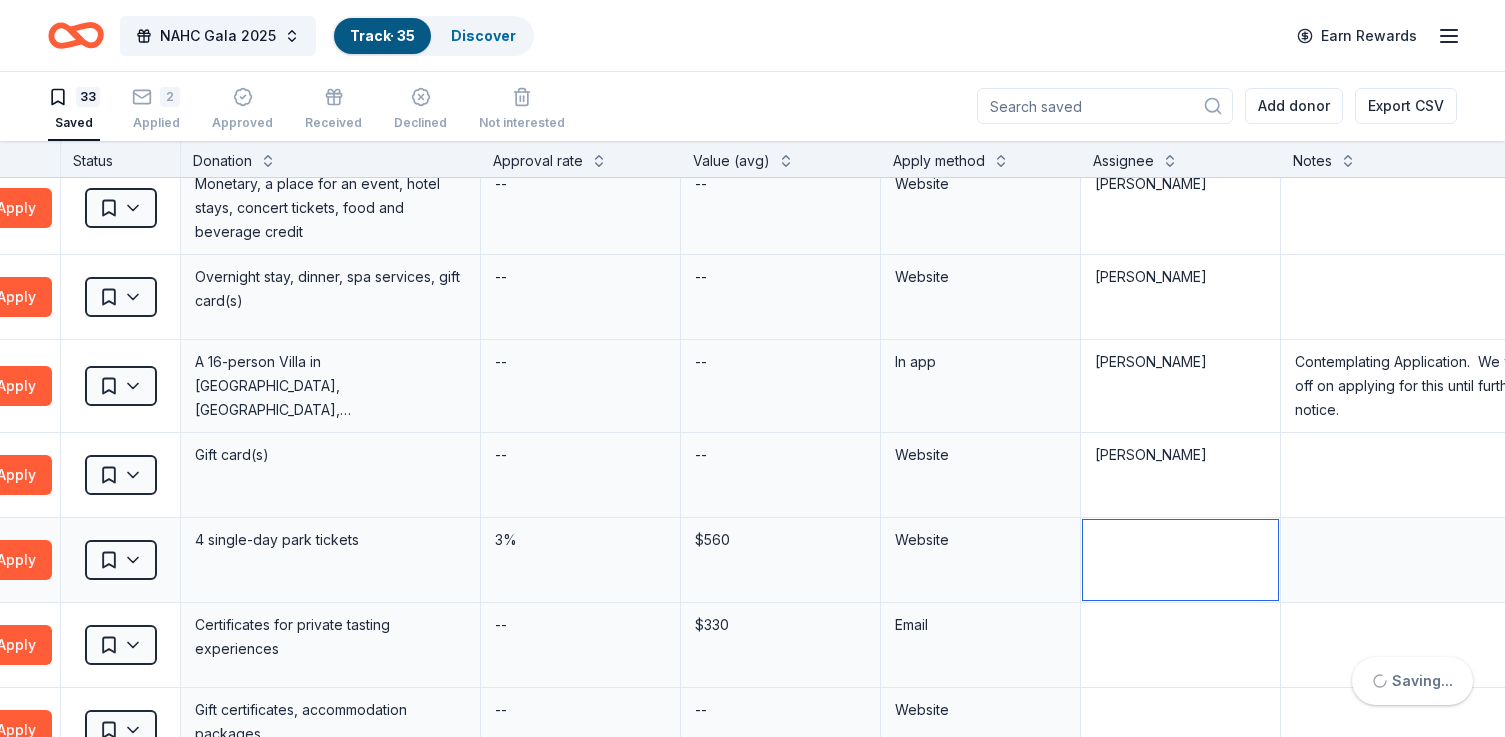 click at bounding box center (1180, 560) 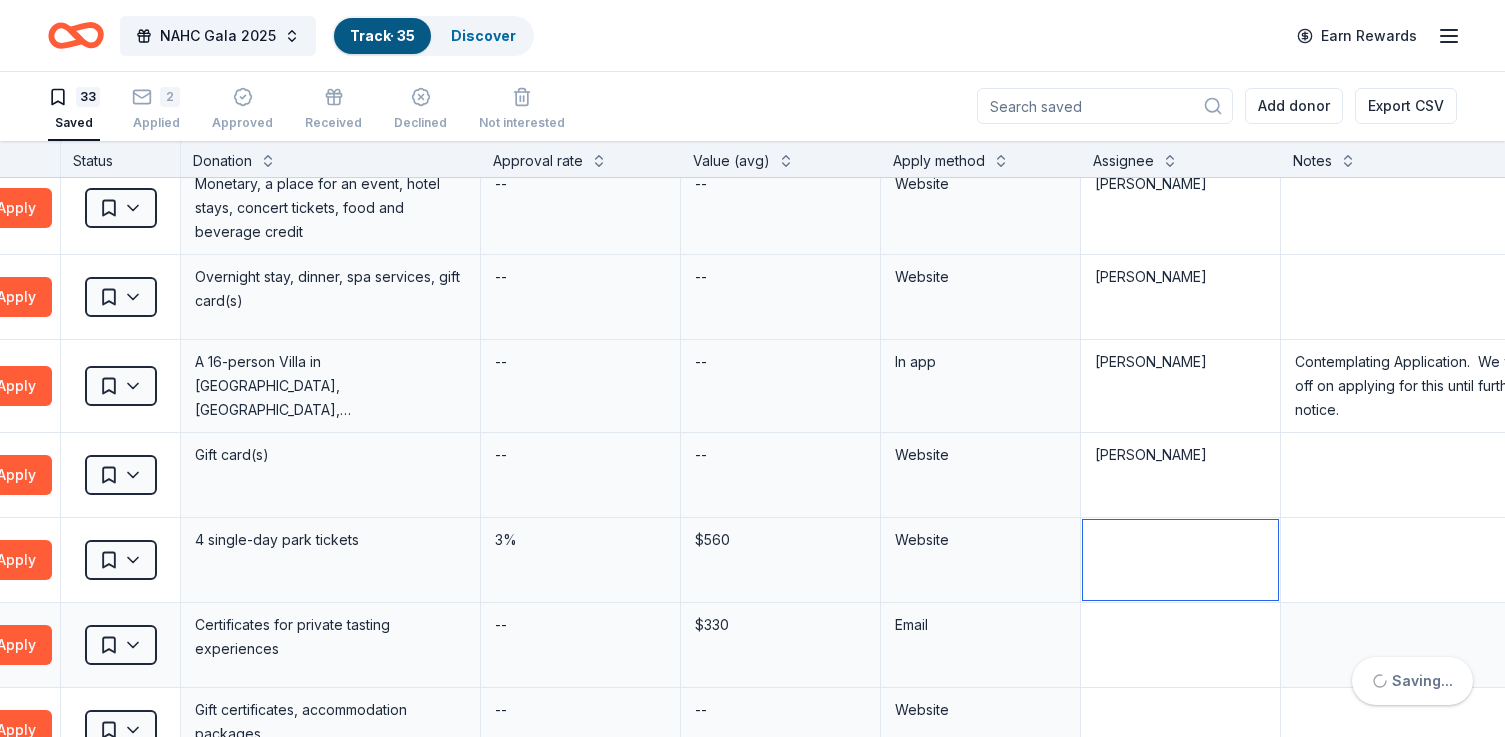 paste on "[PERSON_NAME]" 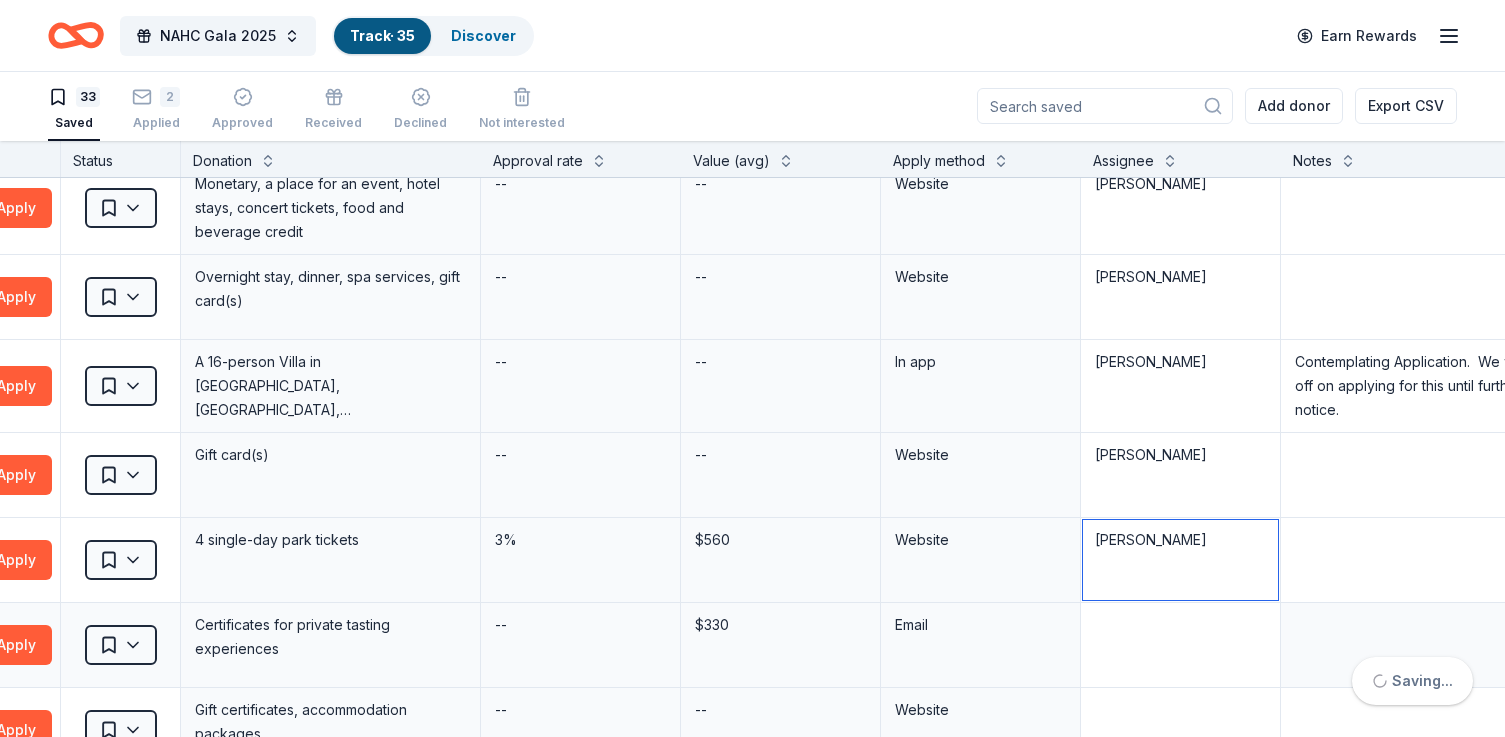 type on "[PERSON_NAME]" 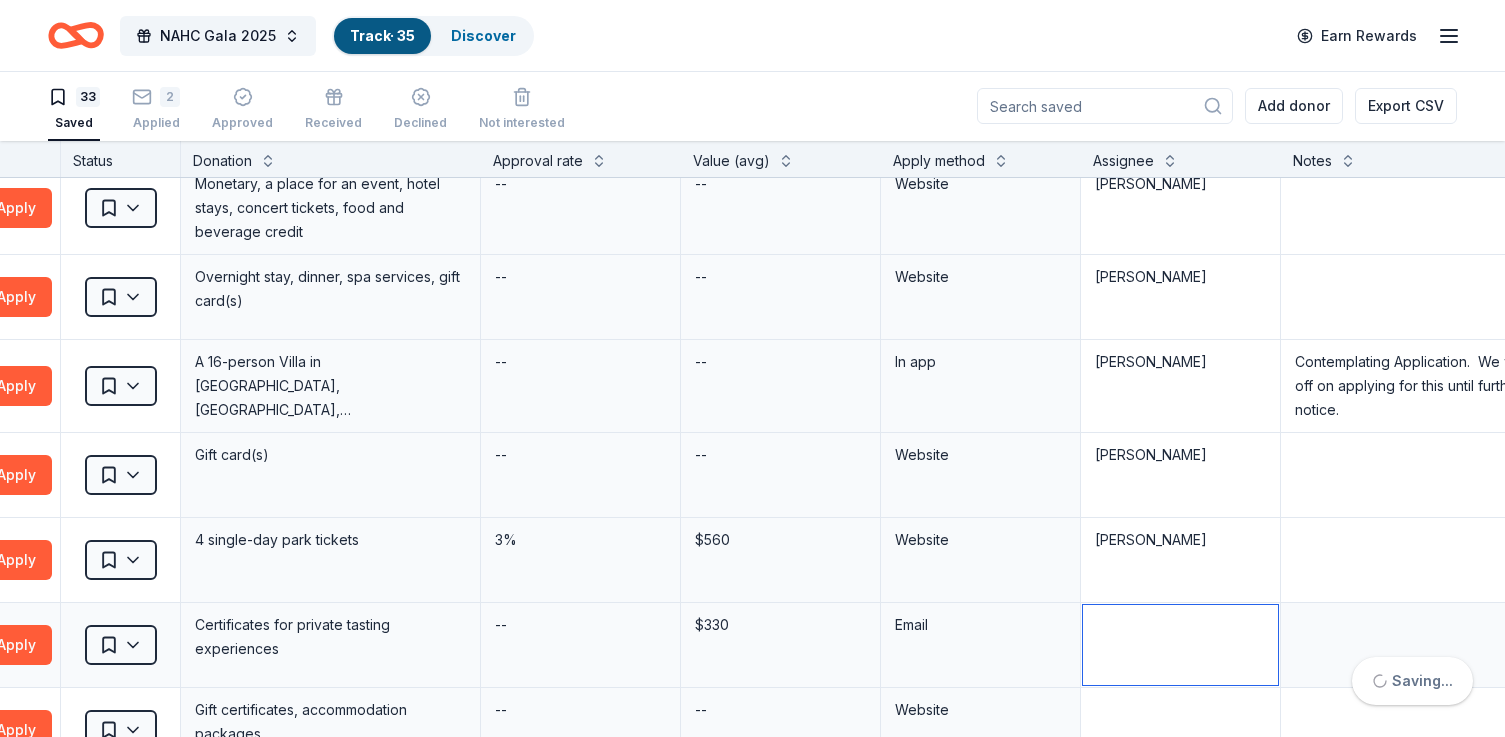 click at bounding box center [1180, 645] 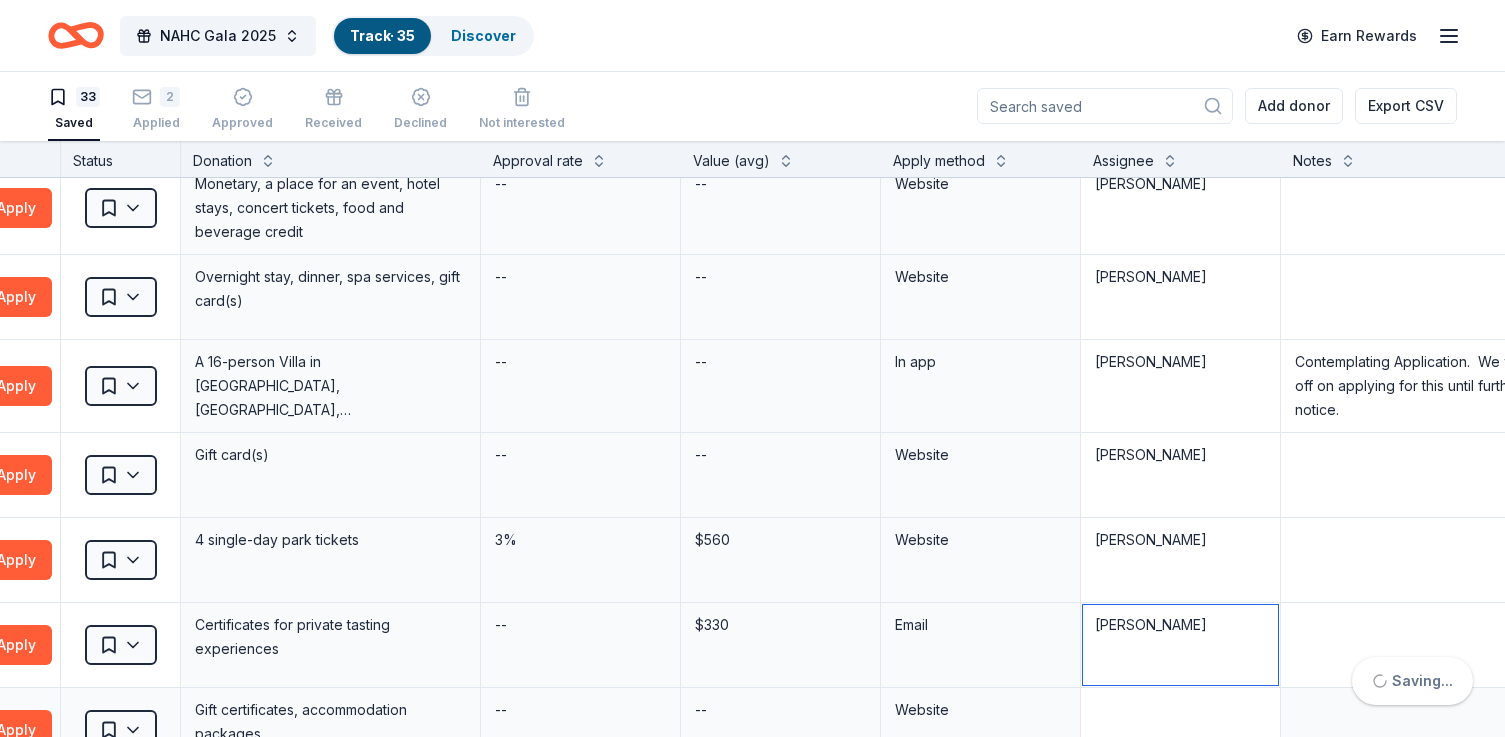 type on "[PERSON_NAME]" 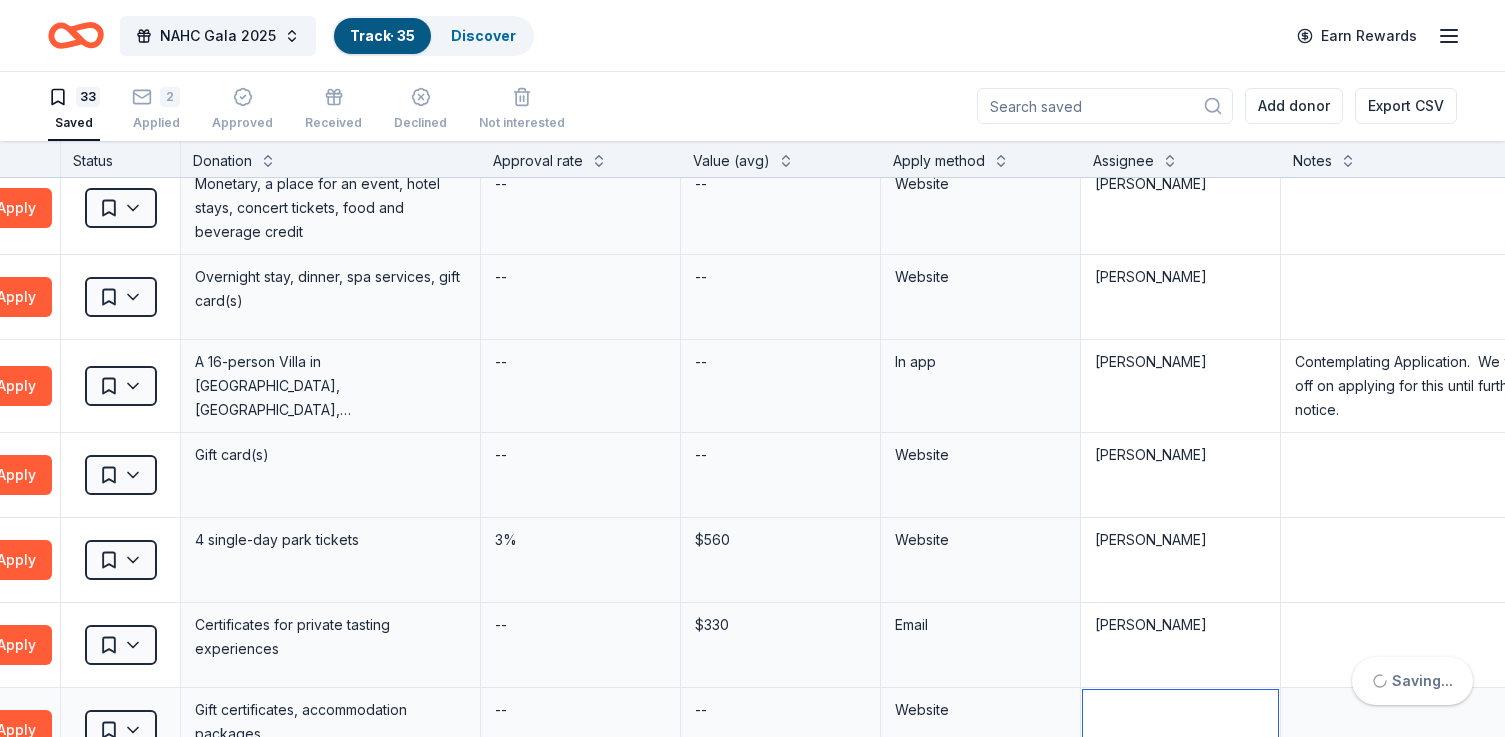 click at bounding box center (1180, 730) 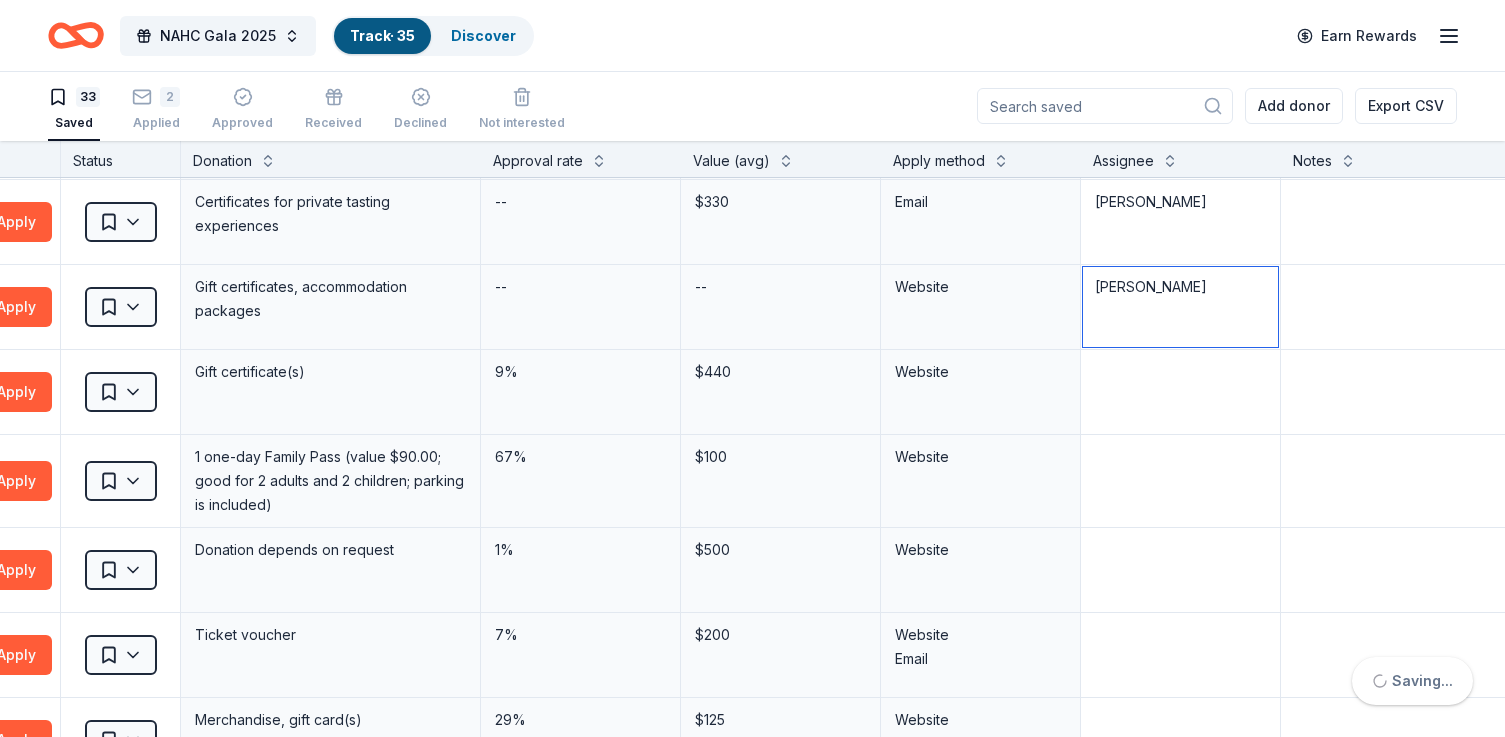 scroll, scrollTop: 1655, scrollLeft: 337, axis: both 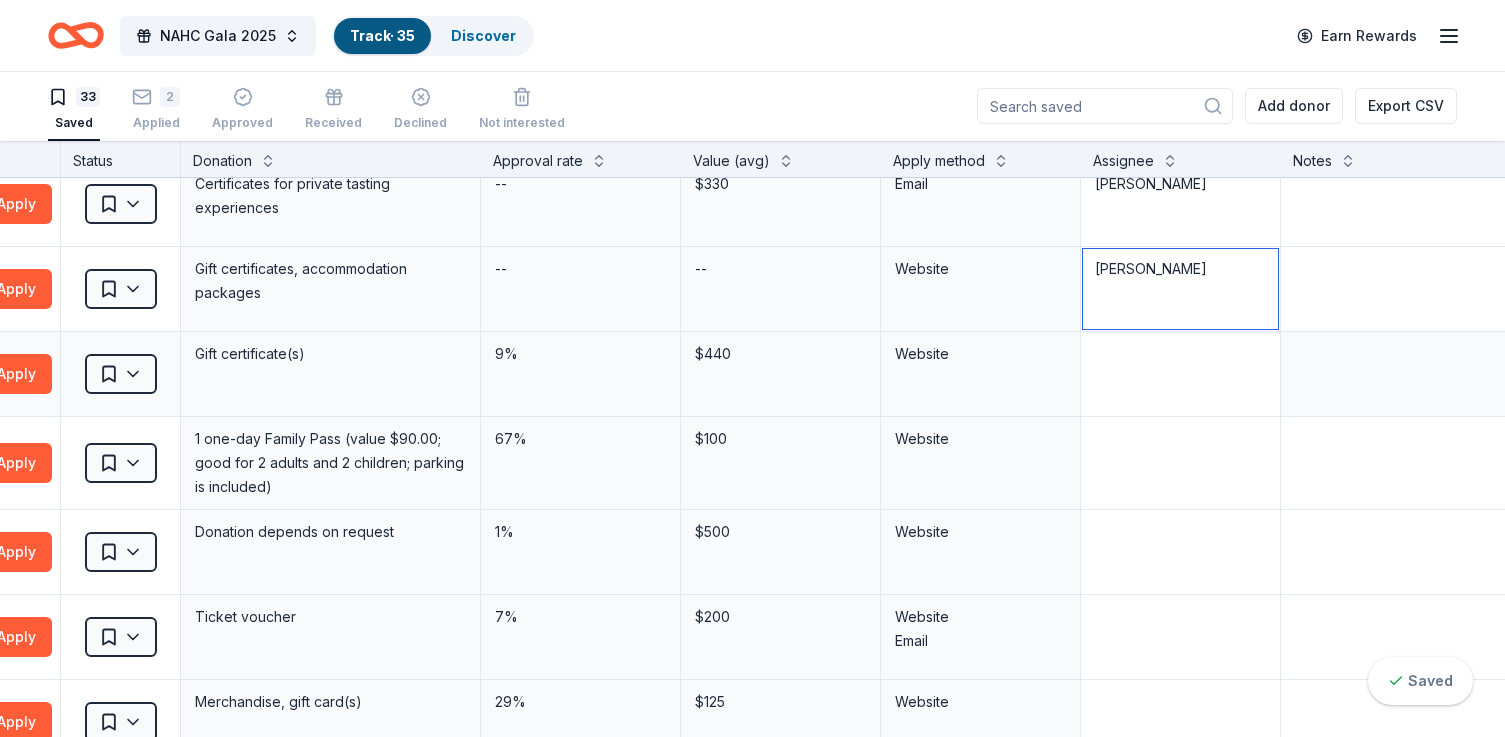 type on "[PERSON_NAME]" 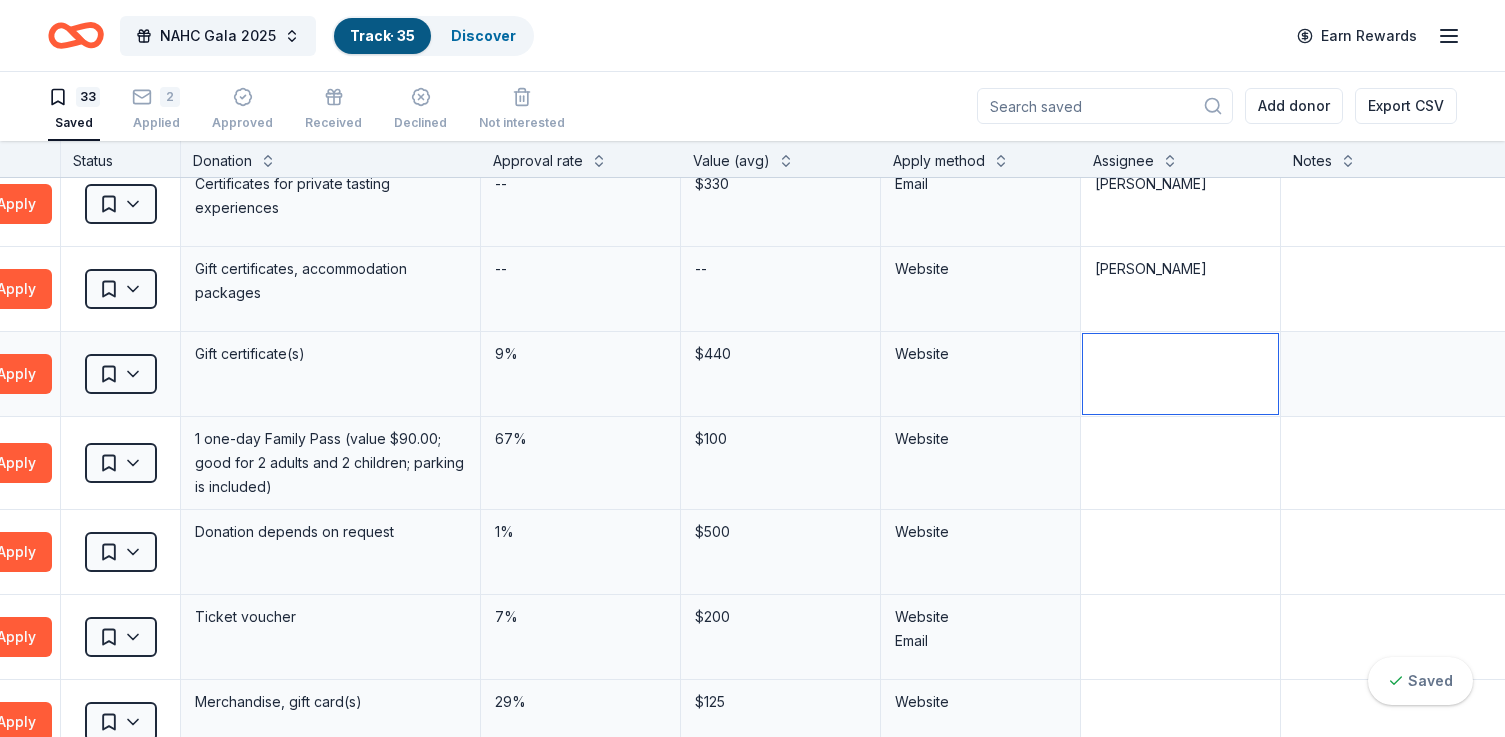 click at bounding box center (1180, 374) 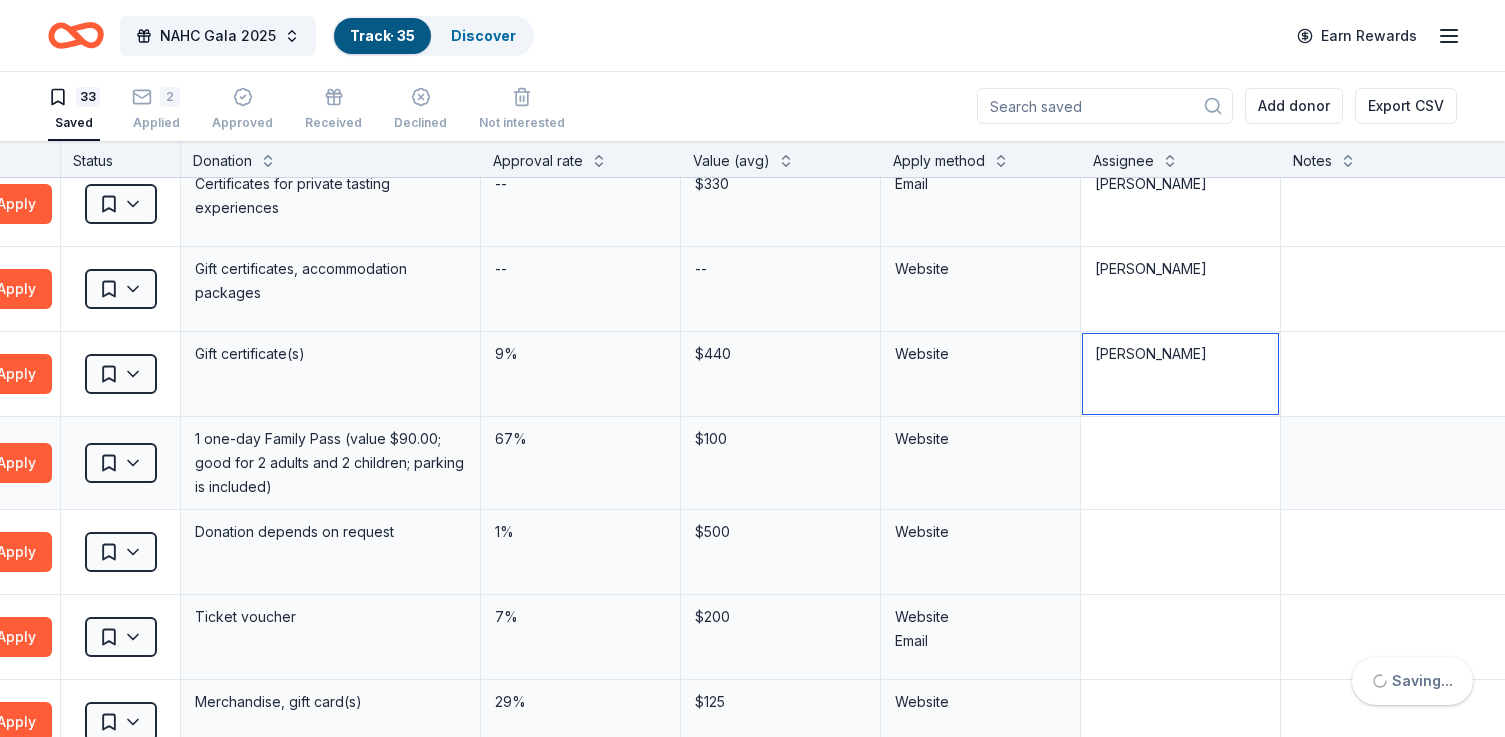 type on "[PERSON_NAME]" 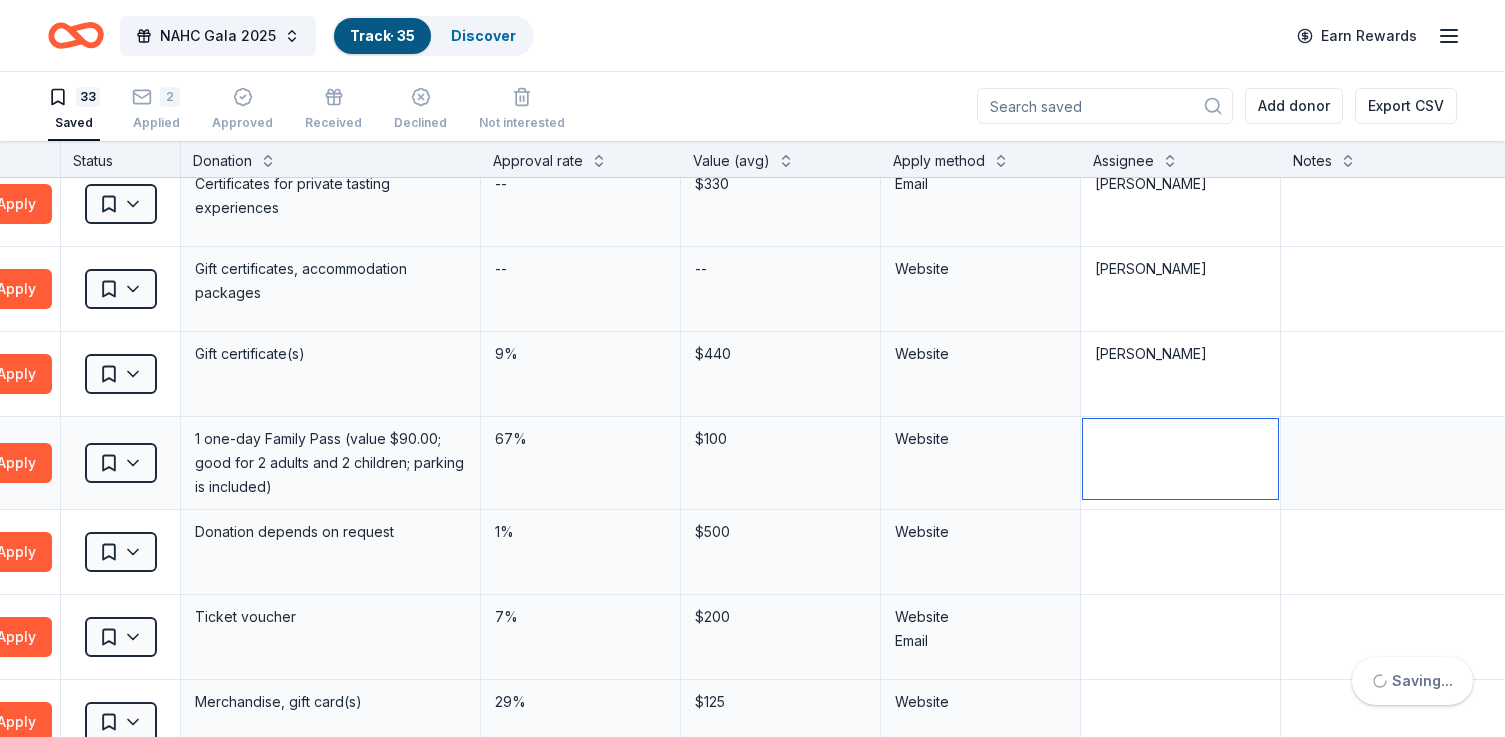 click at bounding box center [1180, 459] 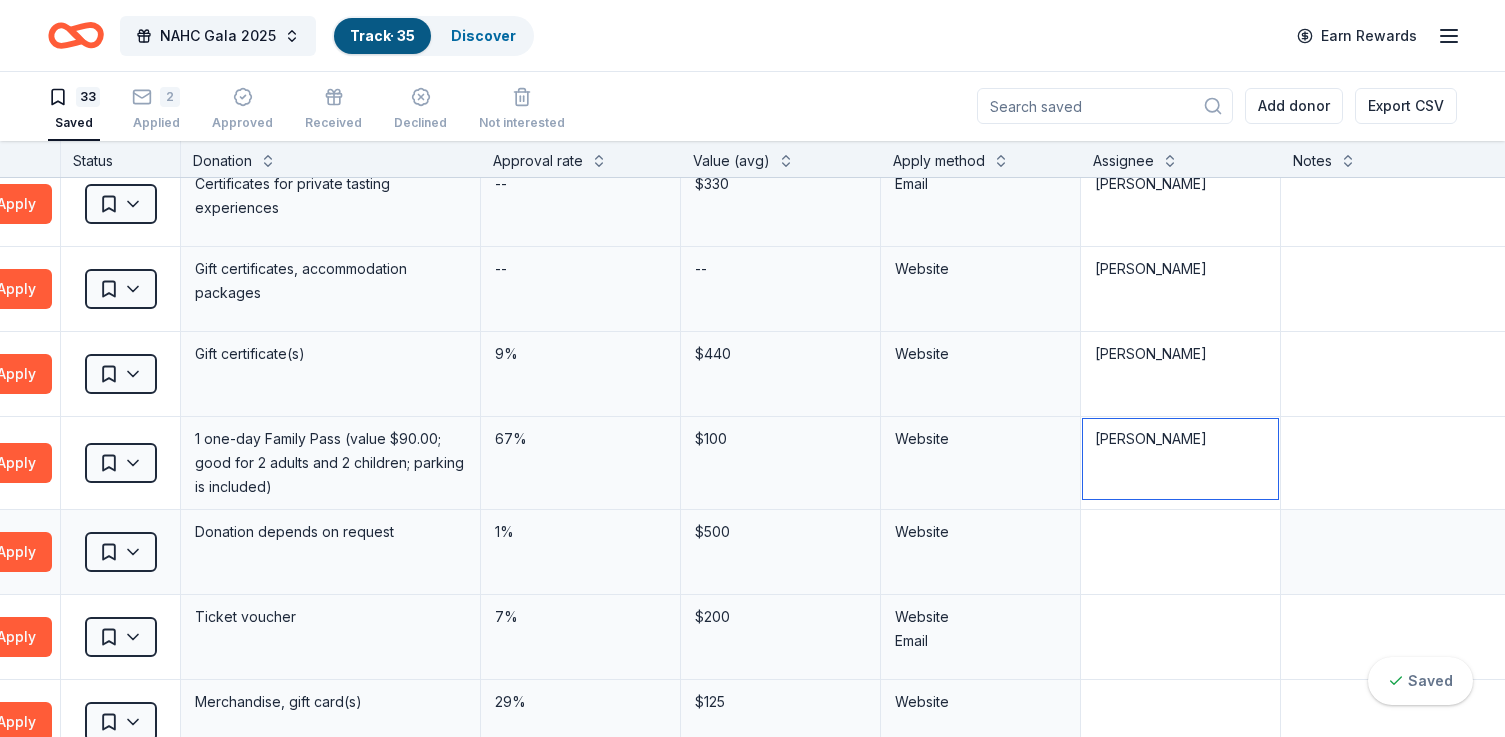 type on "[PERSON_NAME]" 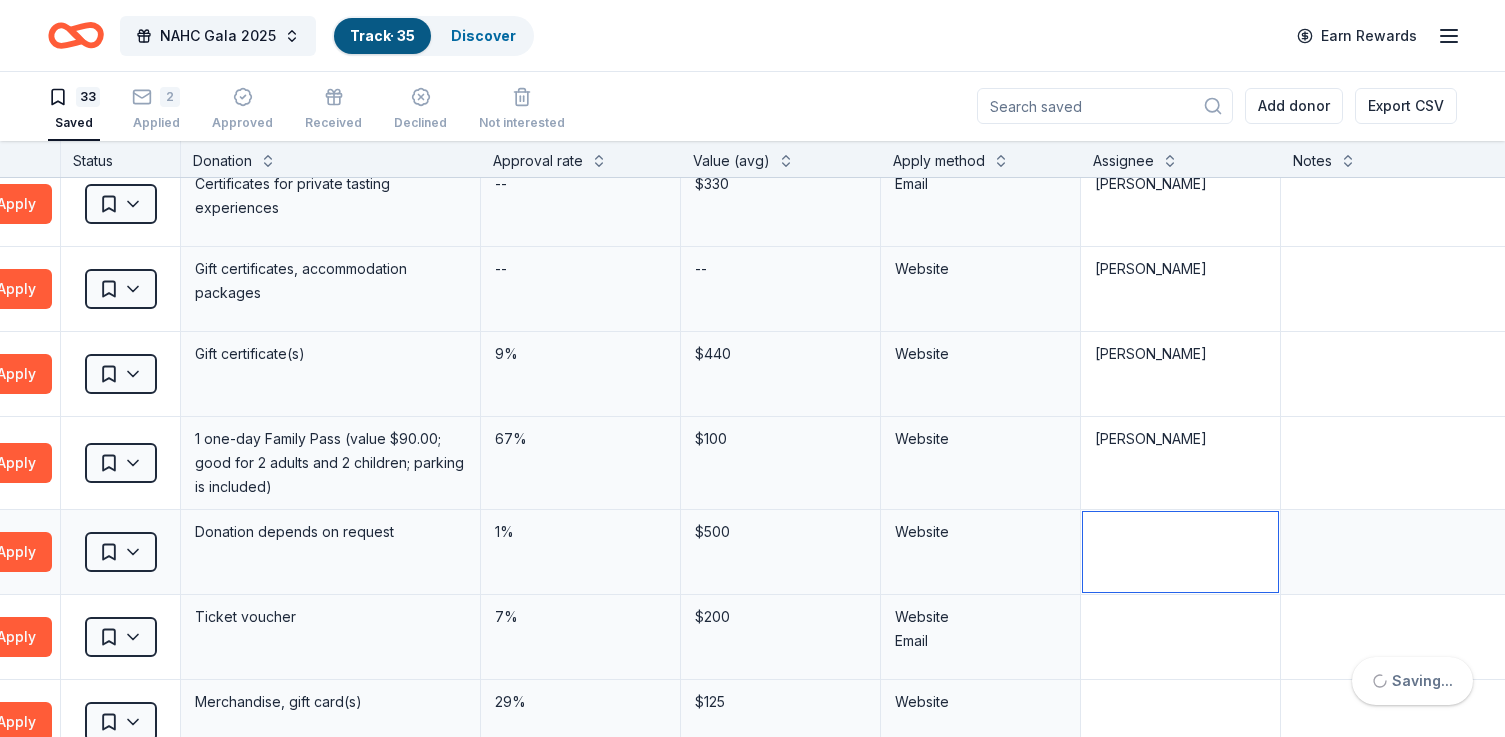 click at bounding box center [1180, 552] 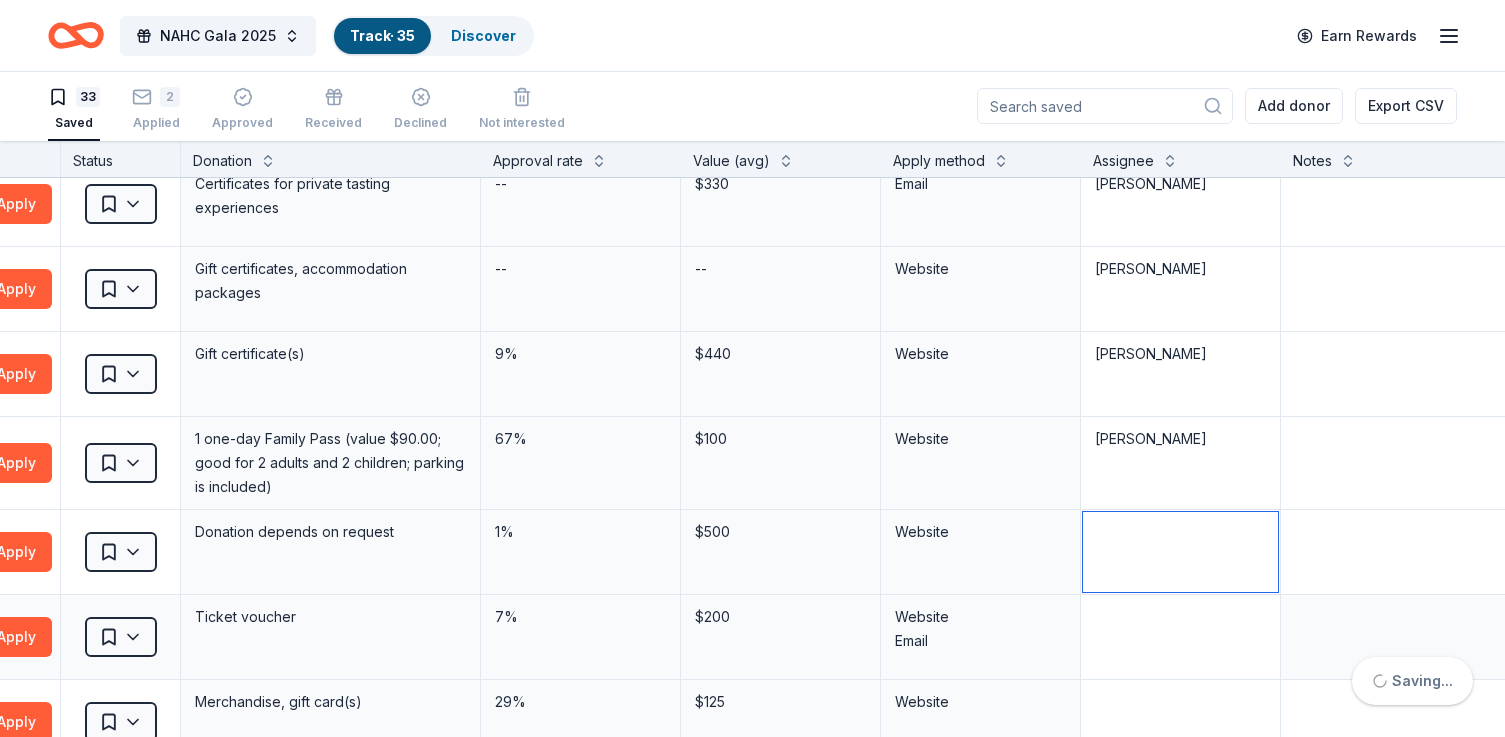 paste on "[PERSON_NAME]" 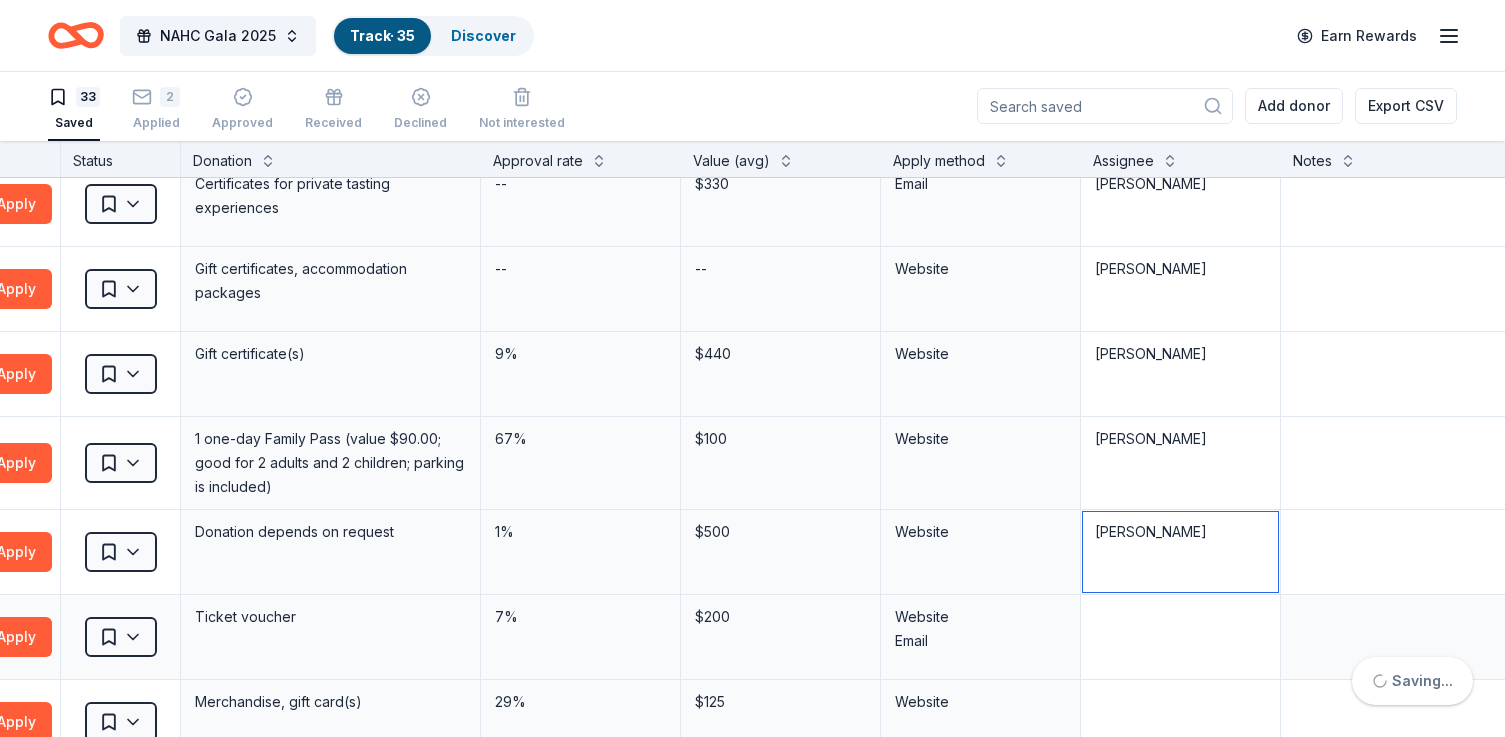 type on "[PERSON_NAME]" 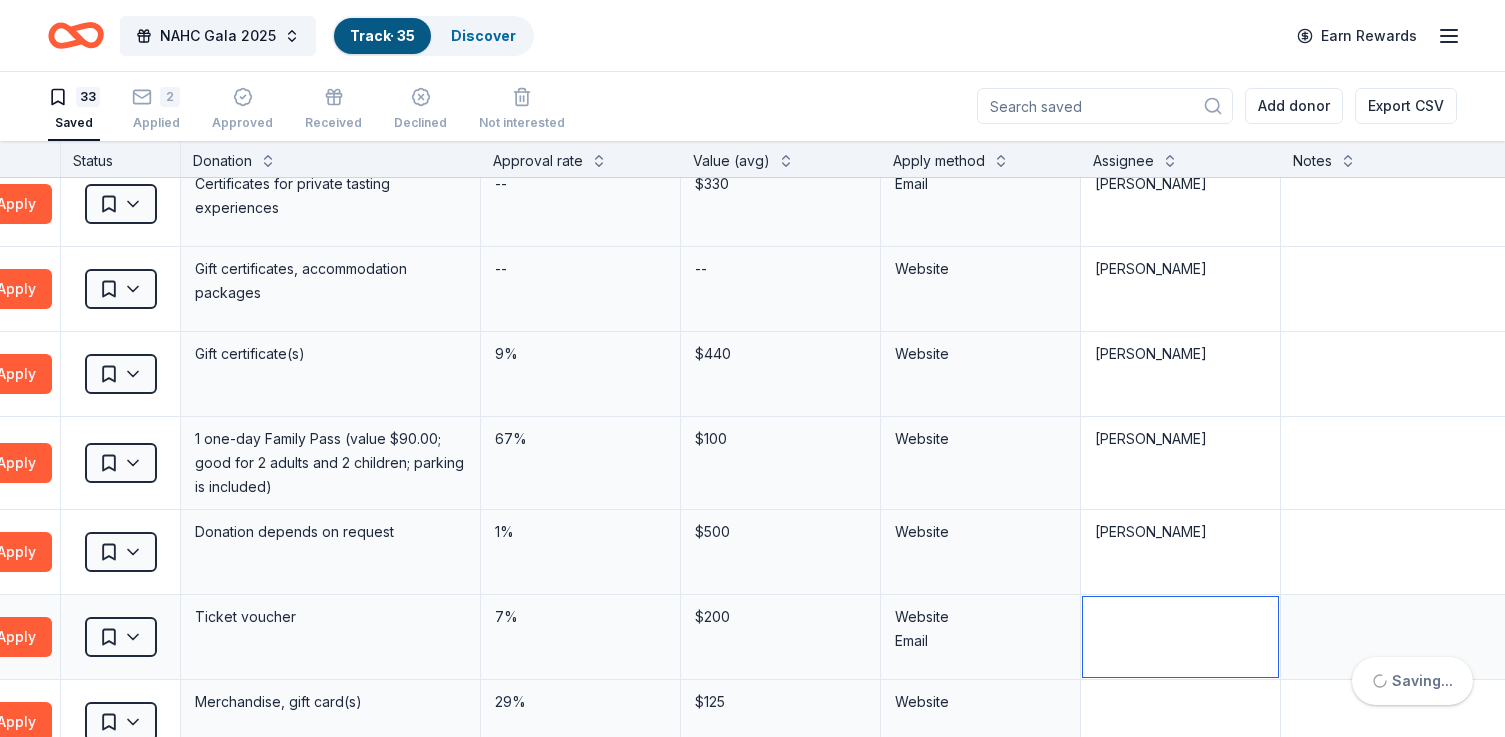 click at bounding box center (1180, 637) 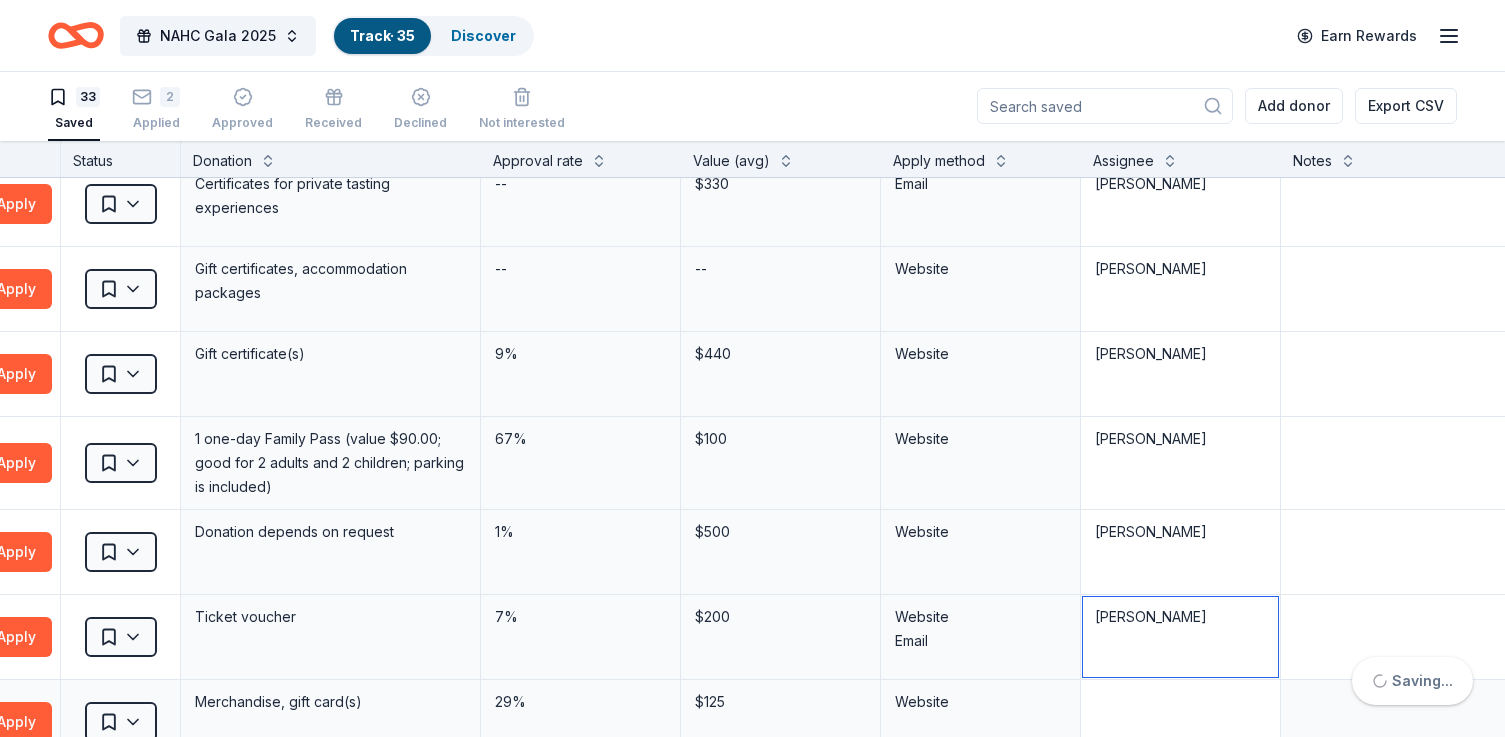 type on "[PERSON_NAME]" 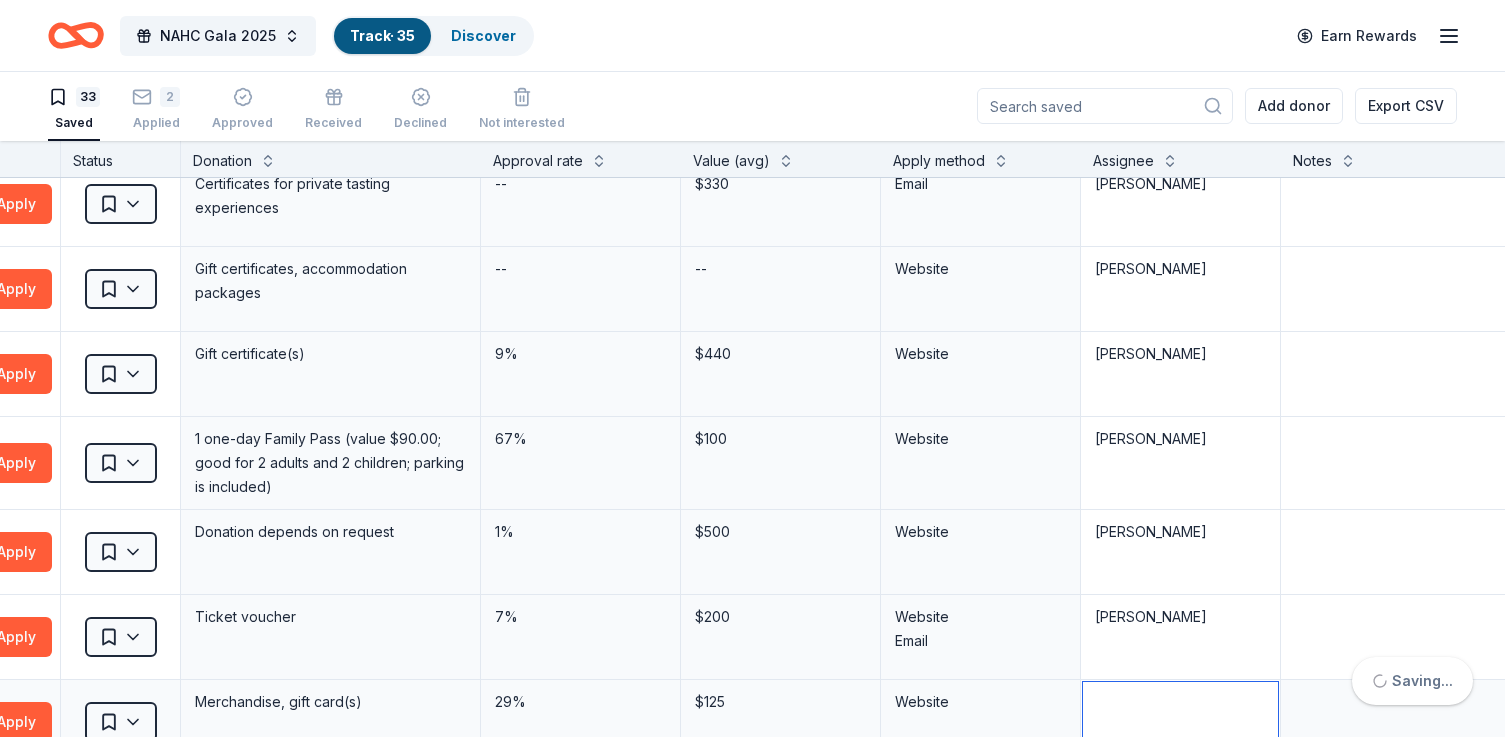 click at bounding box center [1180, 722] 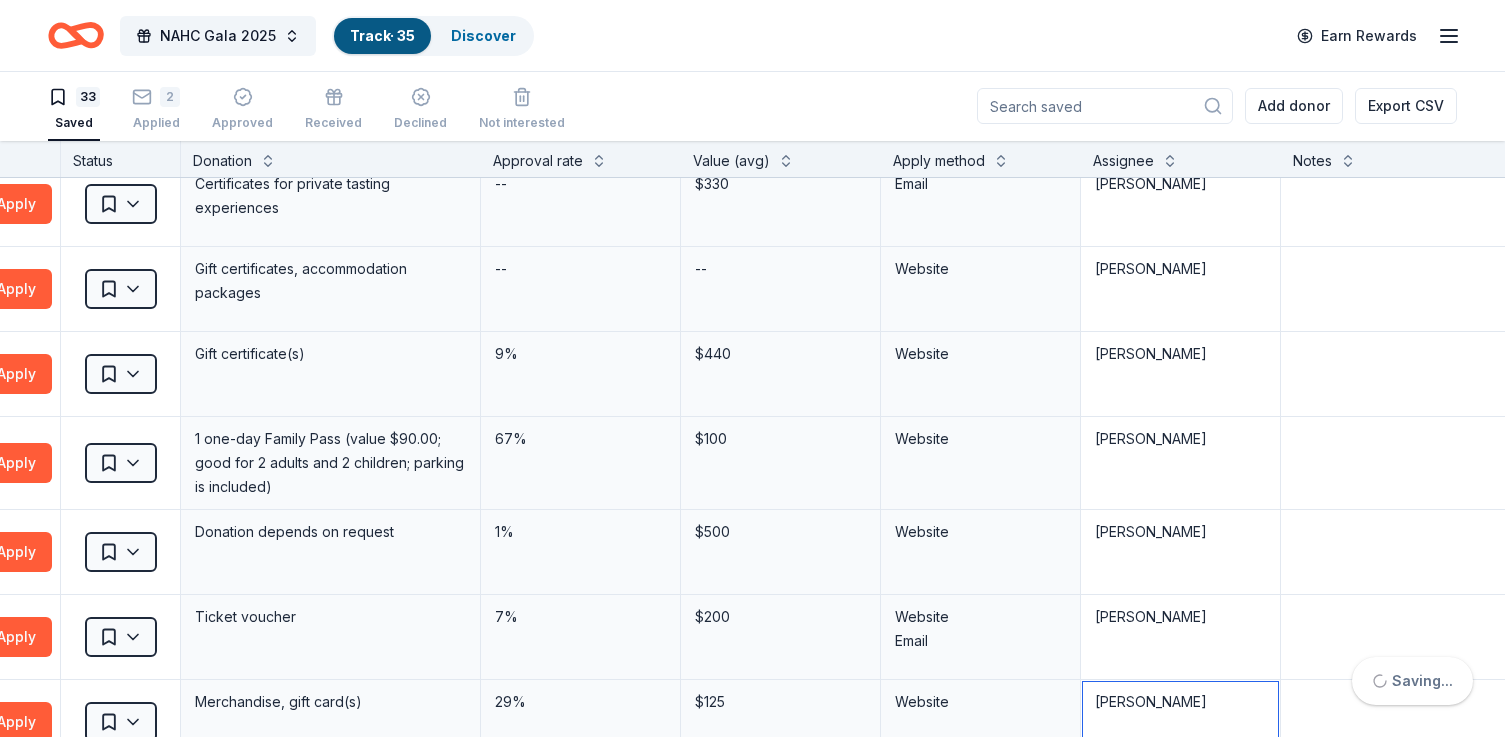 scroll, scrollTop: 1941, scrollLeft: 337, axis: both 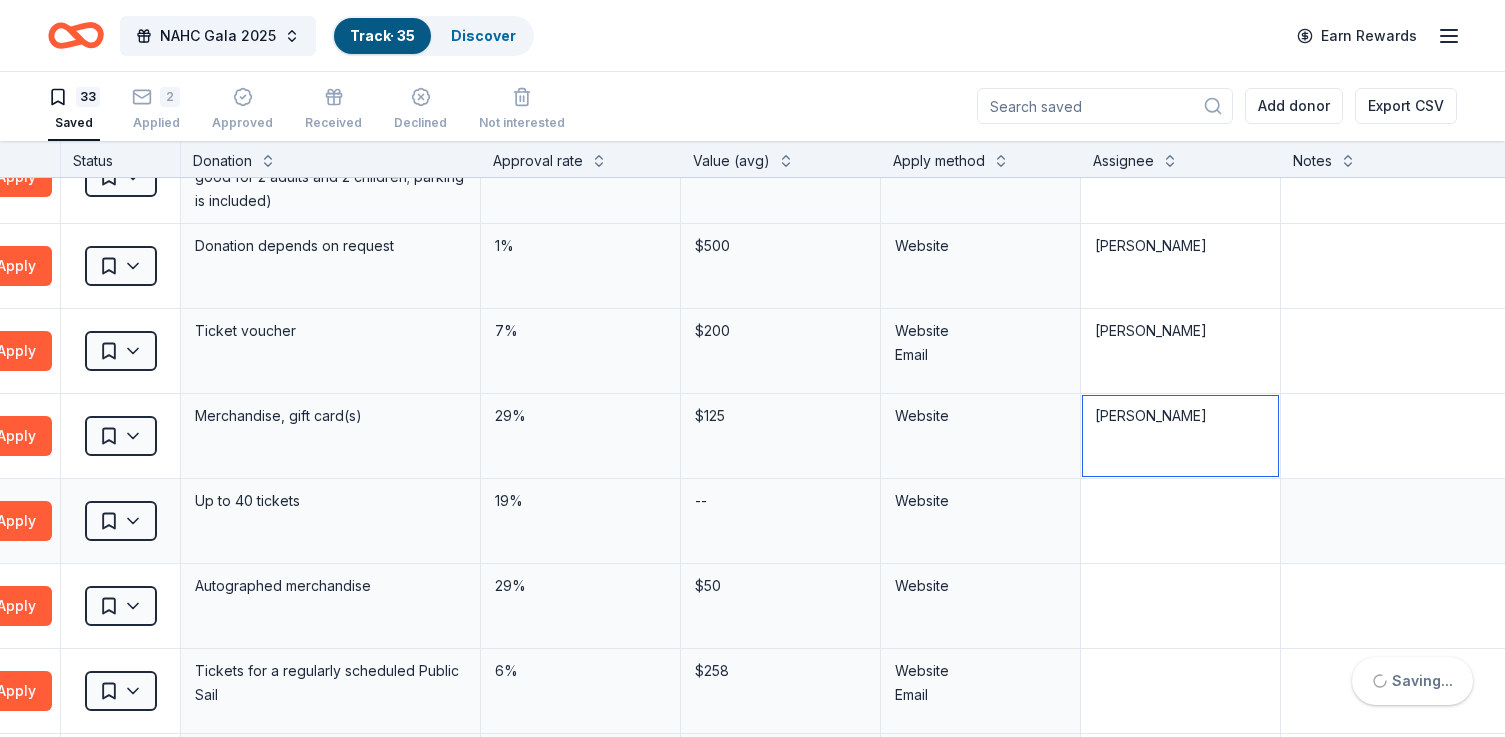 type on "[PERSON_NAME]" 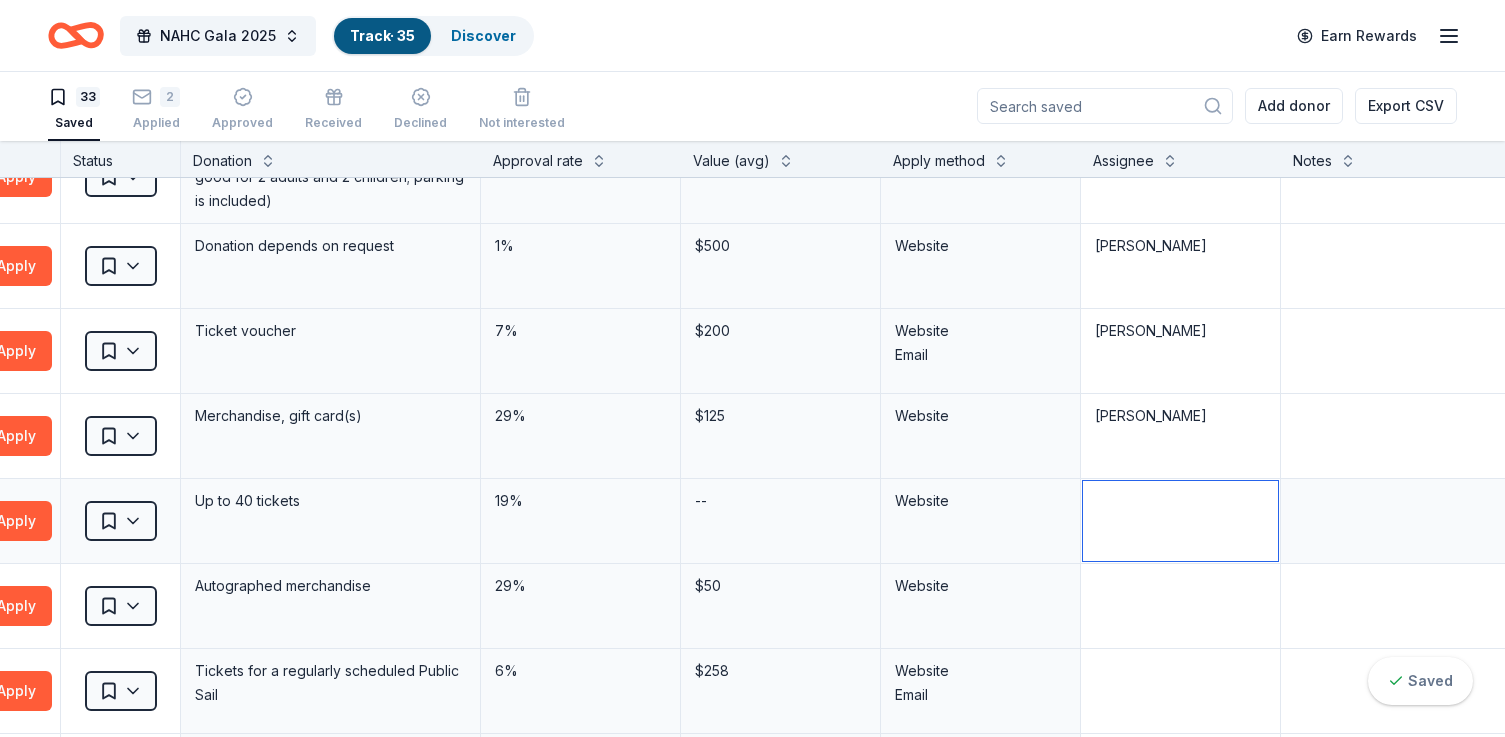 click at bounding box center (1180, 521) 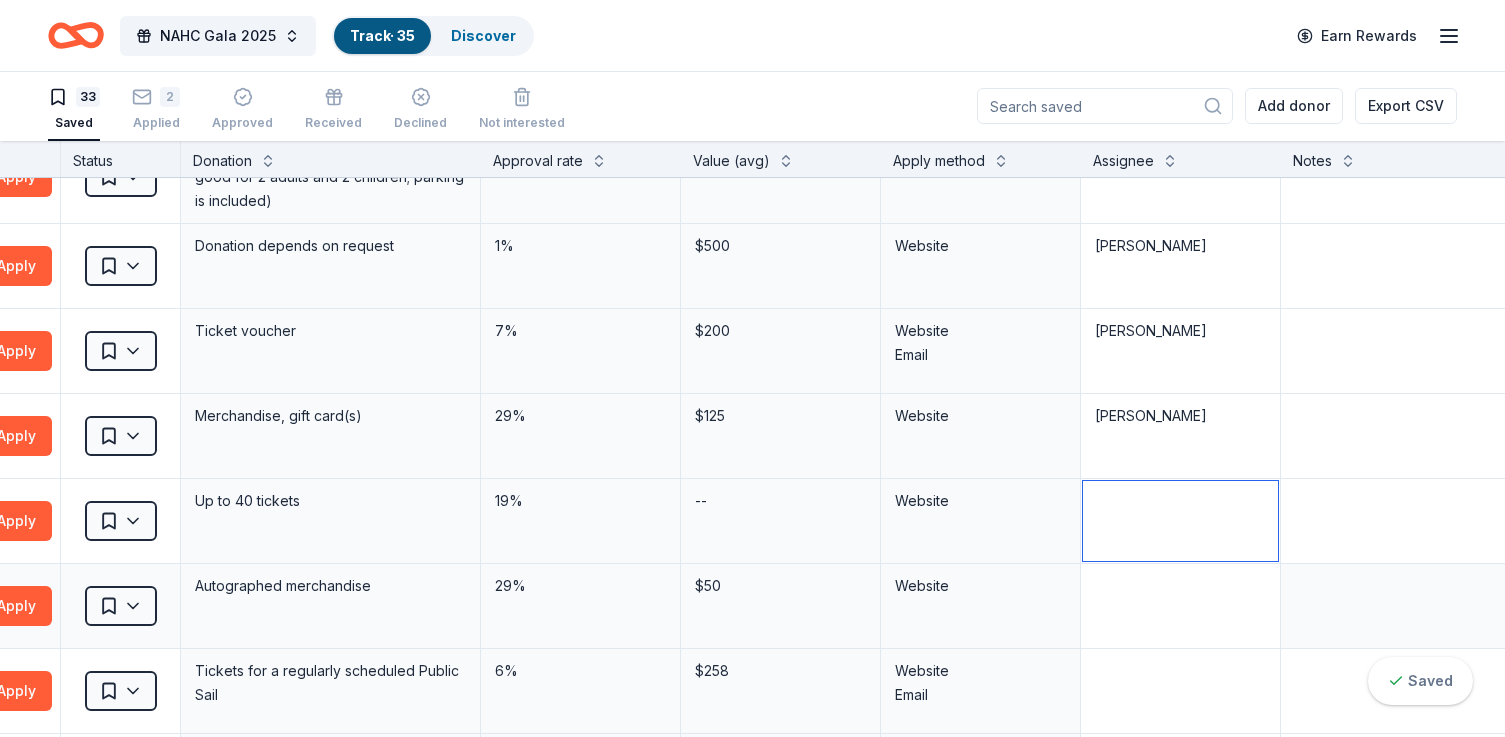 paste on "[PERSON_NAME]" 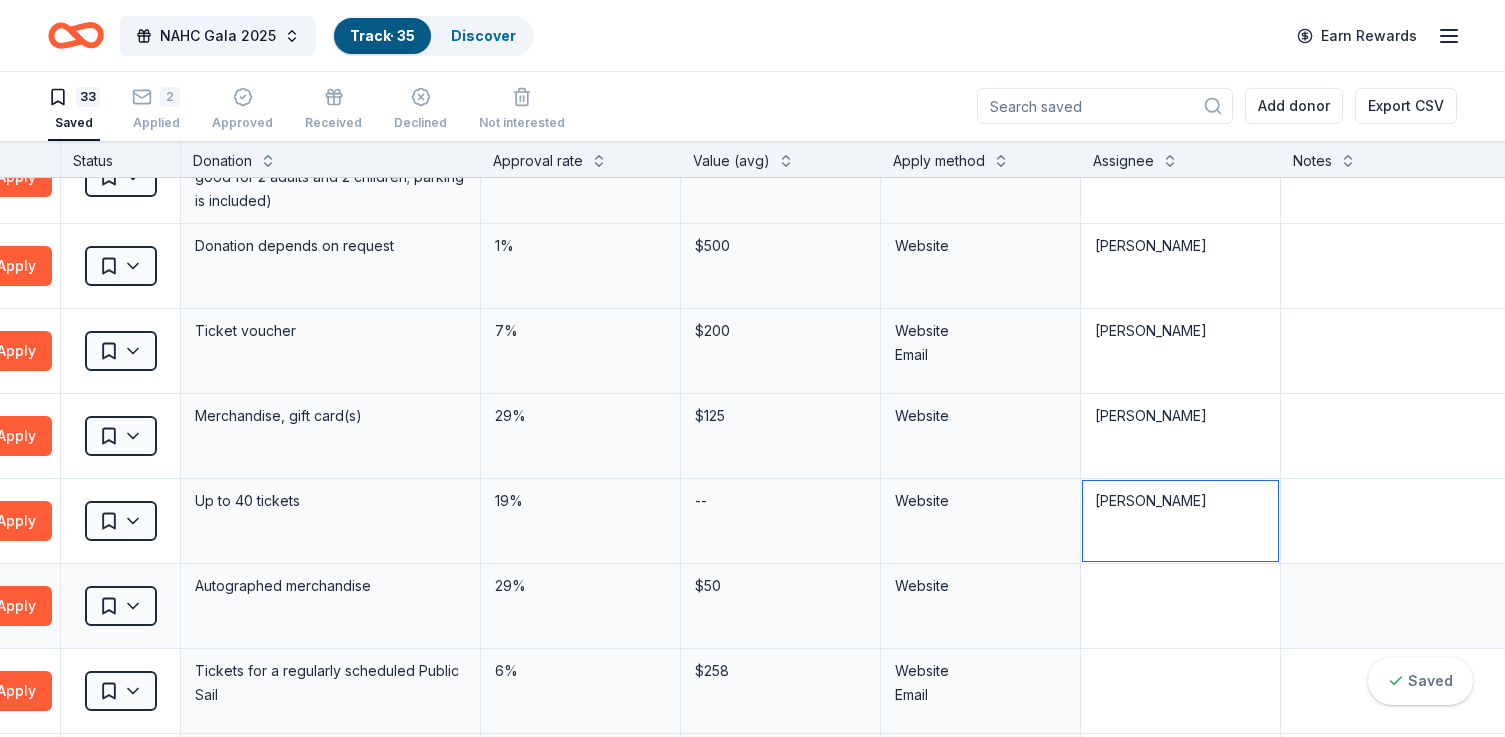 type on "[PERSON_NAME]" 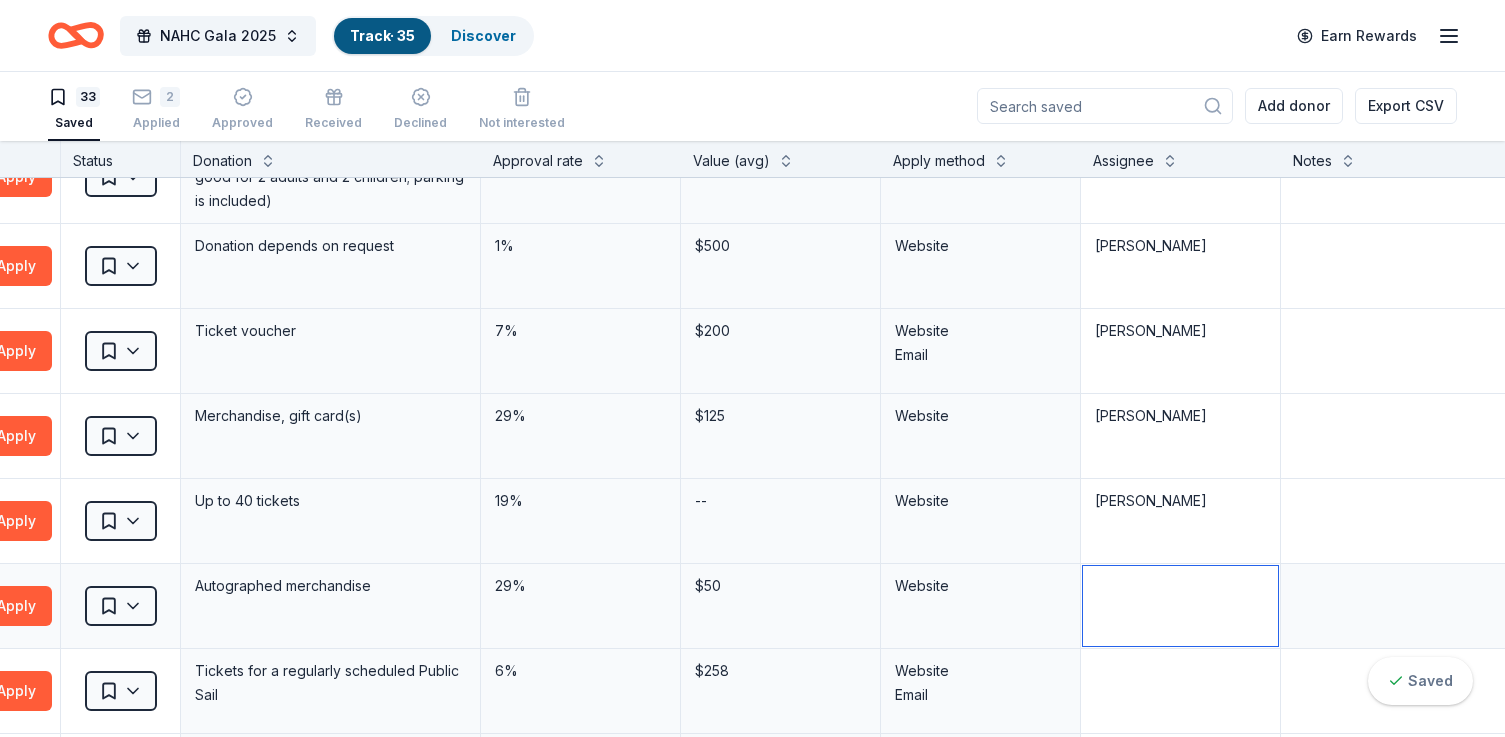 click at bounding box center (1180, 606) 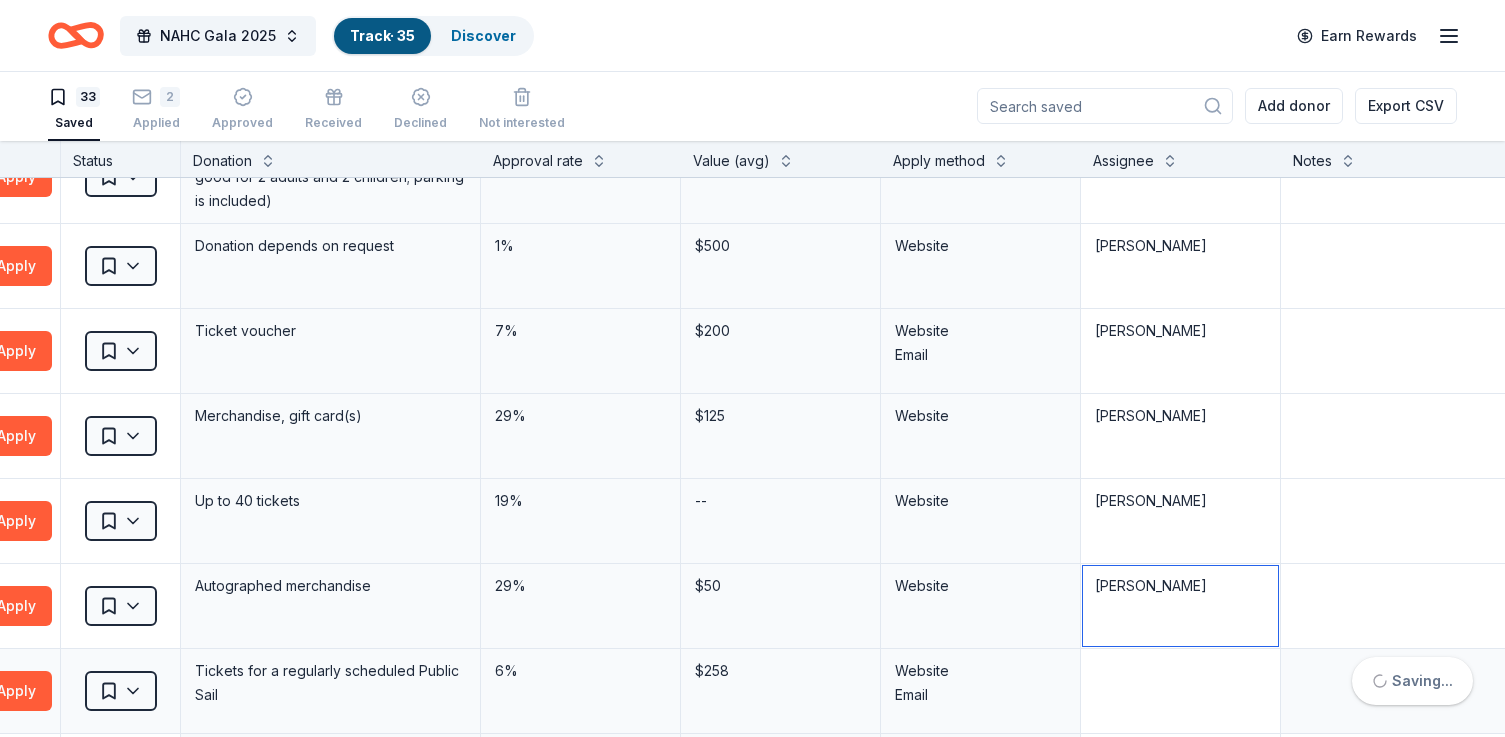 type on "[PERSON_NAME]" 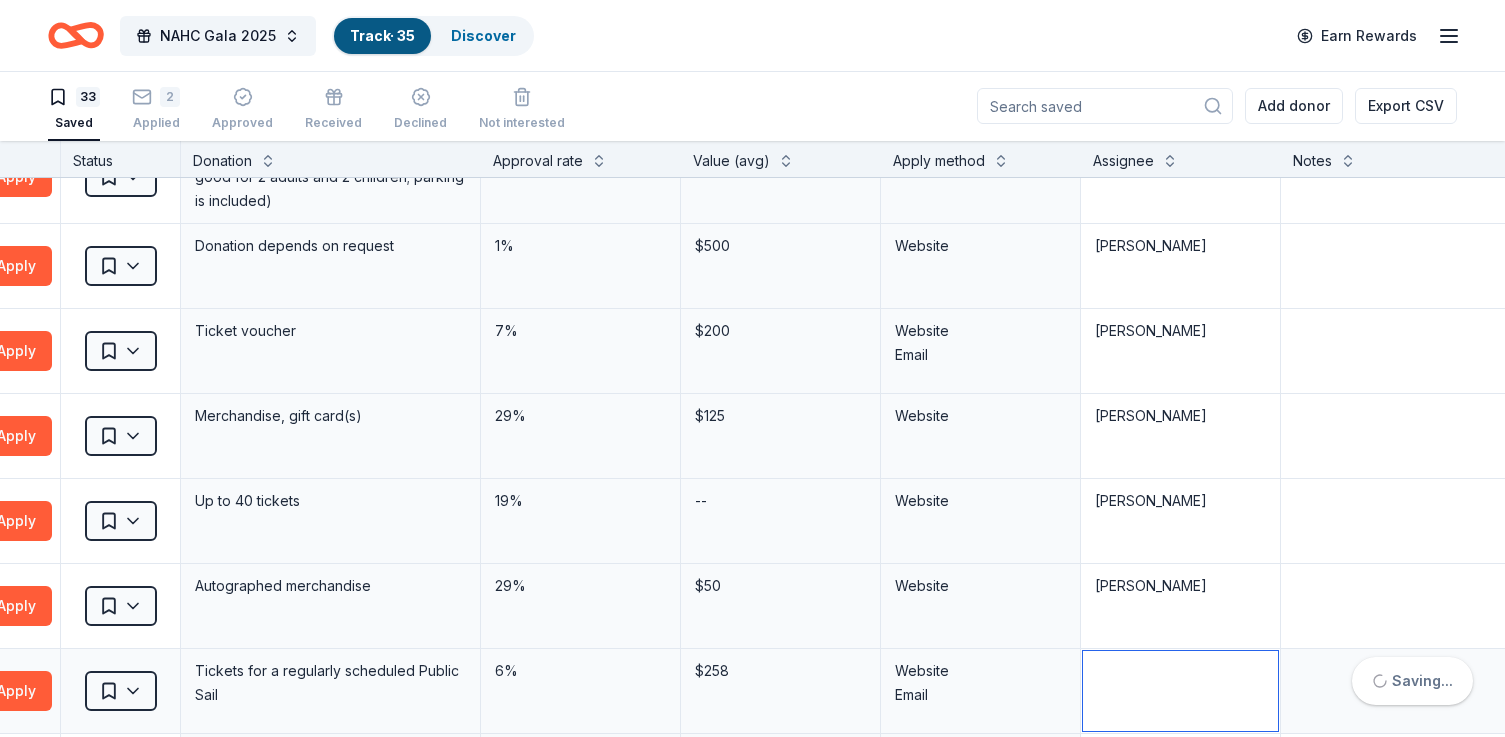 click at bounding box center [1180, 691] 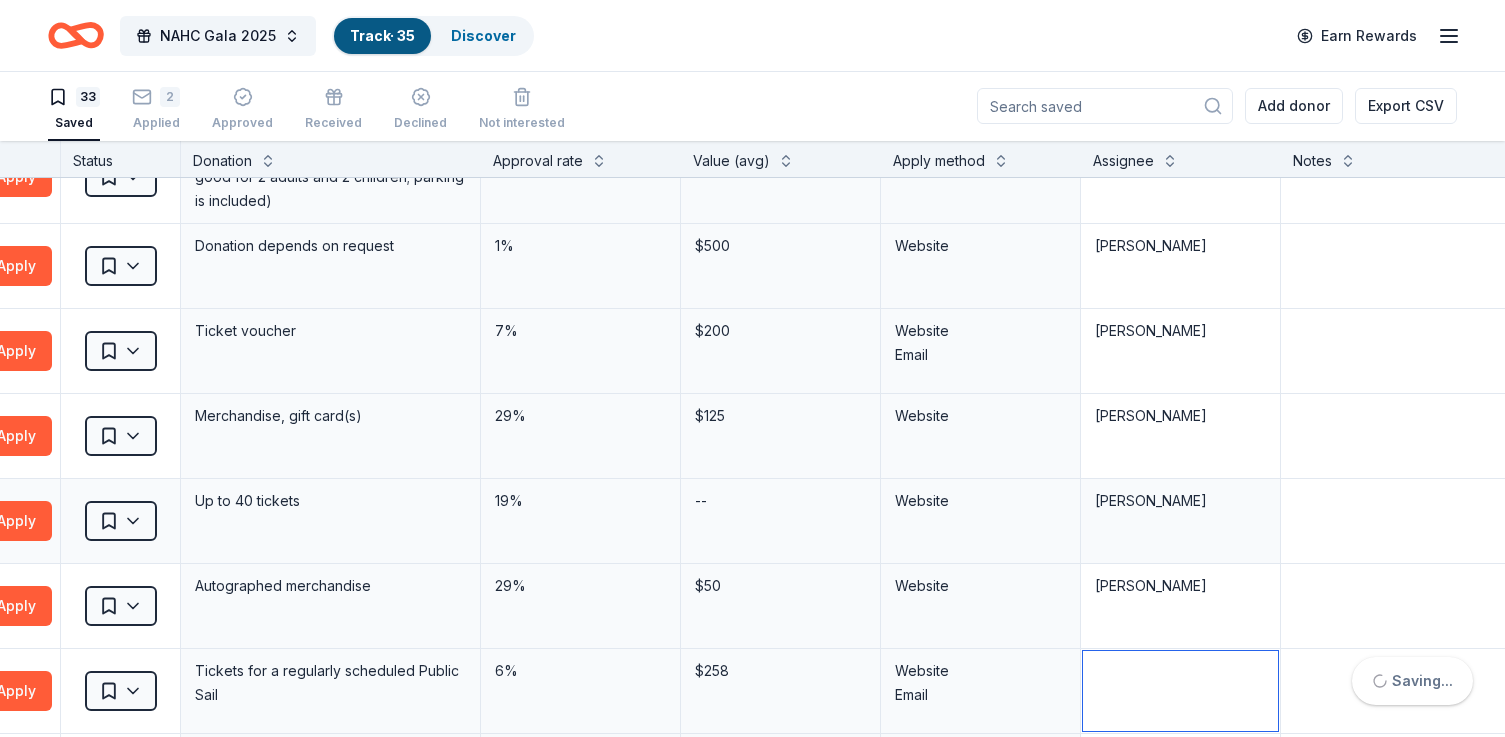 paste on "[PERSON_NAME]" 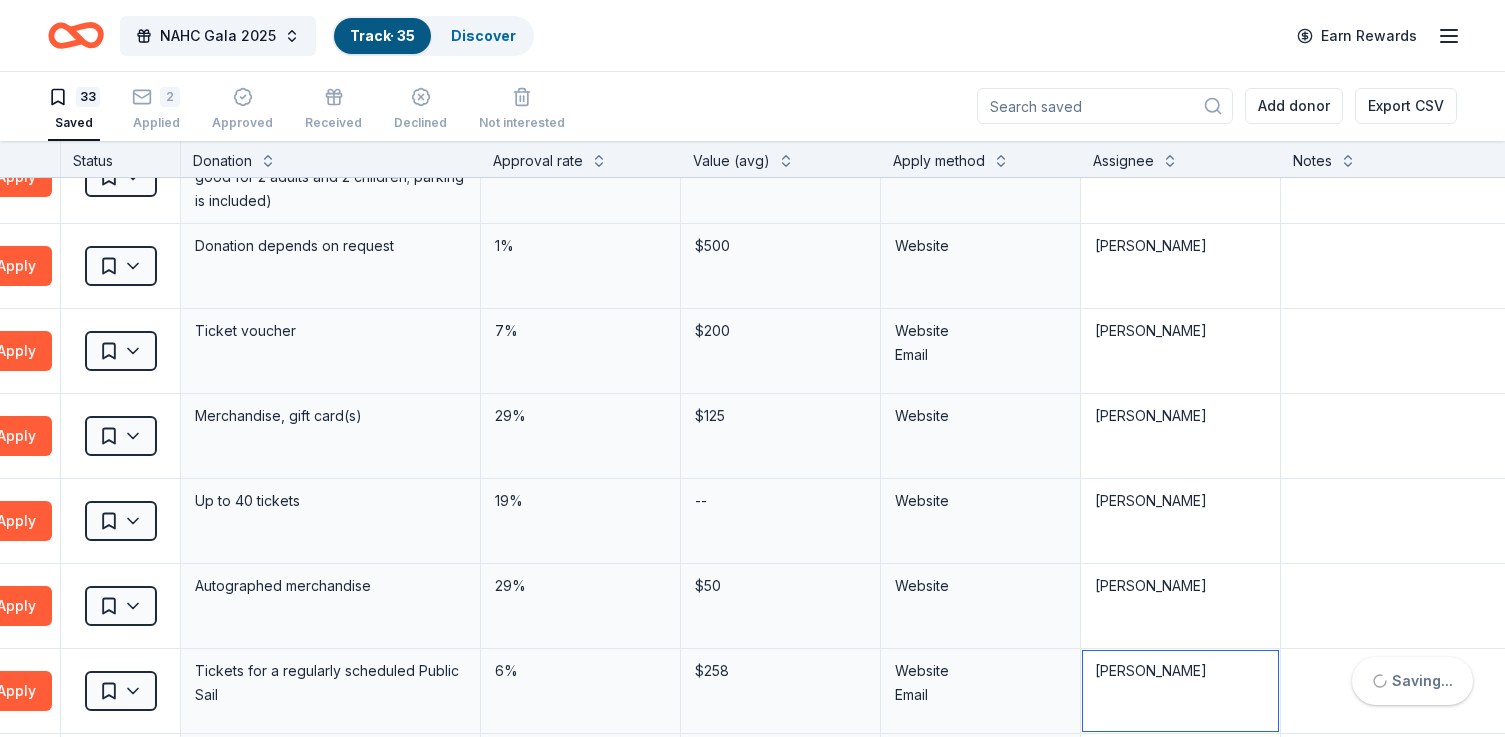 scroll, scrollTop: 2149, scrollLeft: 337, axis: both 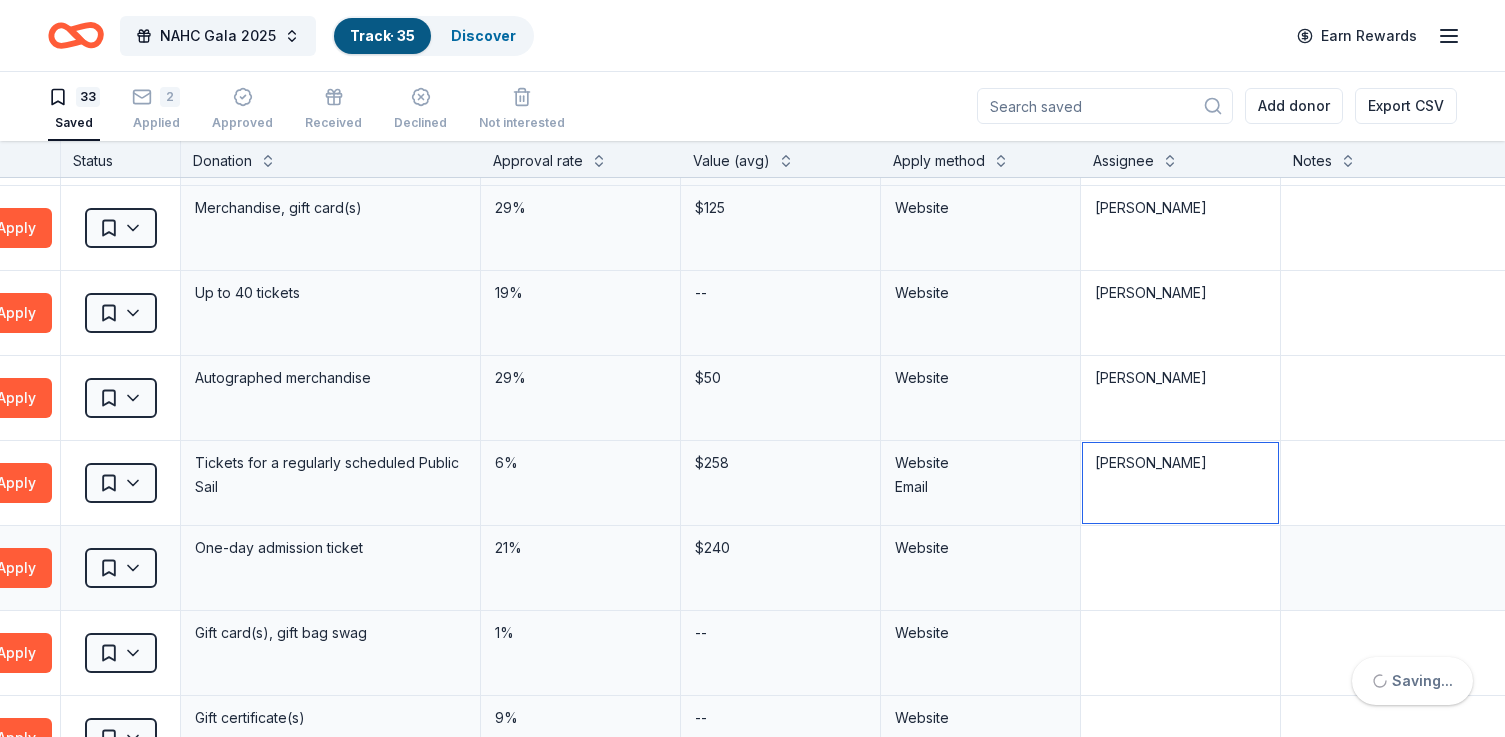 type on "[PERSON_NAME]" 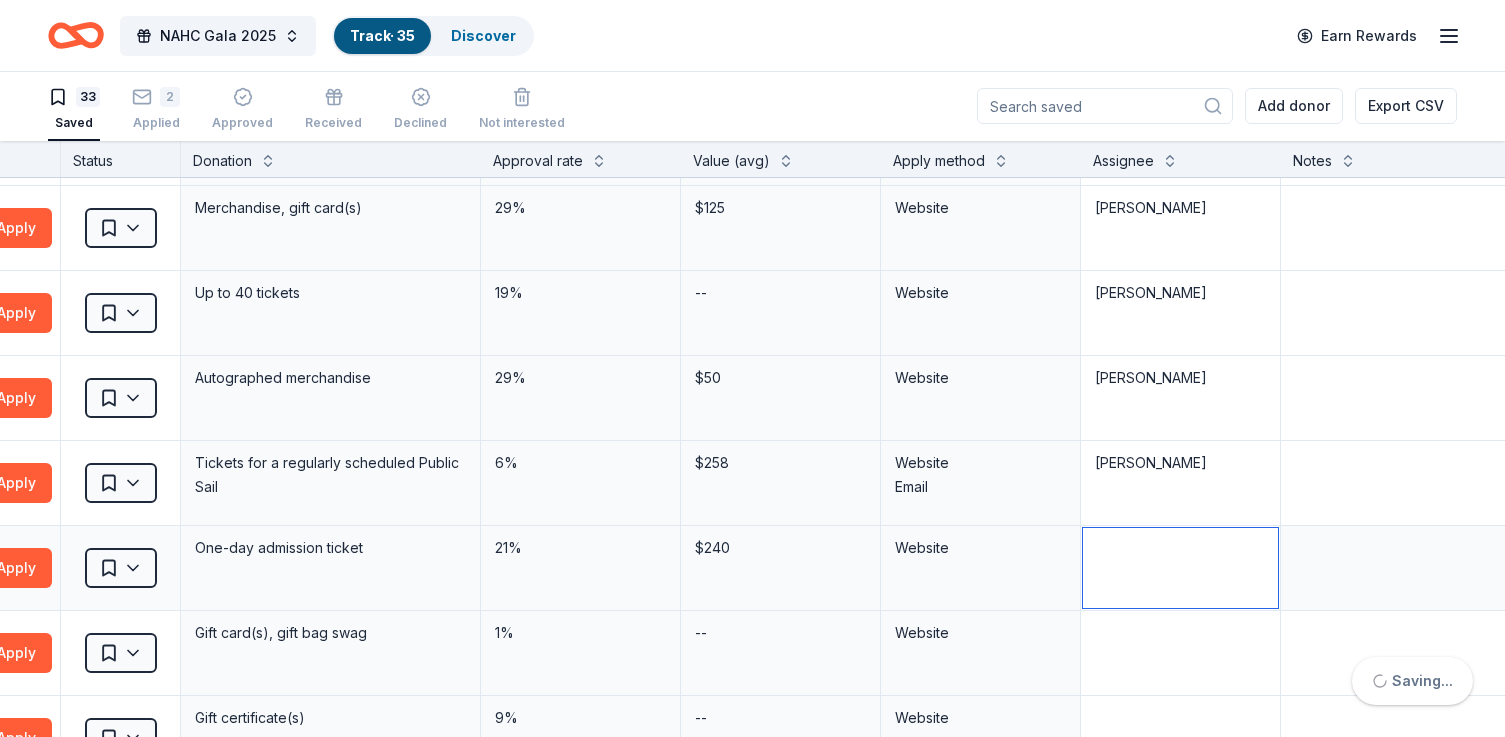 click at bounding box center [1180, 568] 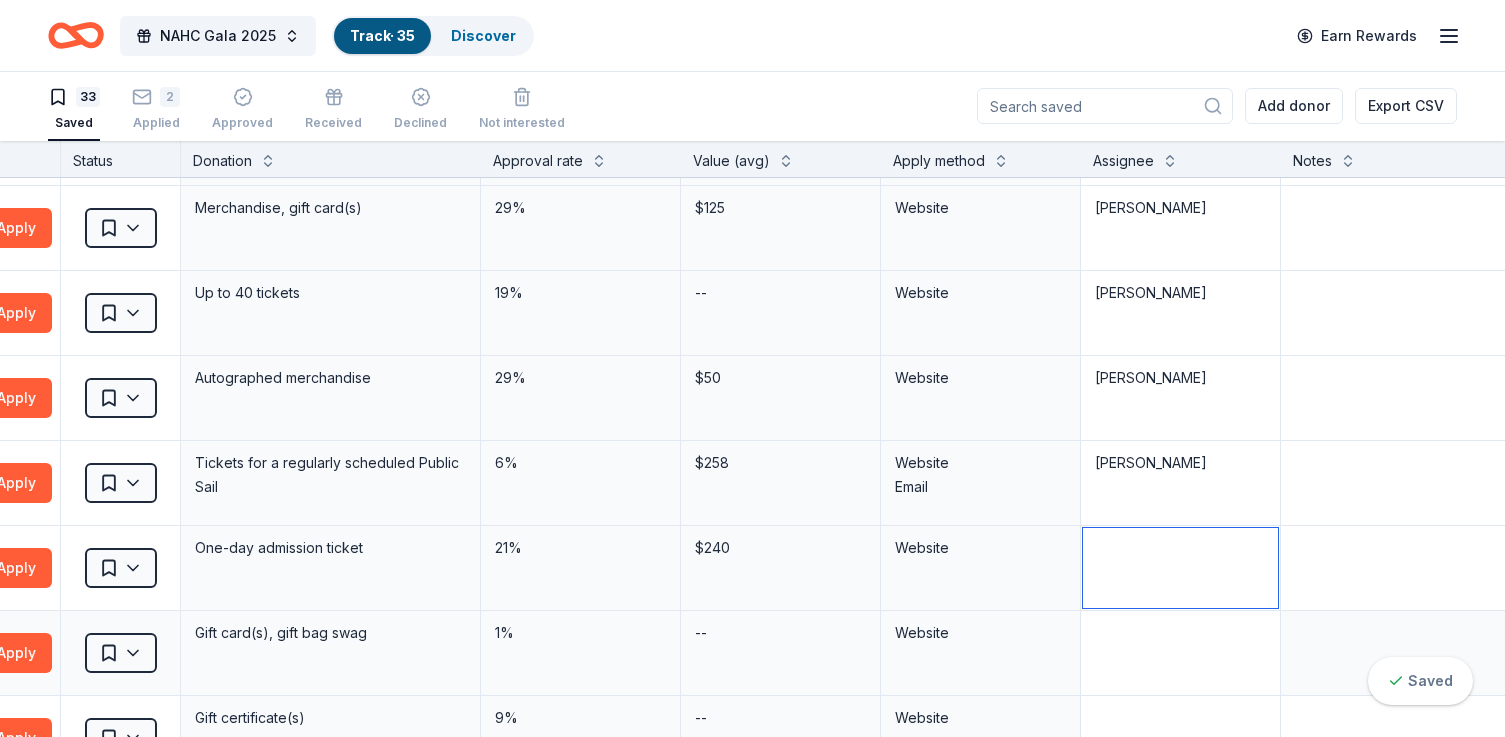 paste on "[PERSON_NAME]" 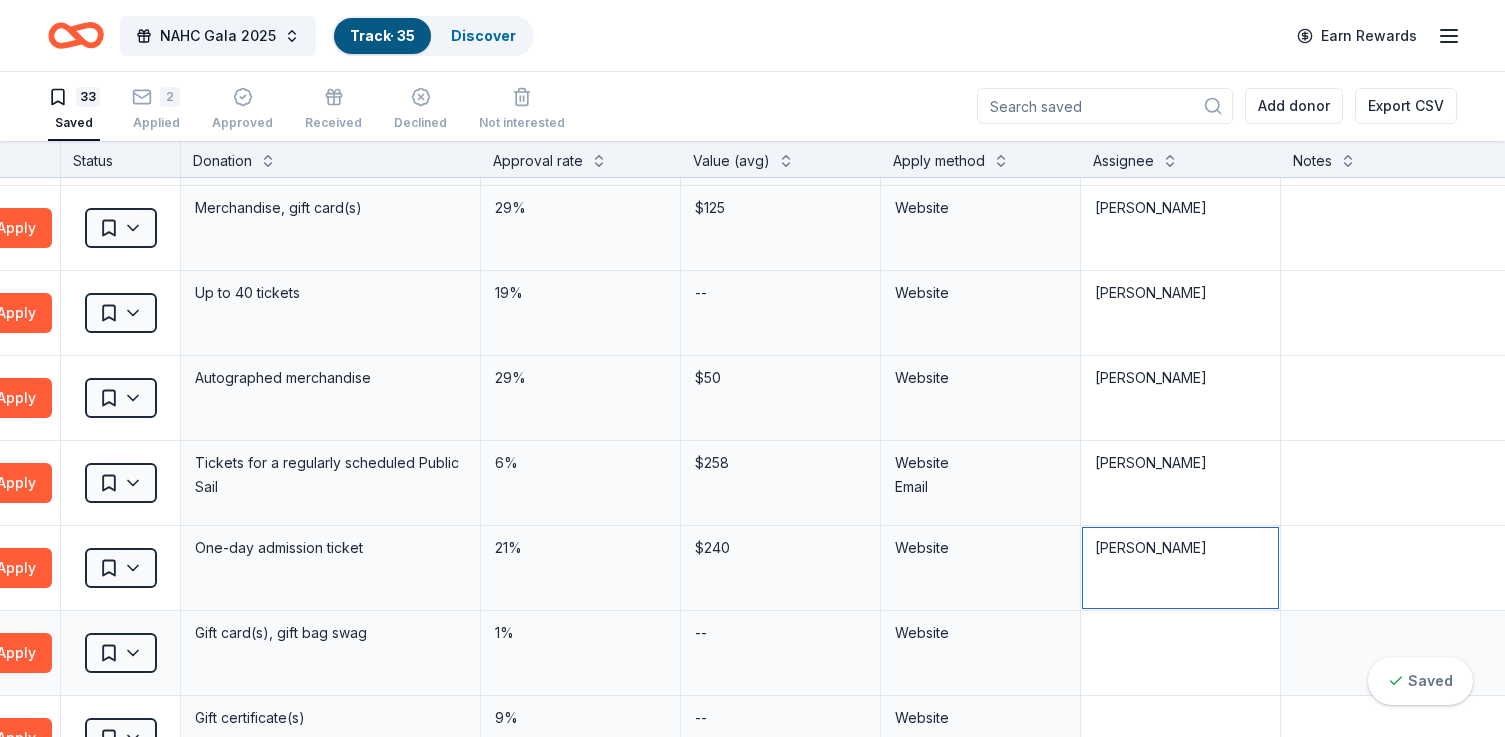 type on "[PERSON_NAME]" 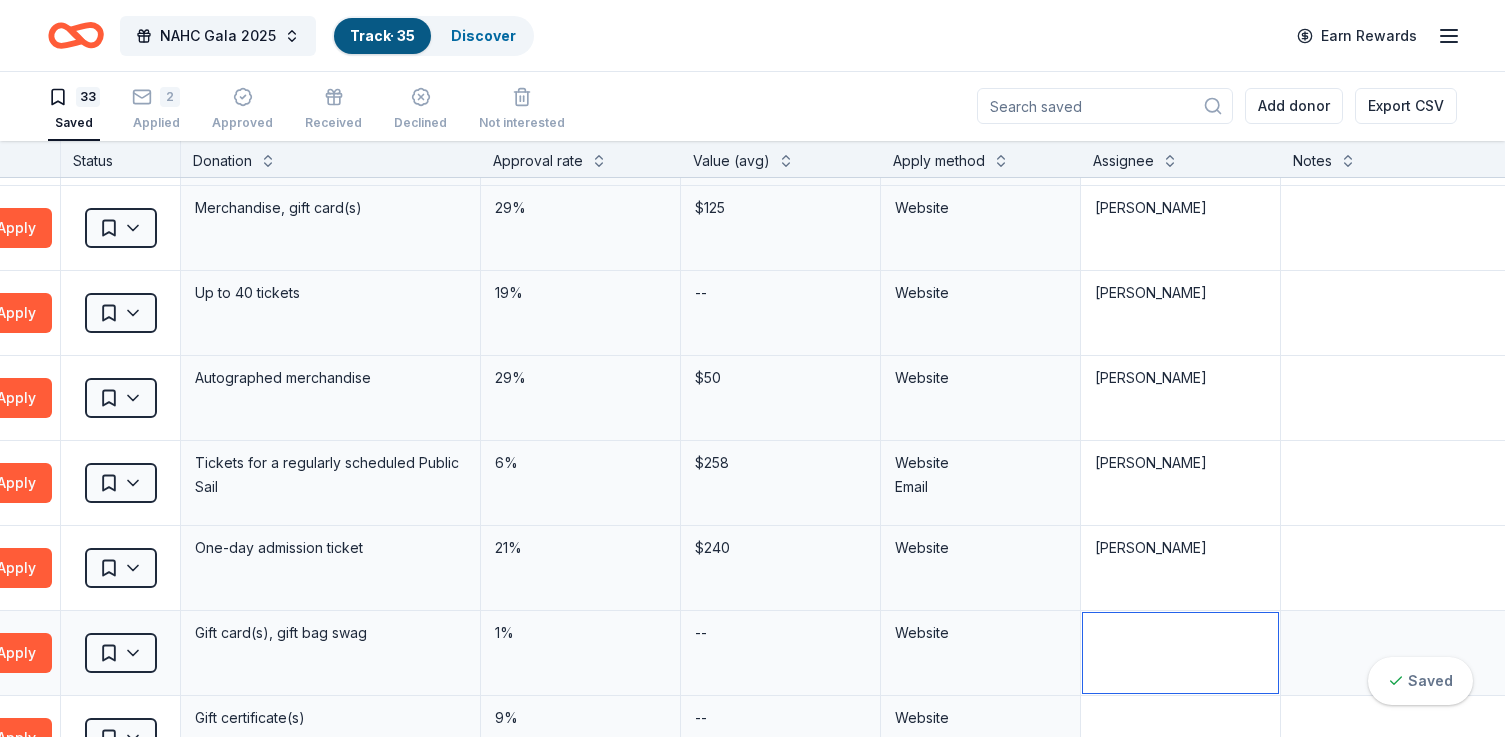 click at bounding box center (1180, 653) 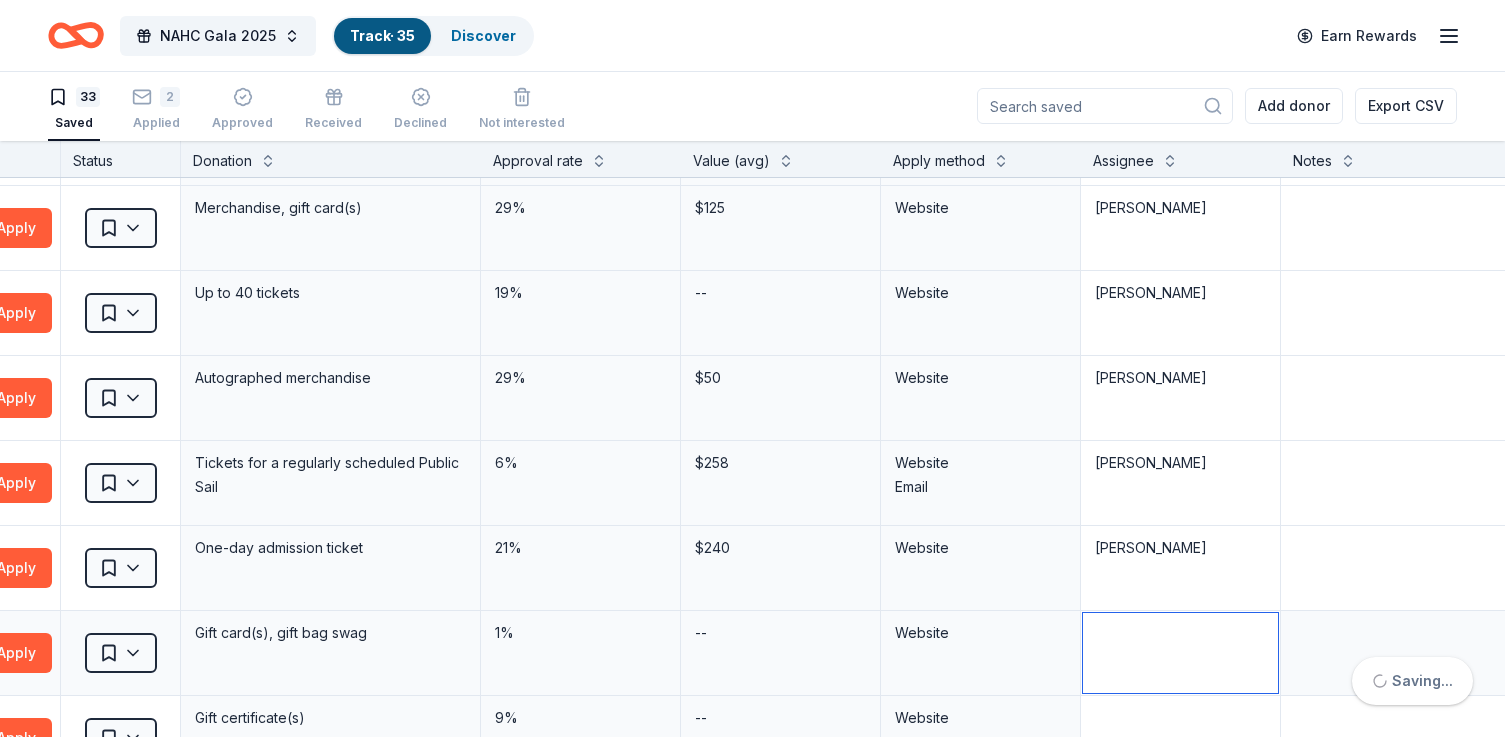 paste on "[PERSON_NAME]" 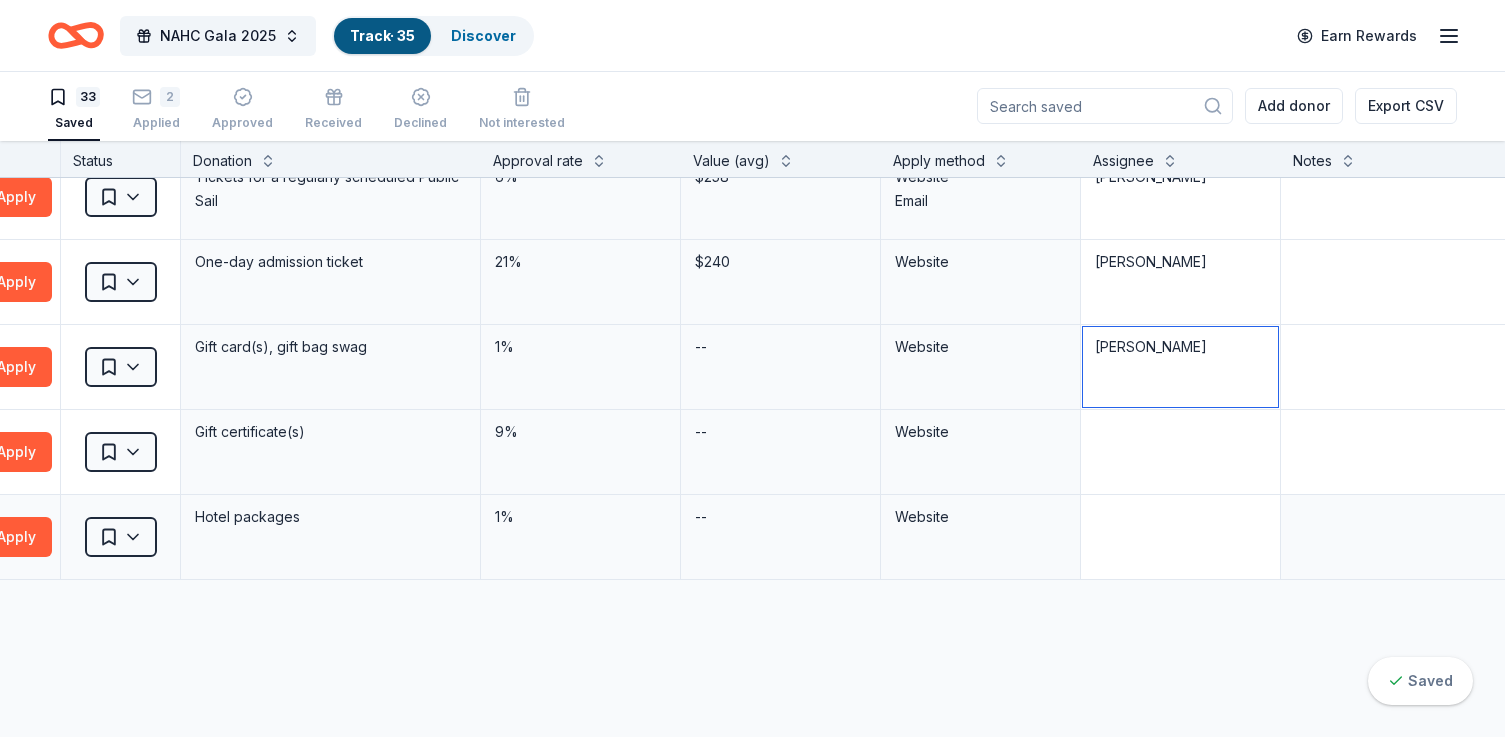 scroll, scrollTop: 2441, scrollLeft: 337, axis: both 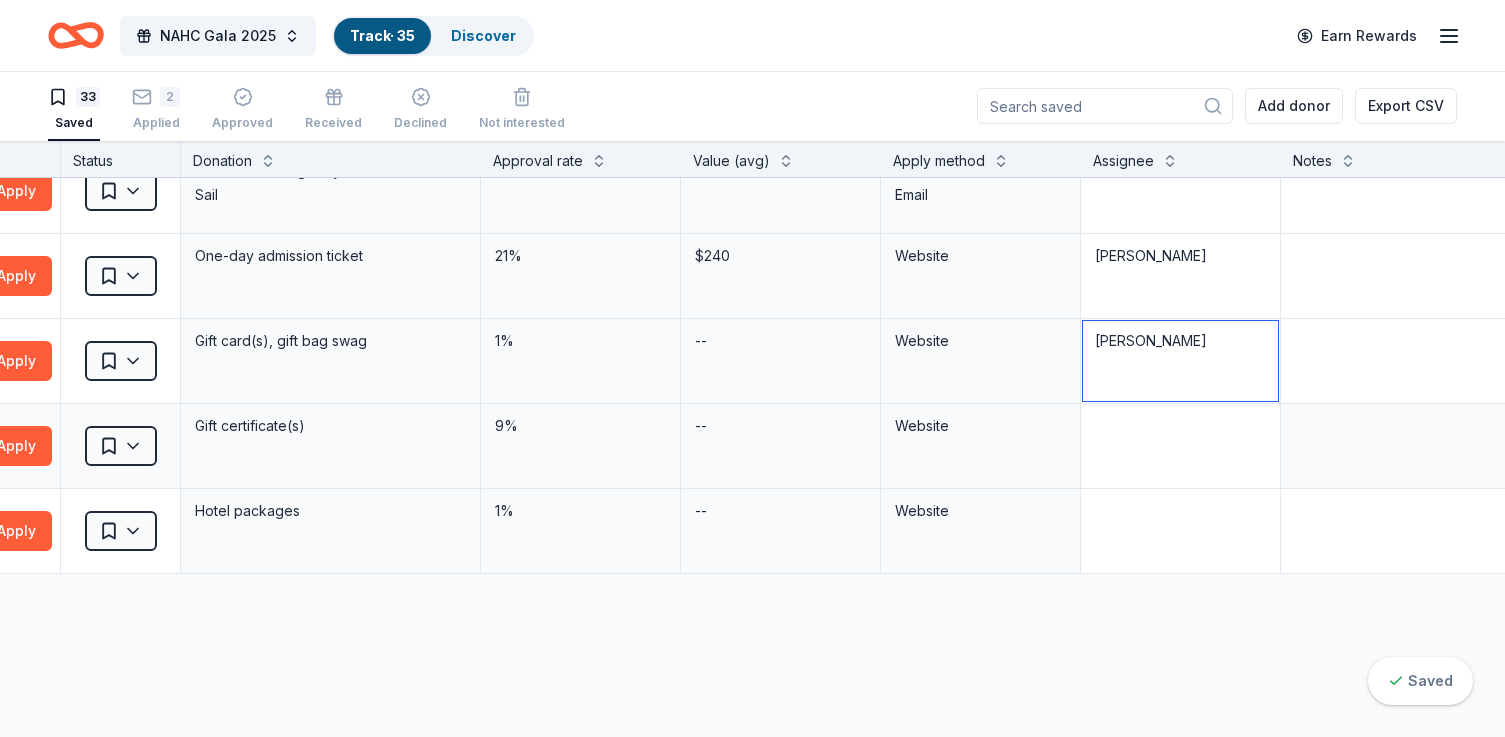 type on "[PERSON_NAME]" 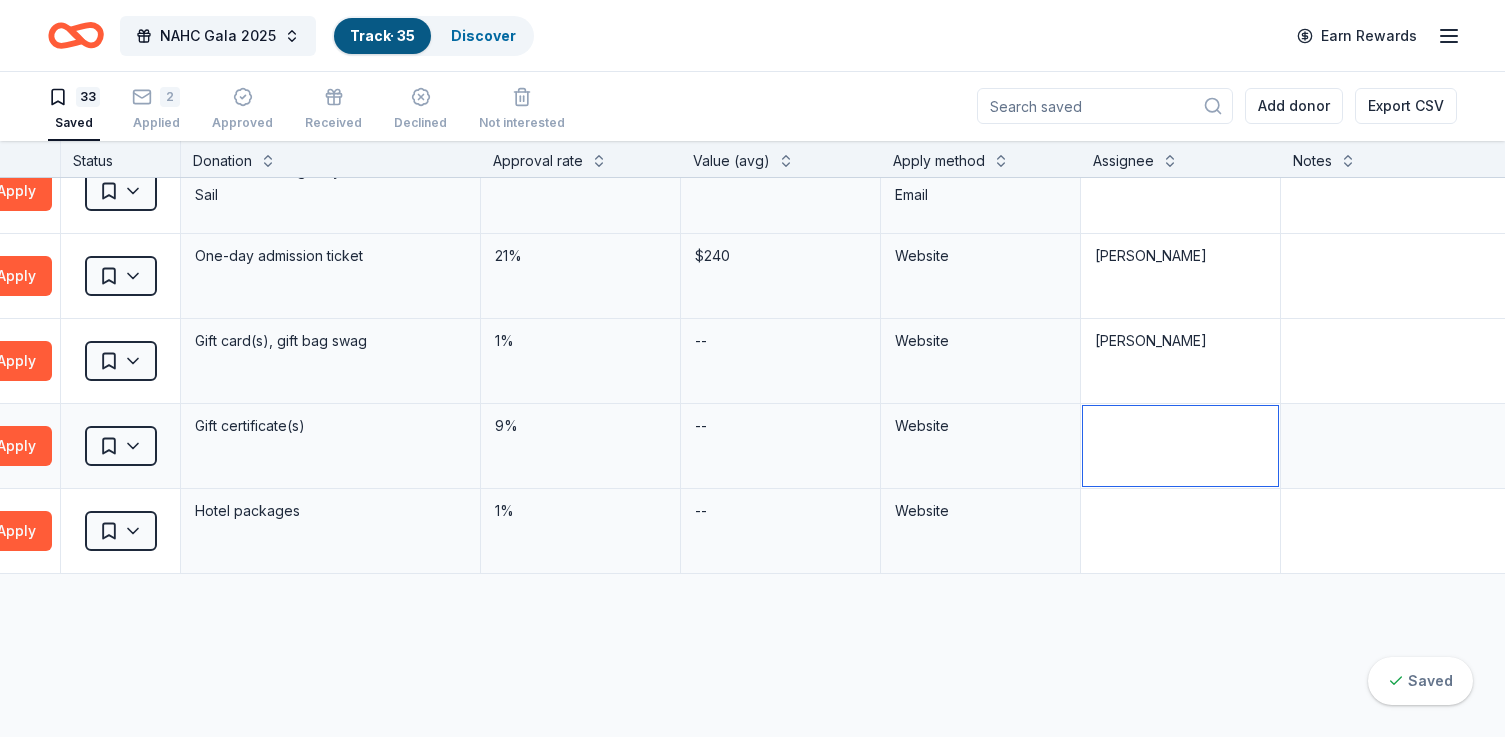 click at bounding box center [1180, 446] 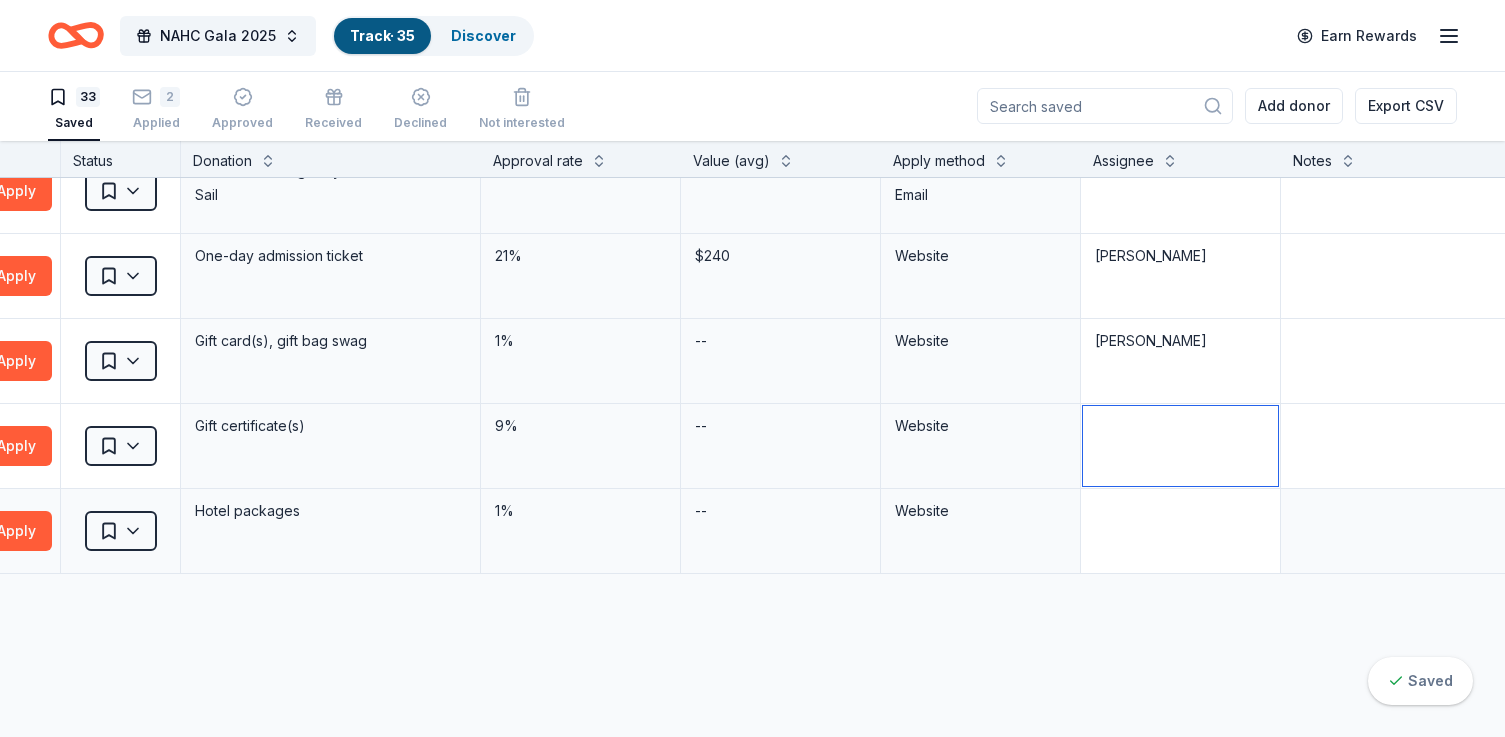 paste on "[PERSON_NAME]" 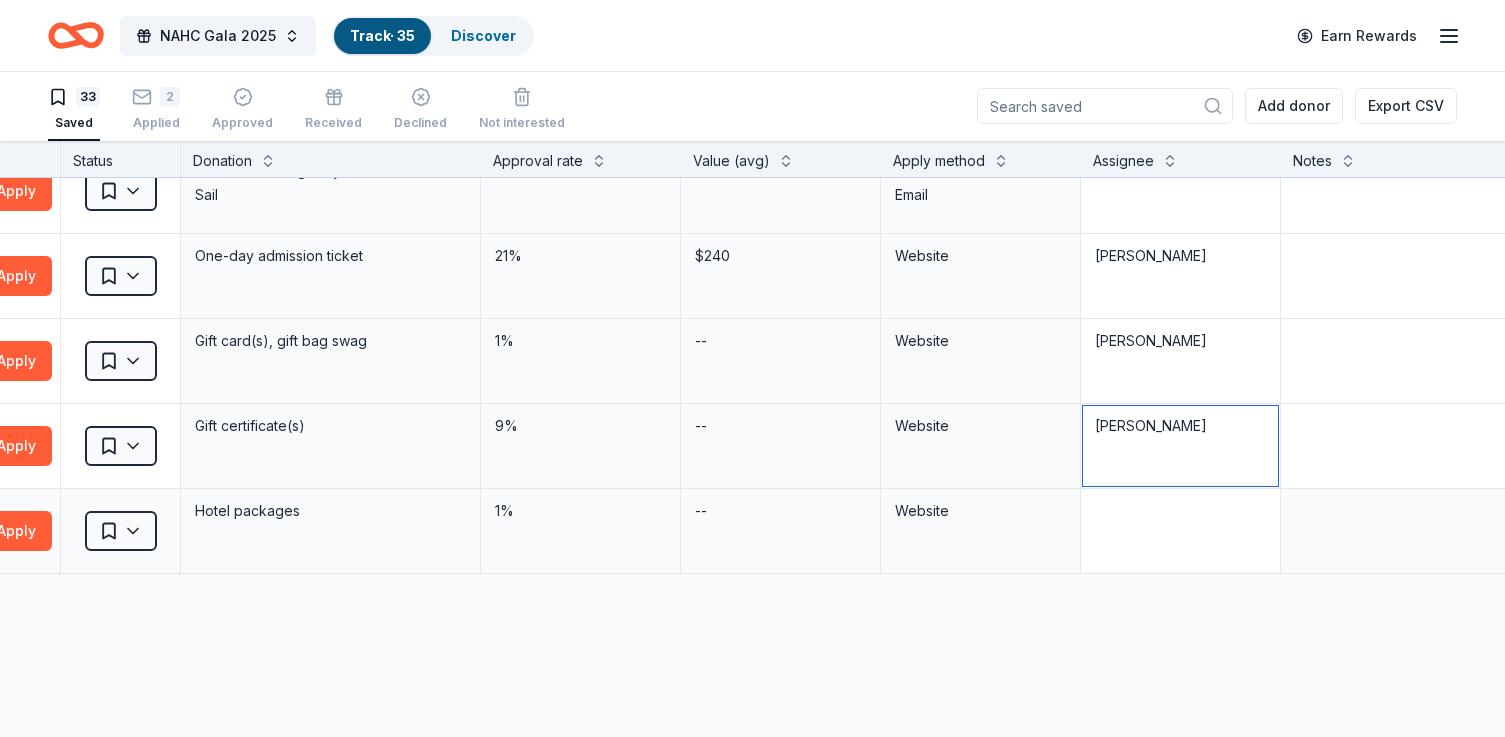 type on "[PERSON_NAME]" 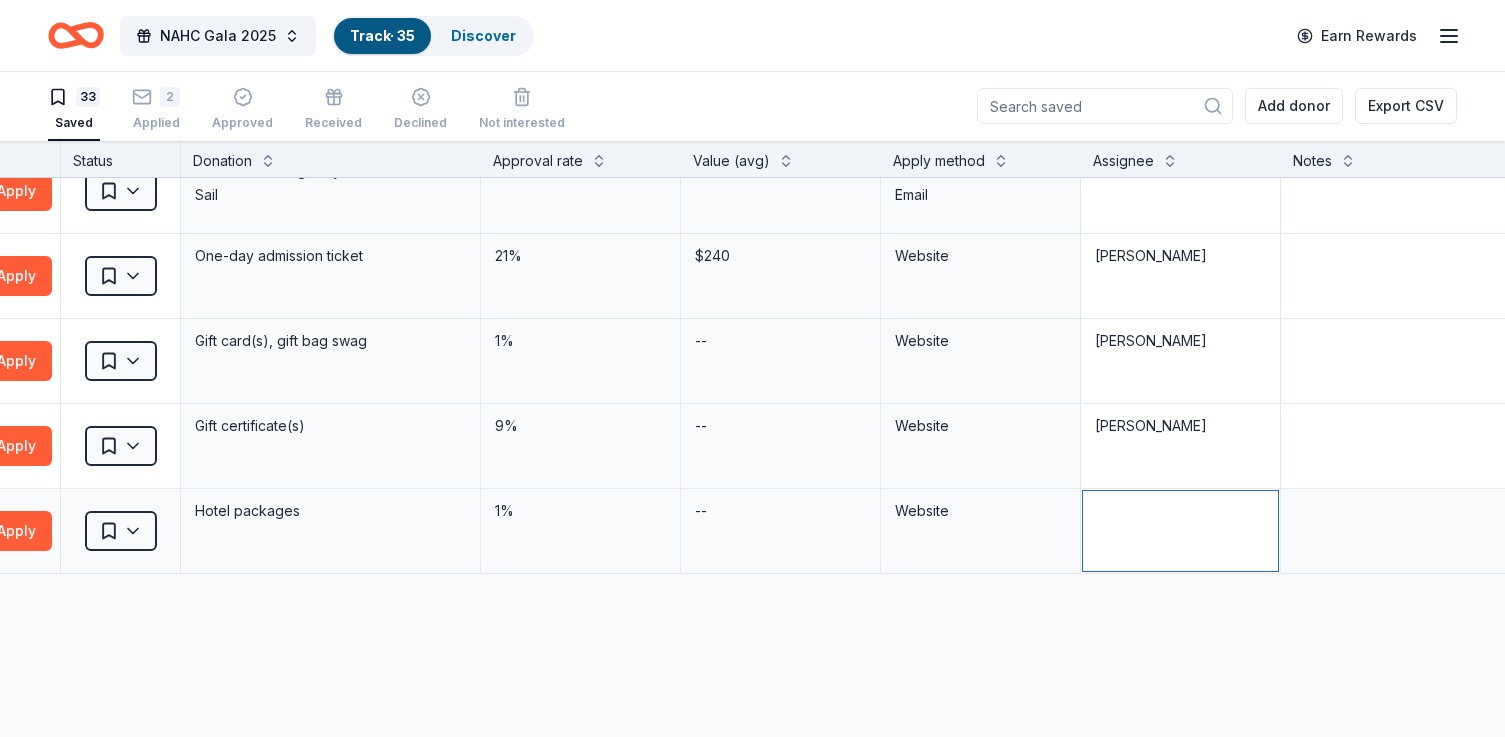 click at bounding box center (1180, 531) 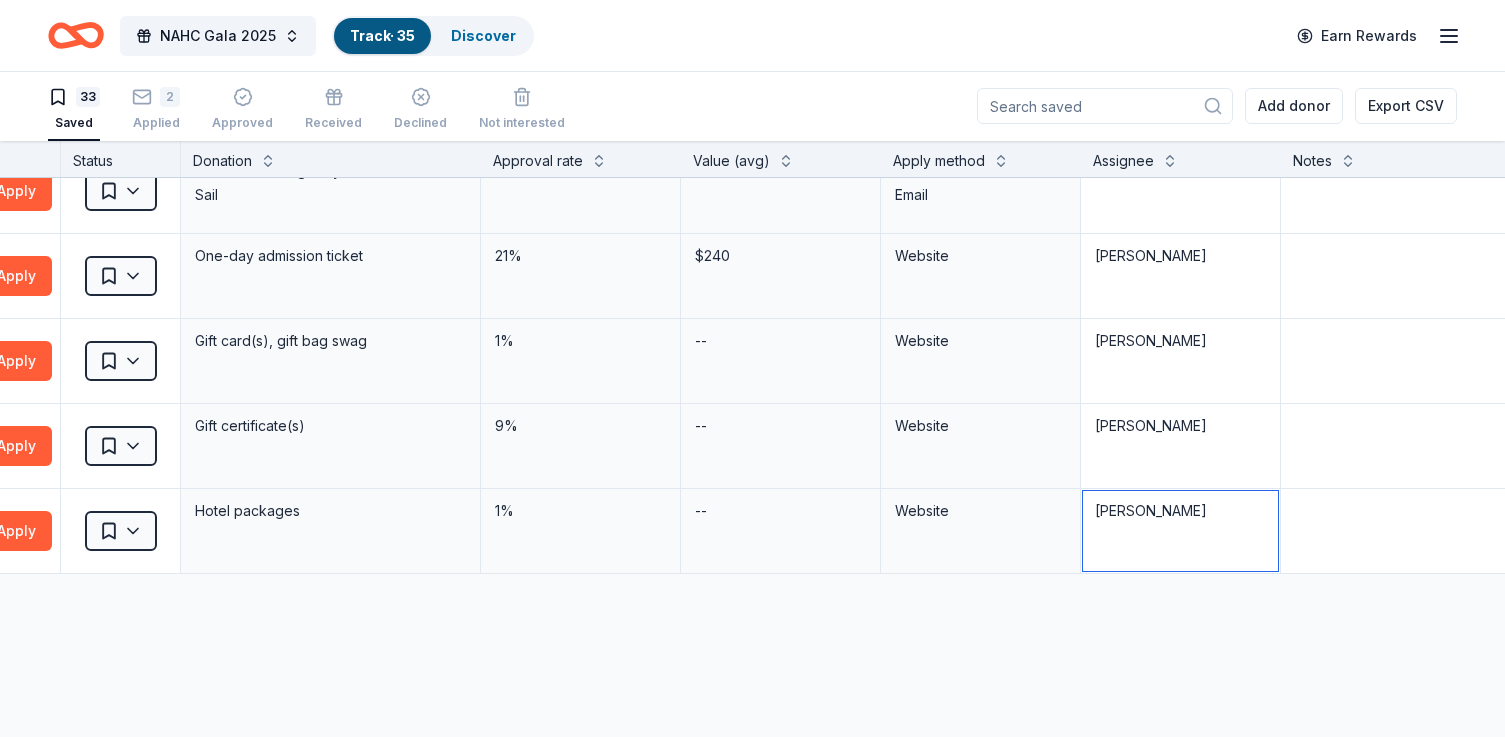 type on "[PERSON_NAME]" 